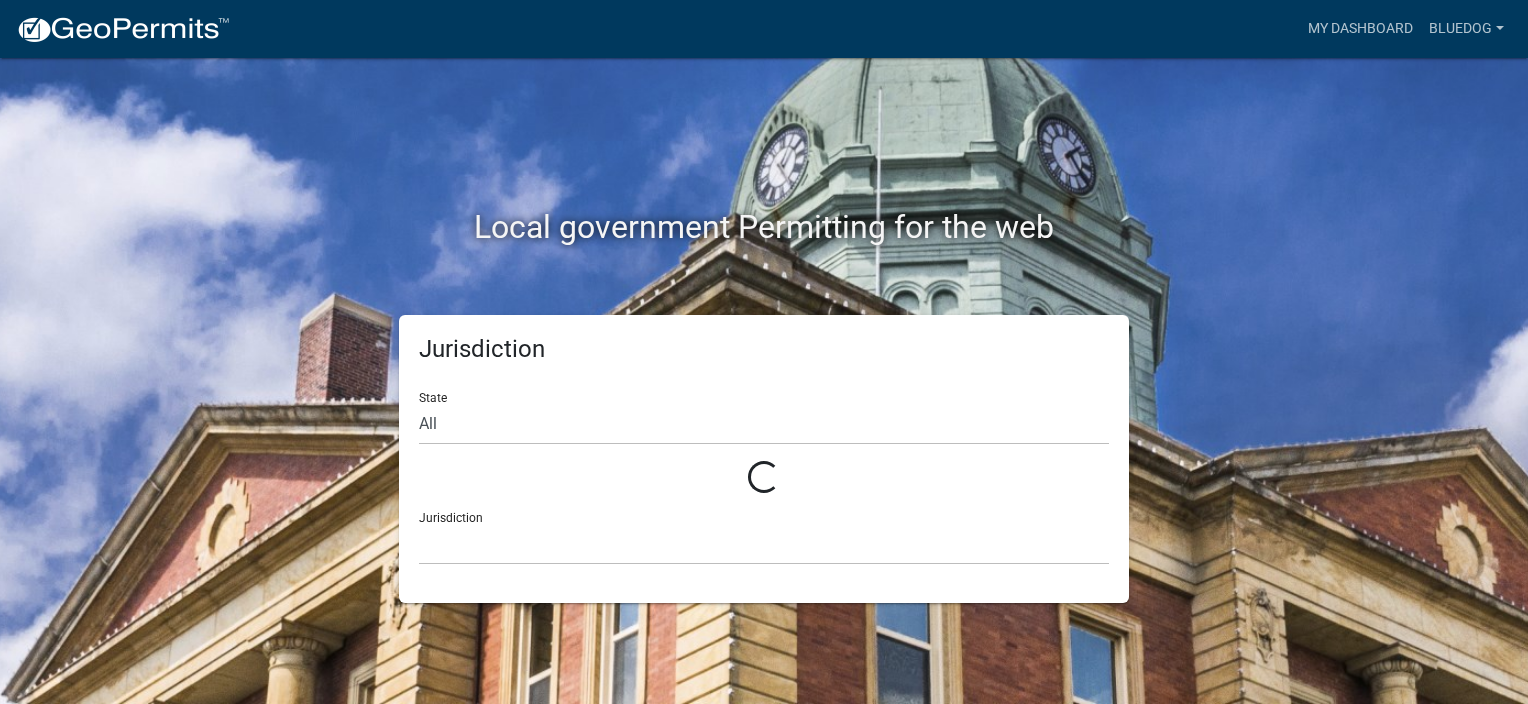 scroll, scrollTop: 0, scrollLeft: 0, axis: both 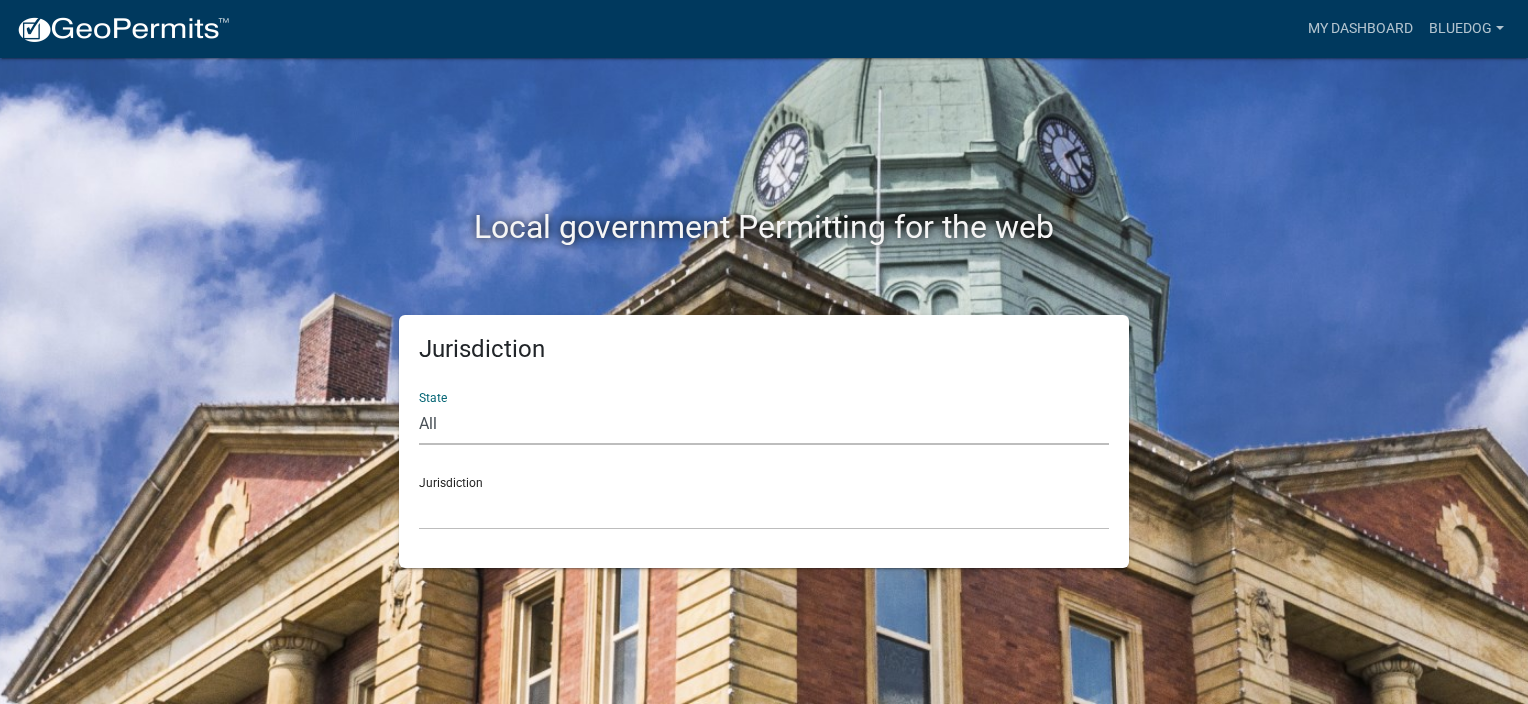 click on "All  [US_STATE]   [US_STATE]   [US_STATE]   [US_STATE]   [US_STATE]   [US_STATE]   [US_STATE]   [US_STATE]   [US_STATE]" 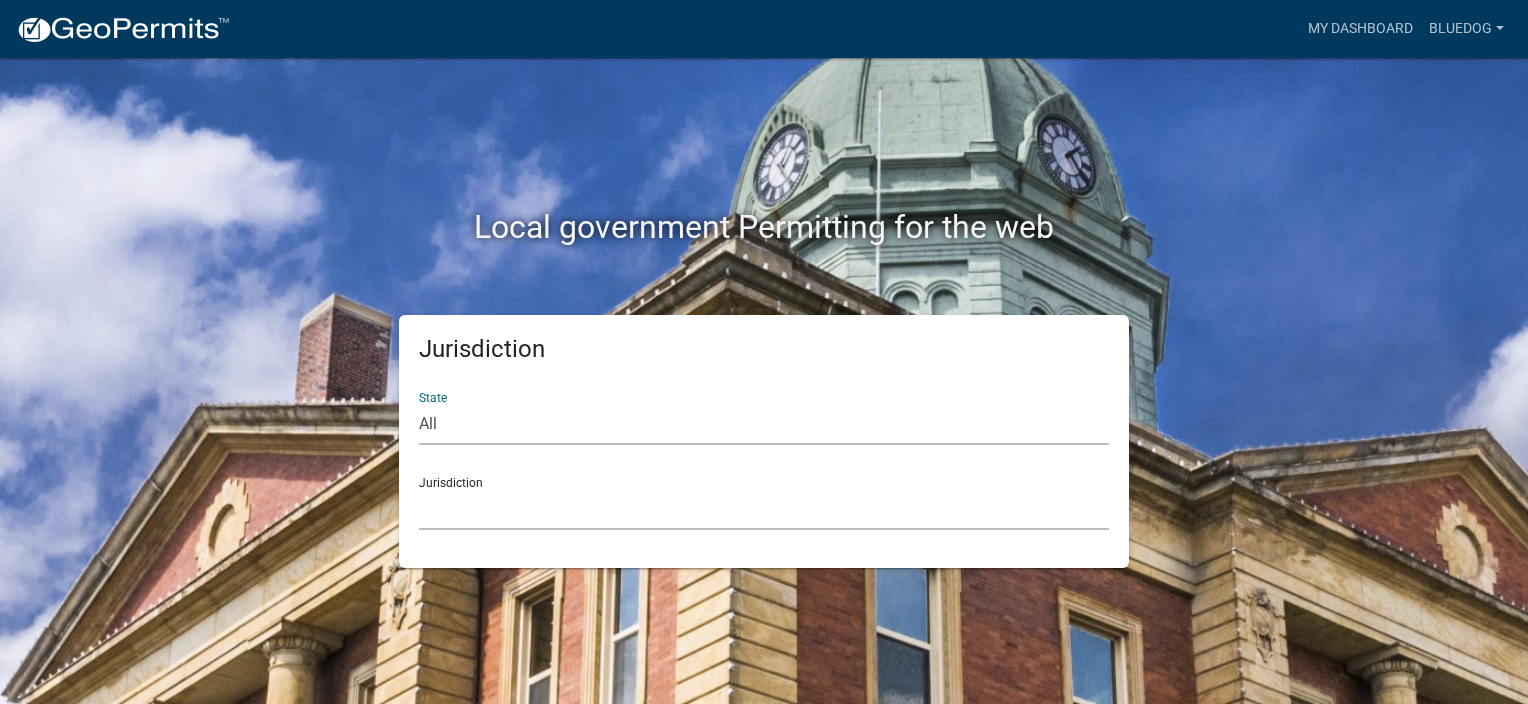 click on "[GEOGRAPHIC_DATA], [US_STATE] [GEOGRAPHIC_DATA], [US_STATE] [GEOGRAPHIC_DATA], [US_STATE] City of [GEOGRAPHIC_DATA], [US_STATE] City of [GEOGRAPHIC_DATA], [US_STATE] City of [GEOGRAPHIC_DATA], [US_STATE] [GEOGRAPHIC_DATA], [US_STATE] [GEOGRAPHIC_DATA], [US_STATE] [GEOGRAPHIC_DATA], [US_STATE] [GEOGRAPHIC_DATA], [US_STATE] [GEOGRAPHIC_DATA], [US_STATE] [GEOGRAPHIC_DATA], [US_STATE] [GEOGRAPHIC_DATA], [US_STATE] [GEOGRAPHIC_DATA], [US_STATE] [GEOGRAPHIC_DATA], [US_STATE] [GEOGRAPHIC_DATA], [US_STATE] [GEOGRAPHIC_DATA], [US_STATE]" 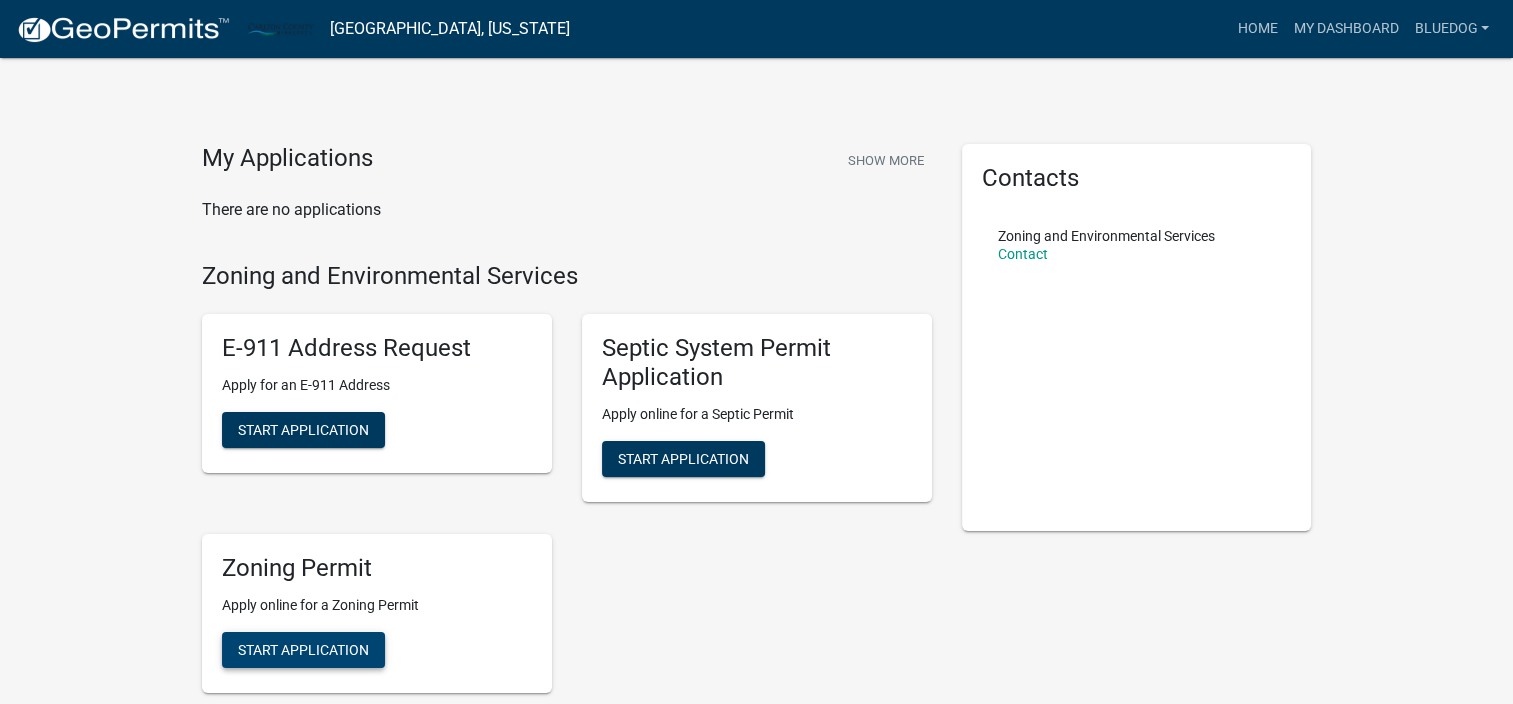 click on "Start Application" at bounding box center [303, 649] 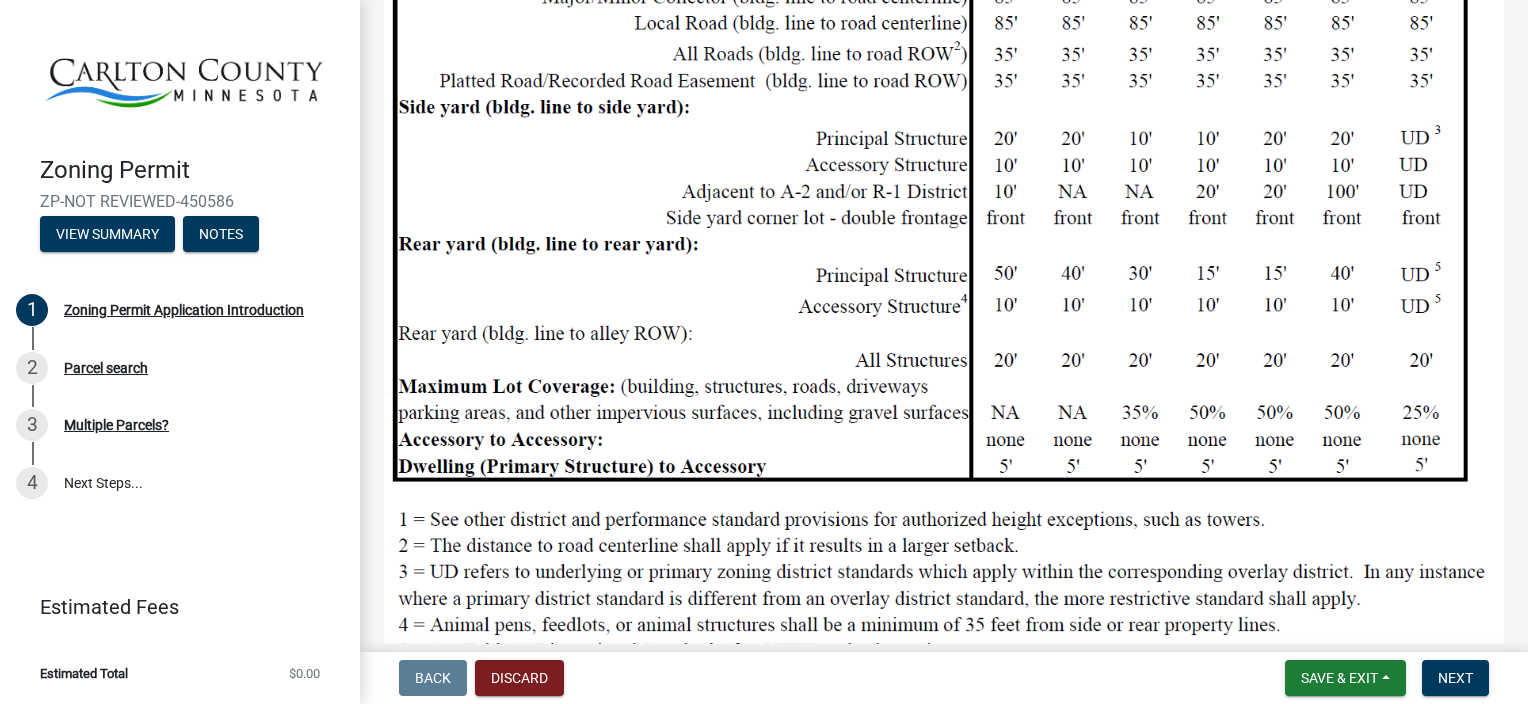 scroll, scrollTop: 1700, scrollLeft: 0, axis: vertical 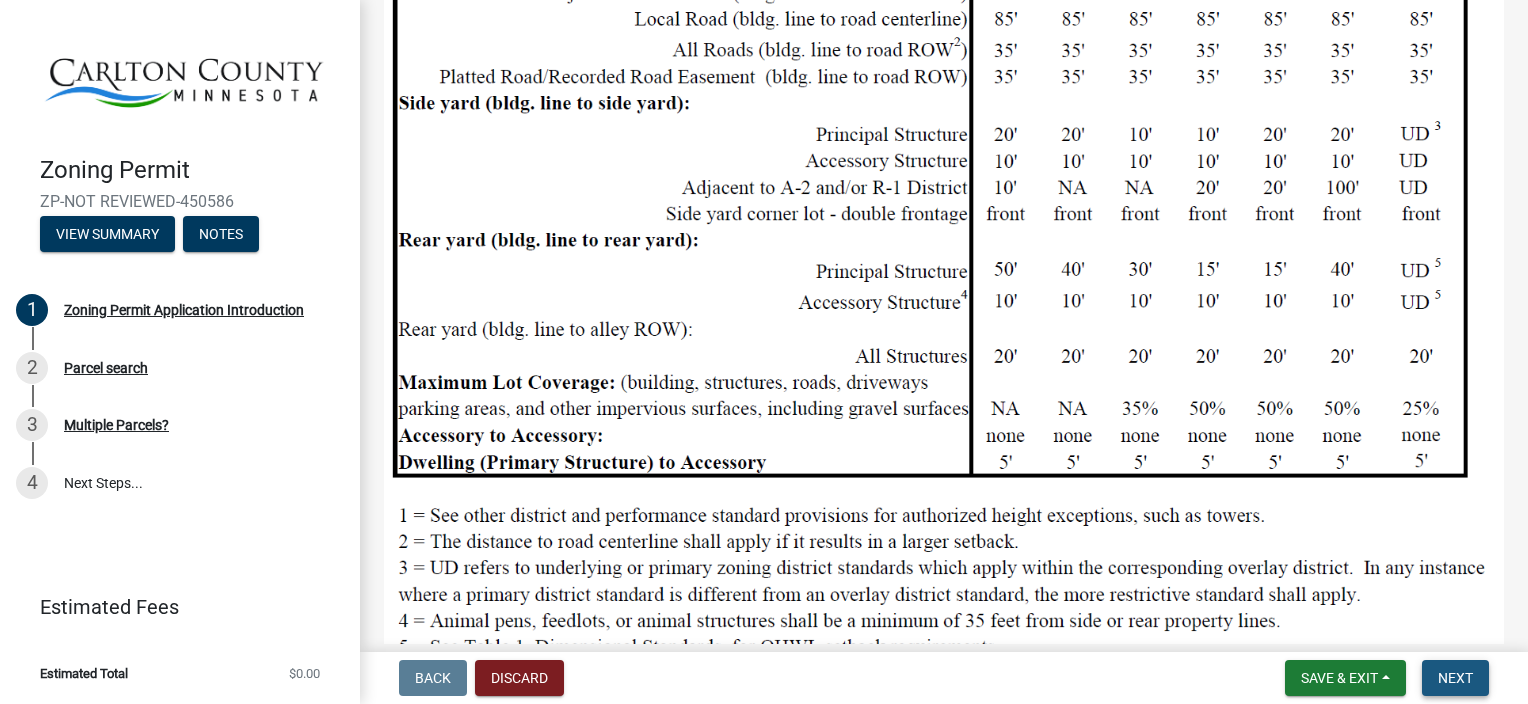 click on "Next" at bounding box center [1455, 678] 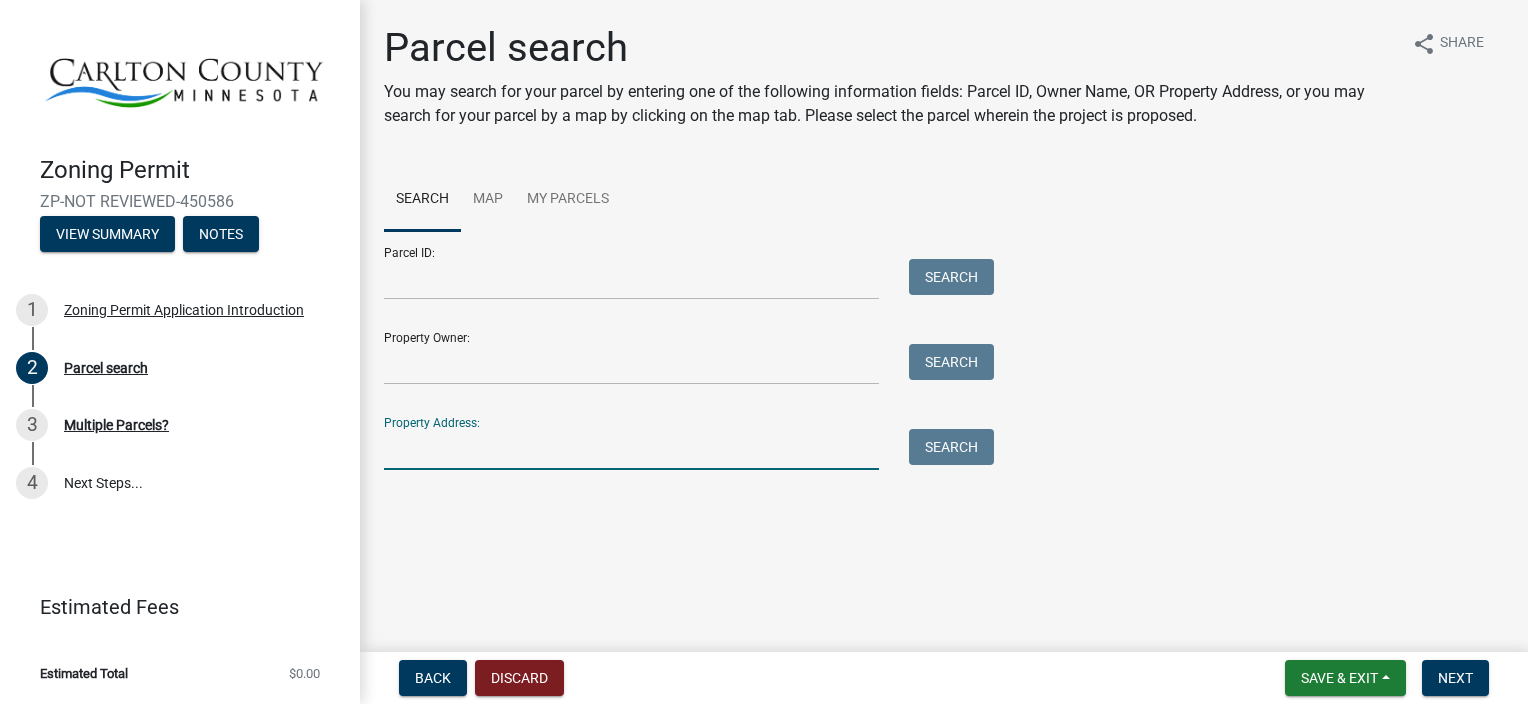 click on "Property Address:" at bounding box center (631, 449) 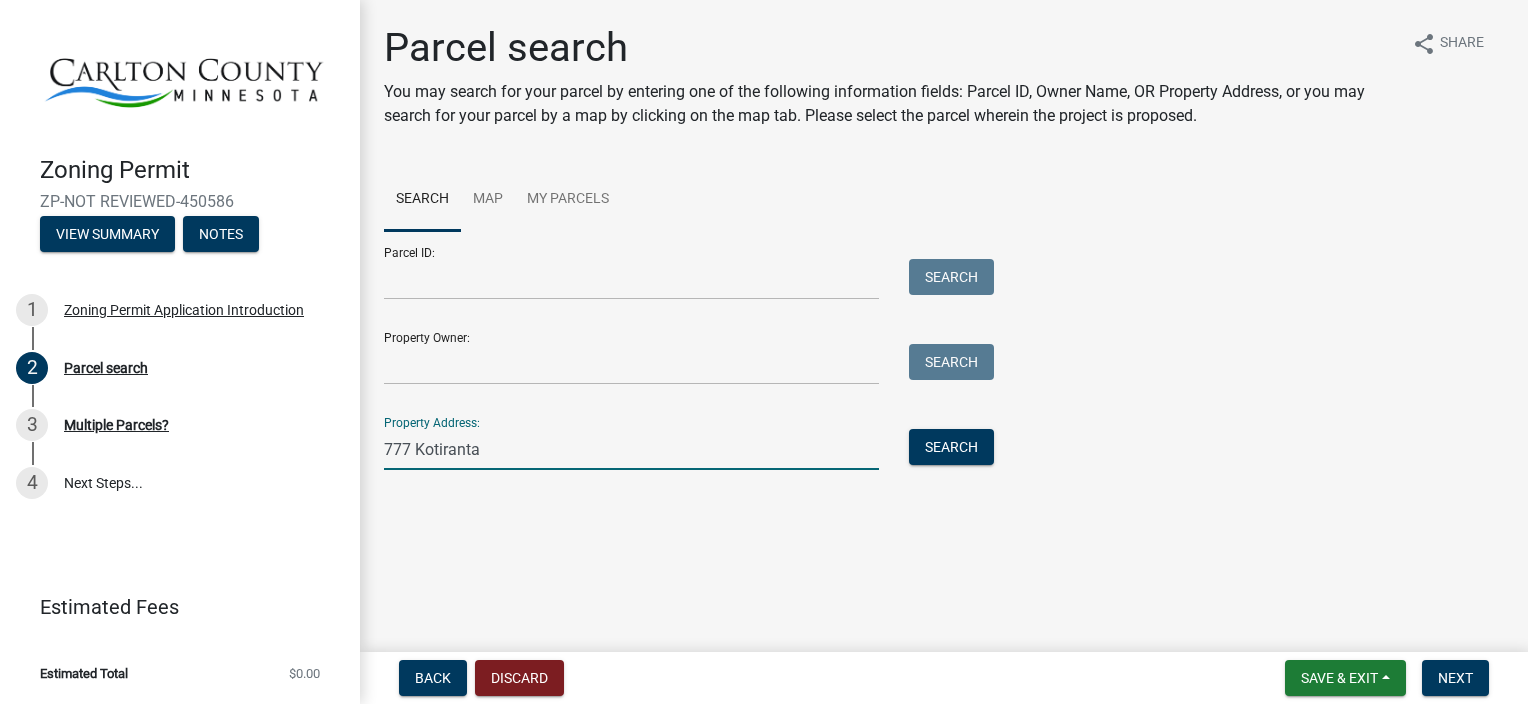 type on "[STREET_ADDRESS]" 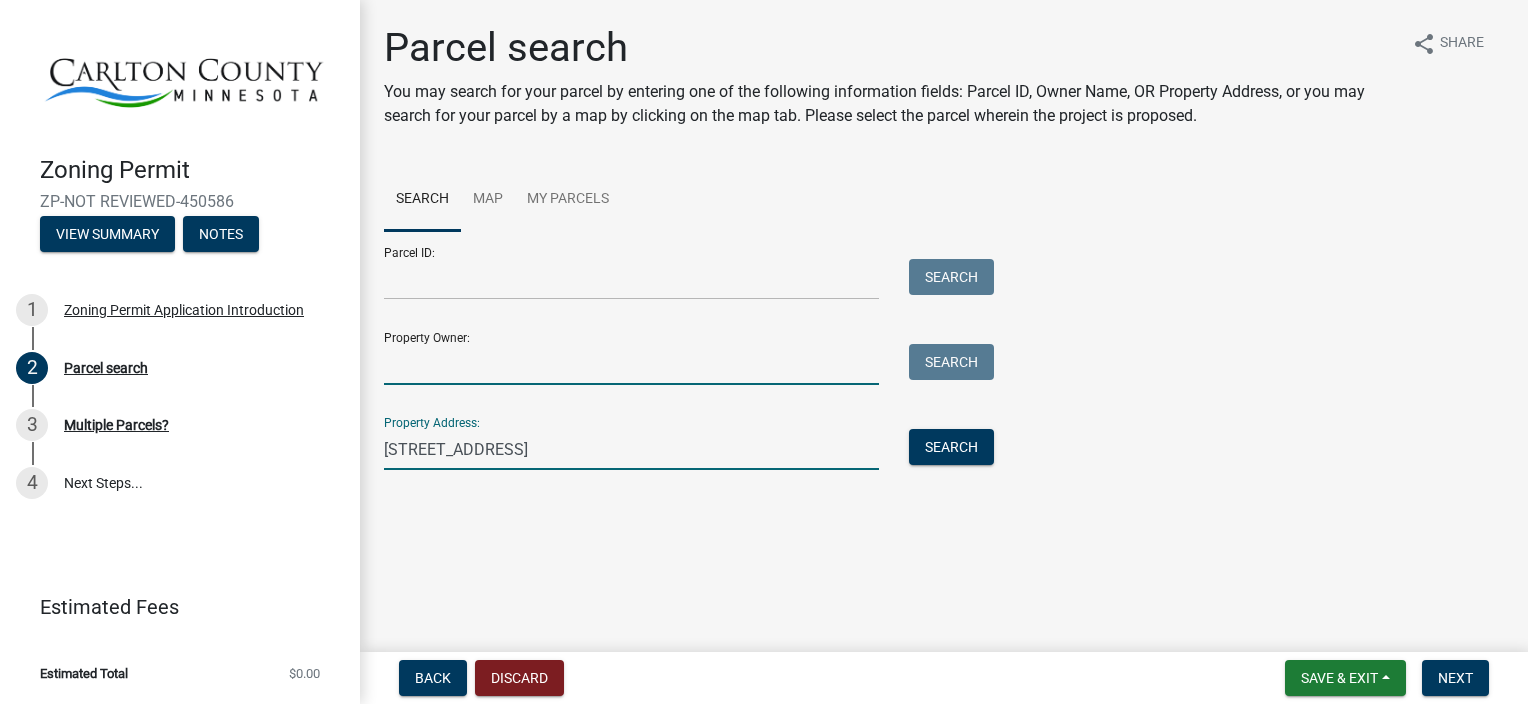 type on "[PERSON_NAME]" 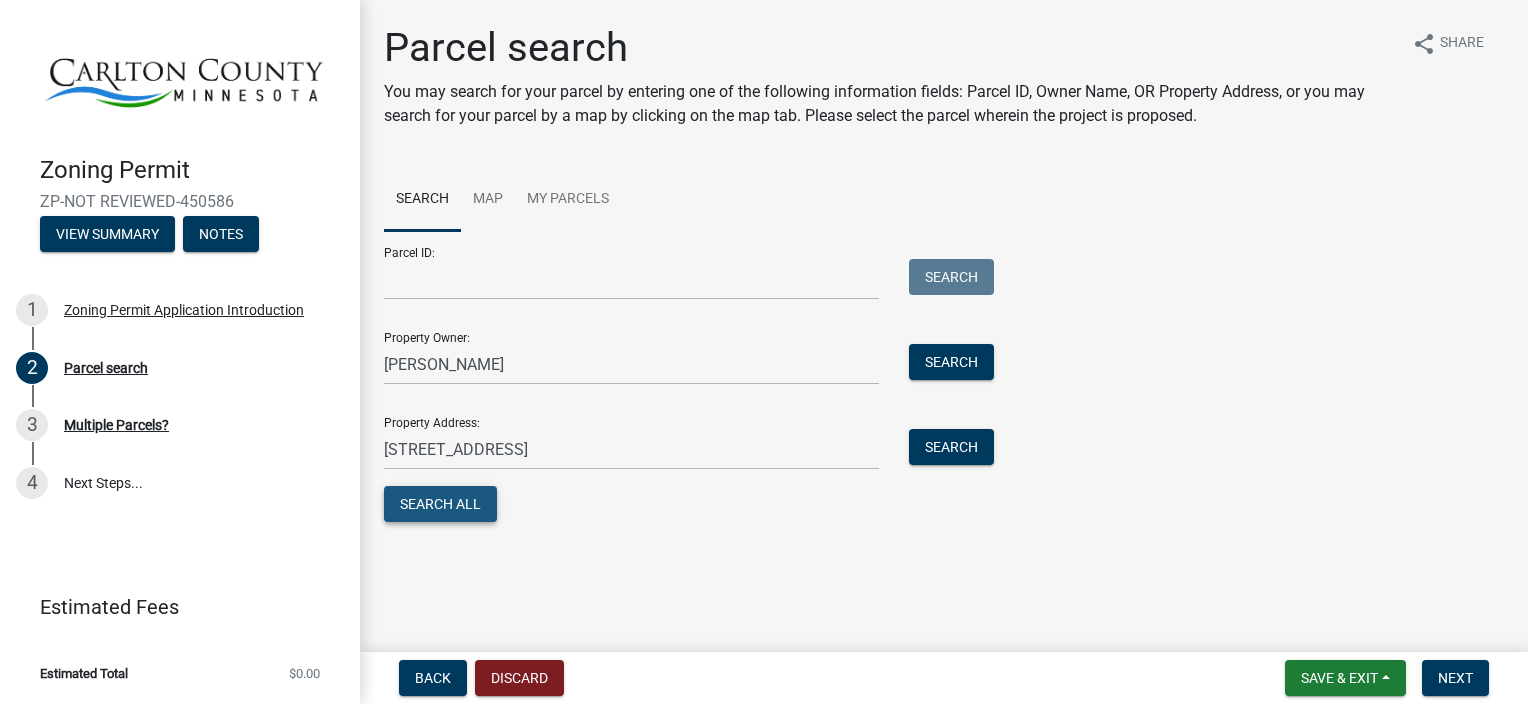 click on "Search All" at bounding box center (440, 504) 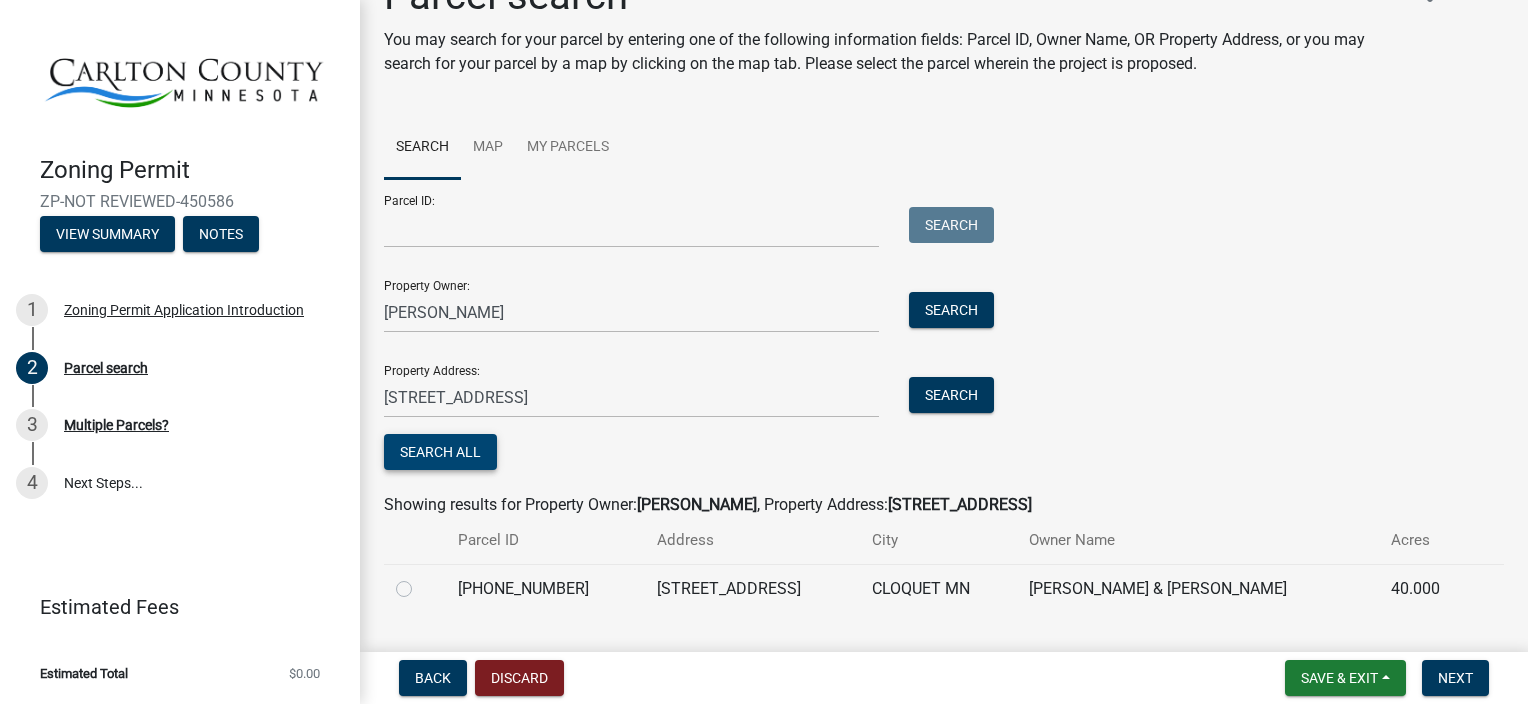 scroll, scrollTop: 99, scrollLeft: 0, axis: vertical 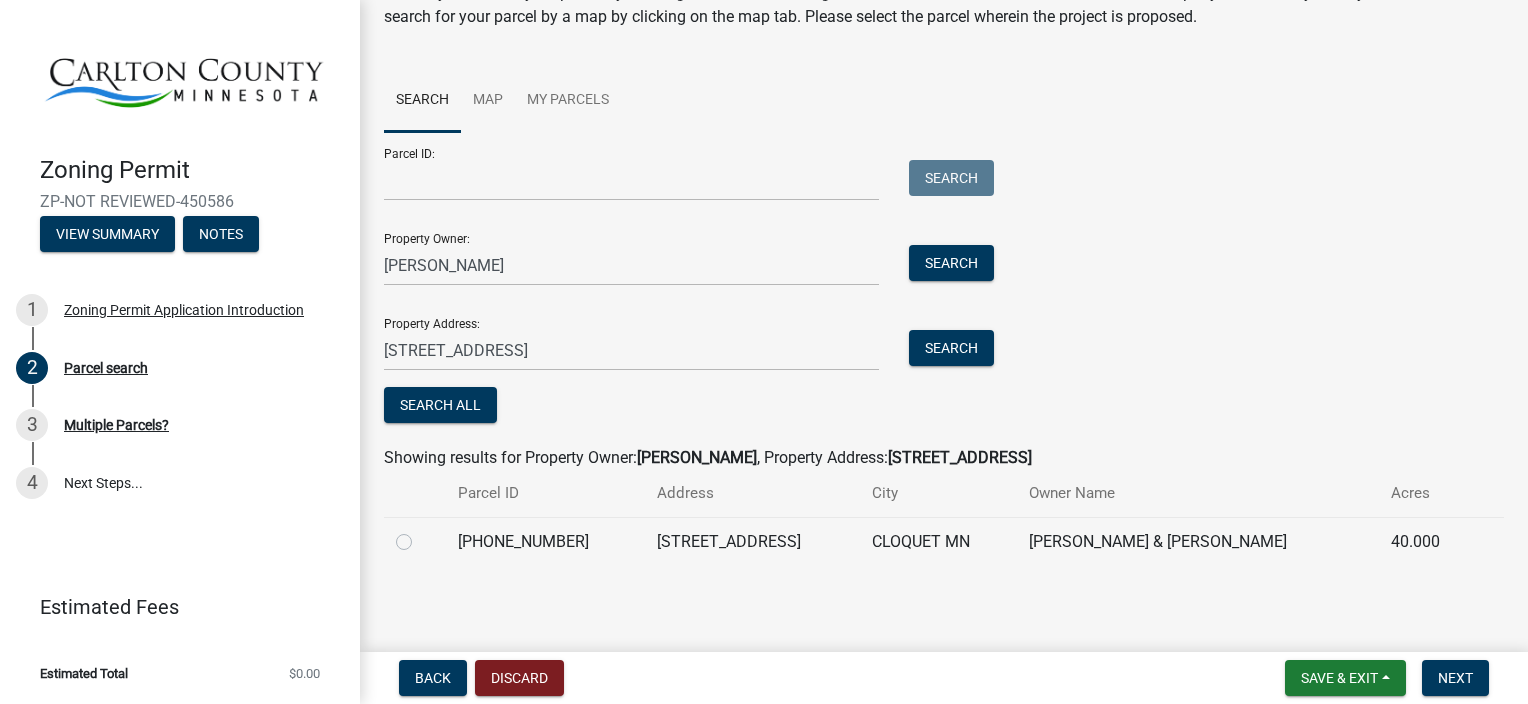 drag, startPoint x: 402, startPoint y: 541, endPoint x: 392, endPoint y: 540, distance: 10.049875 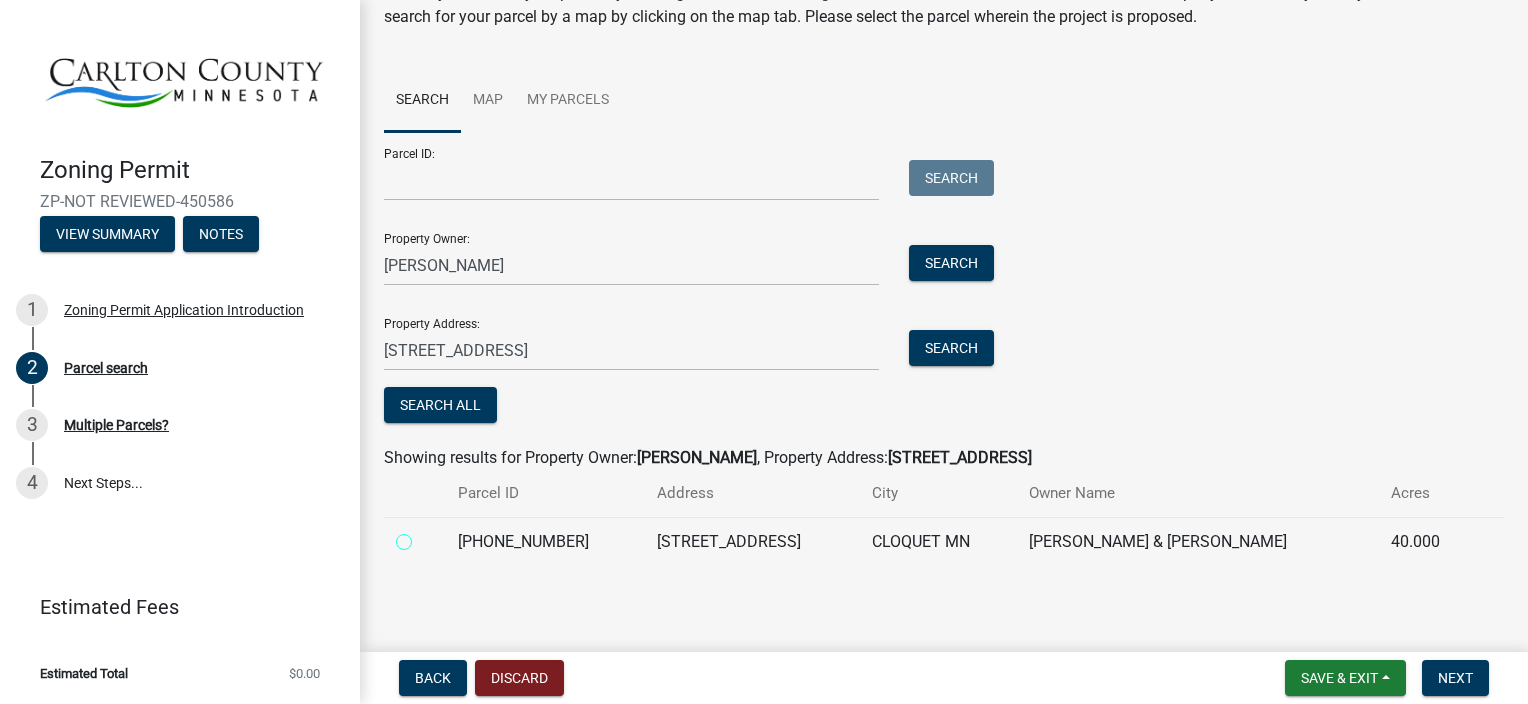 radio on "true" 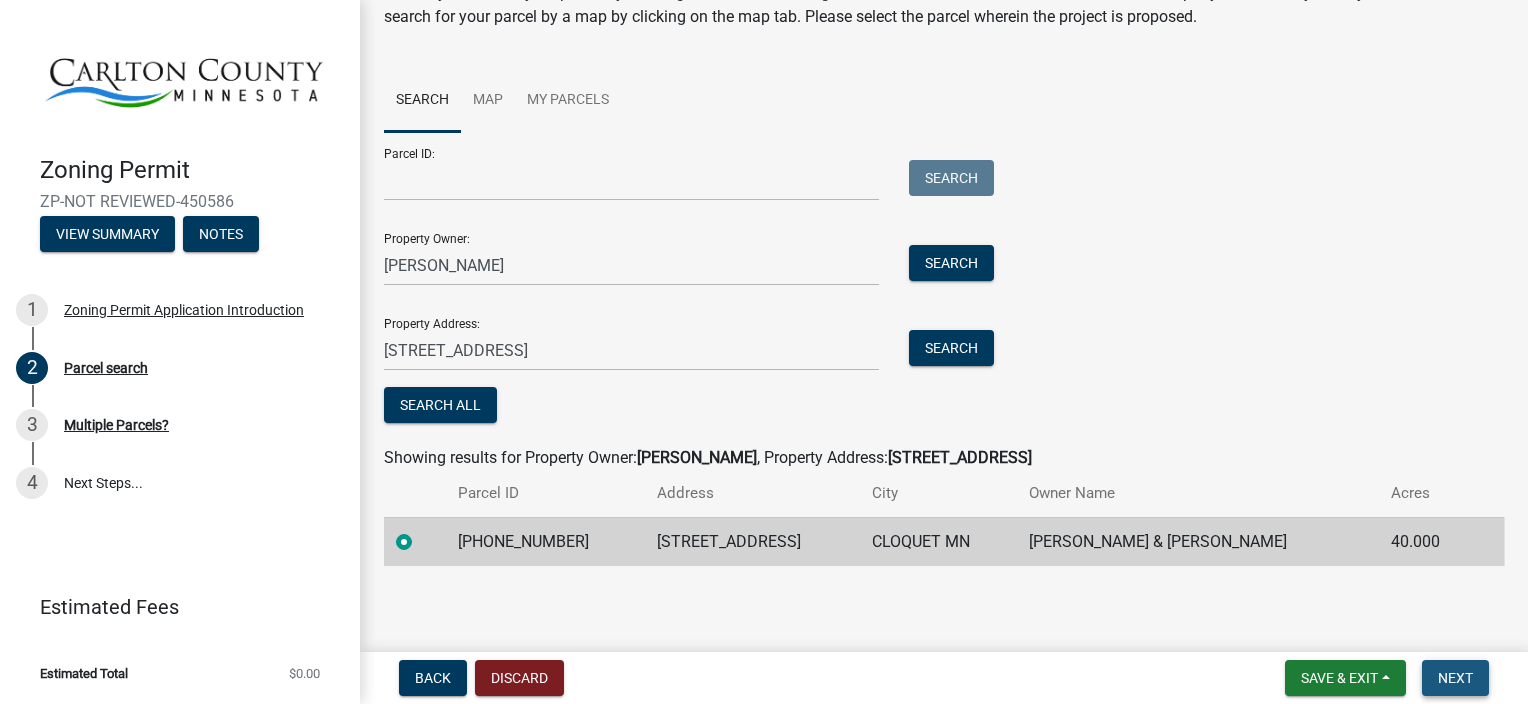 click on "Next" at bounding box center [1455, 678] 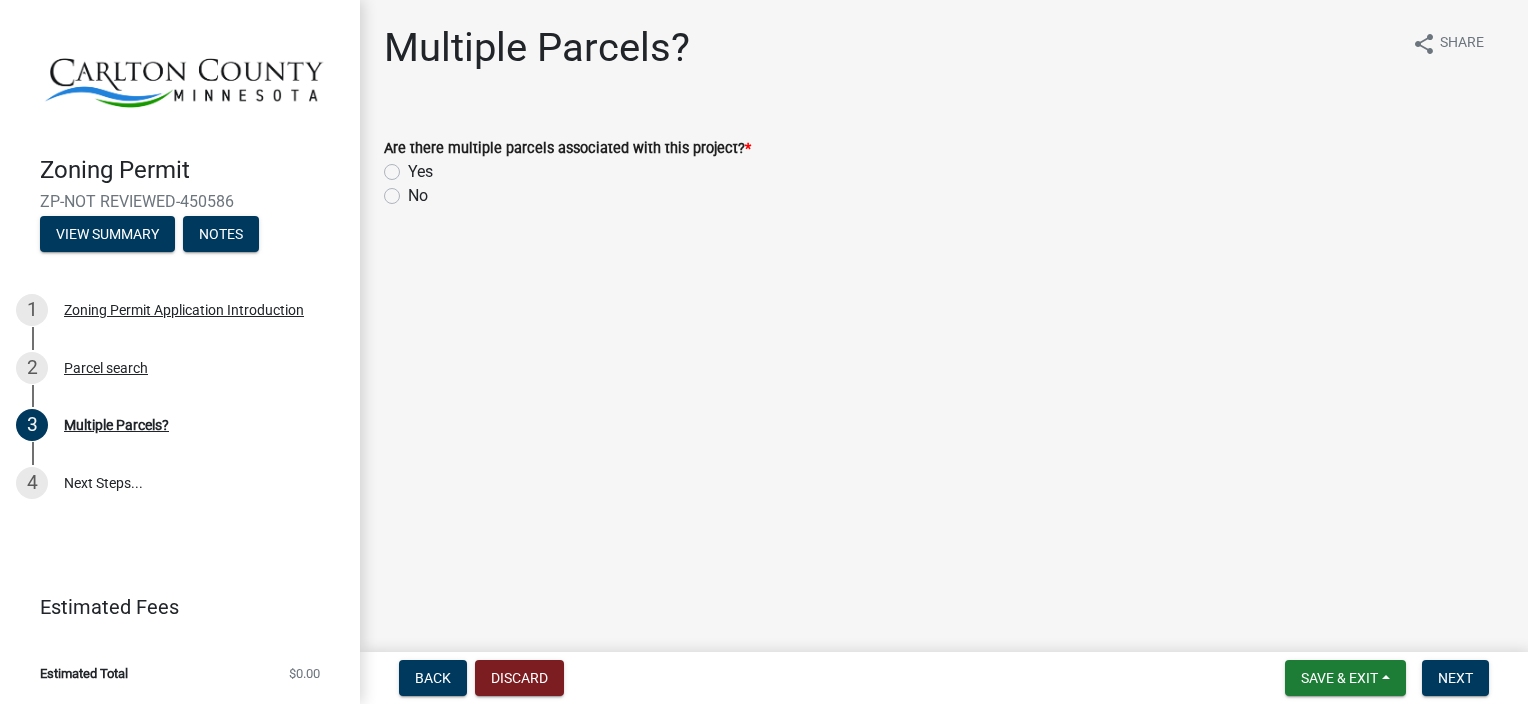 click on "No" 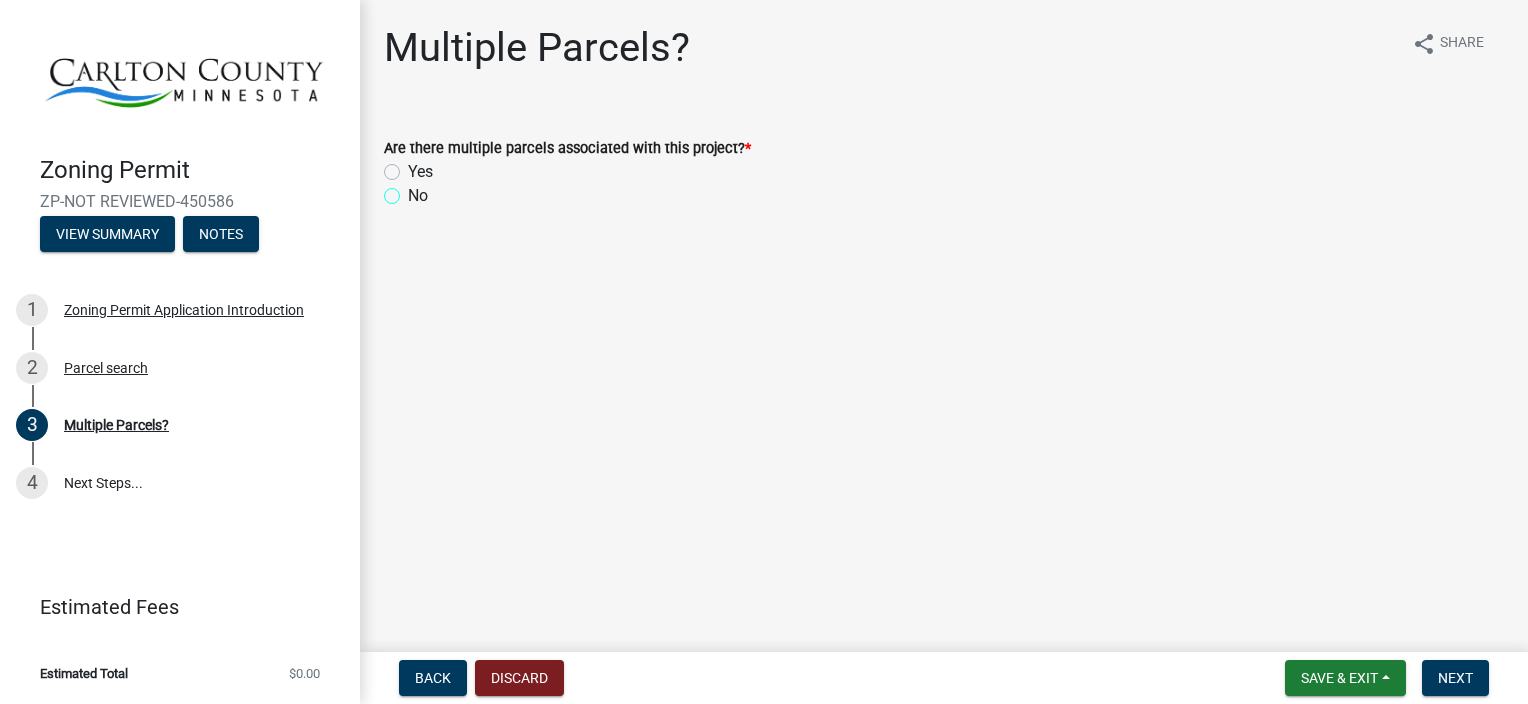 click on "No" at bounding box center (414, 190) 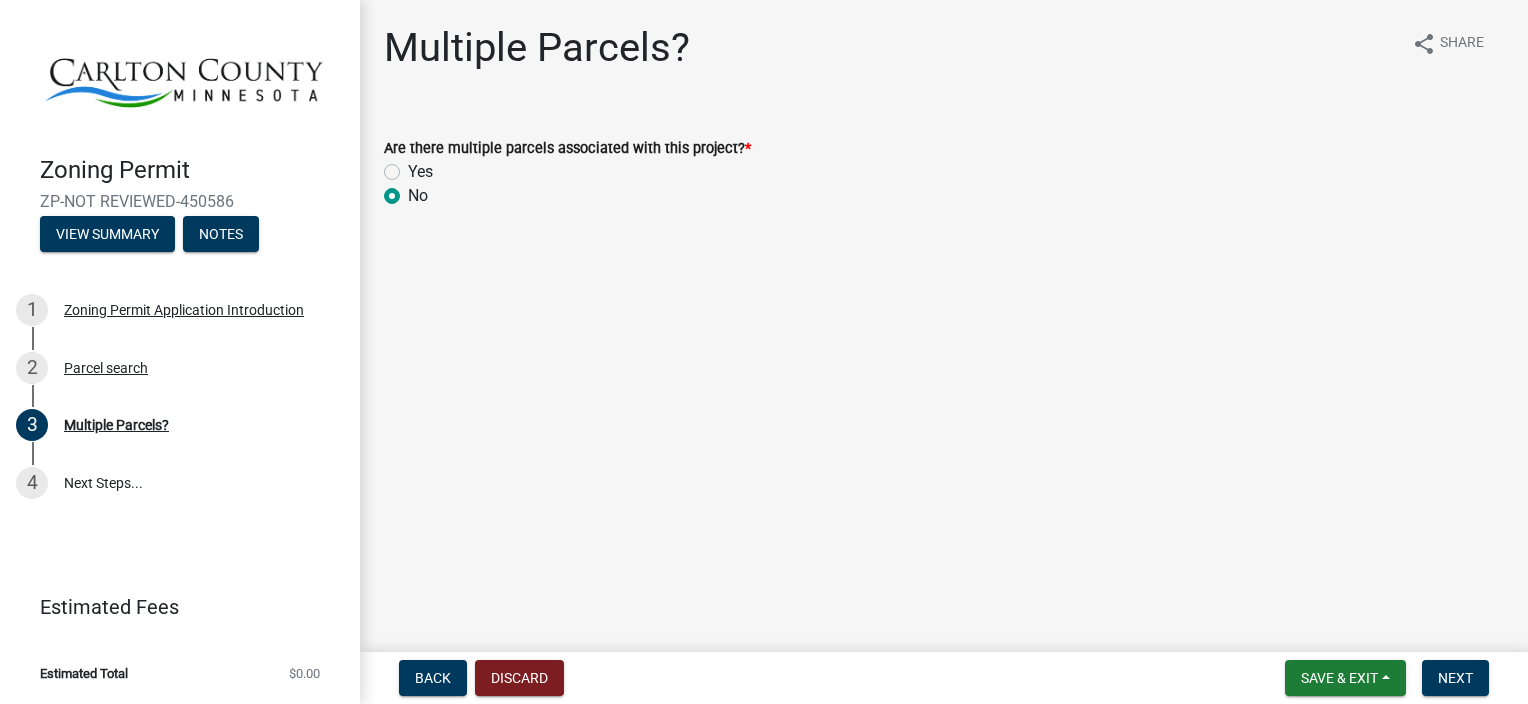 radio on "true" 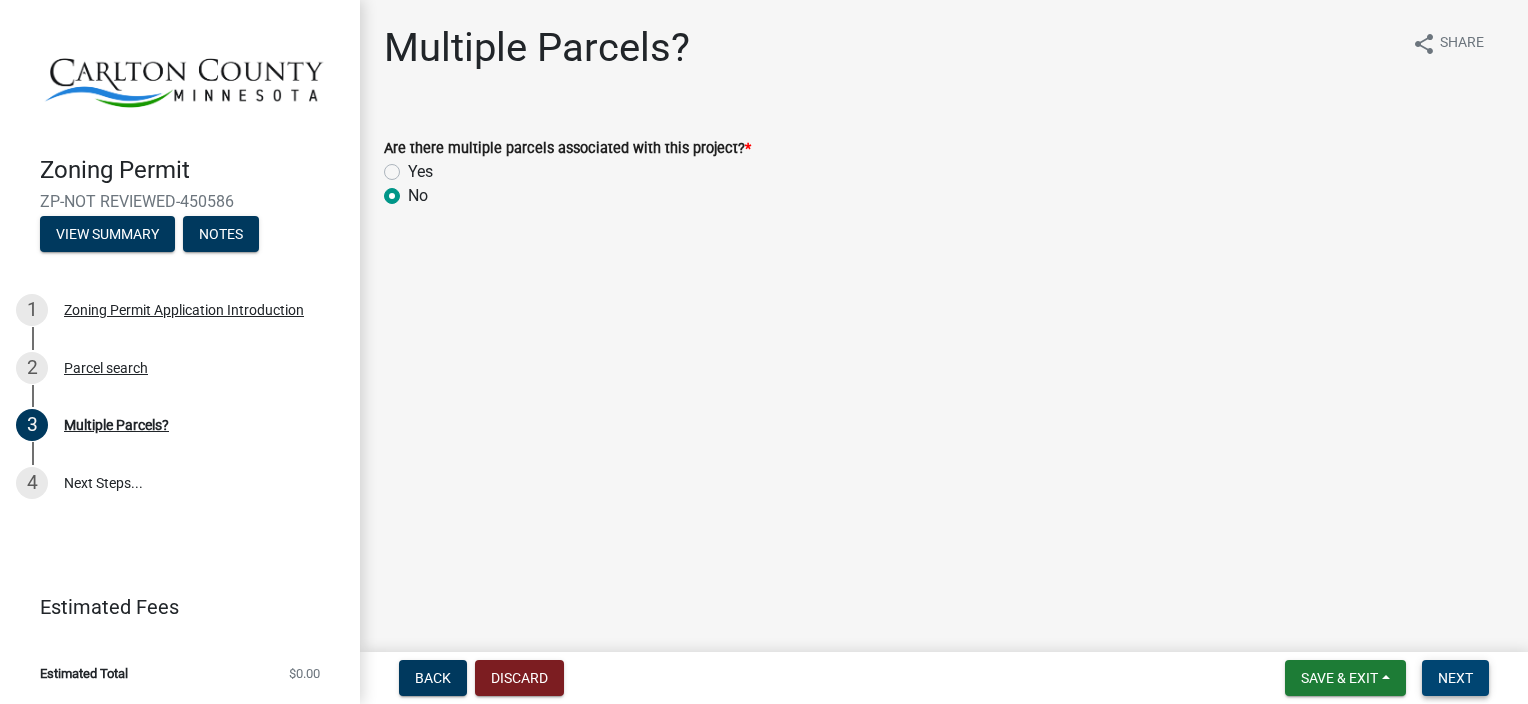 click on "Next" at bounding box center (1455, 678) 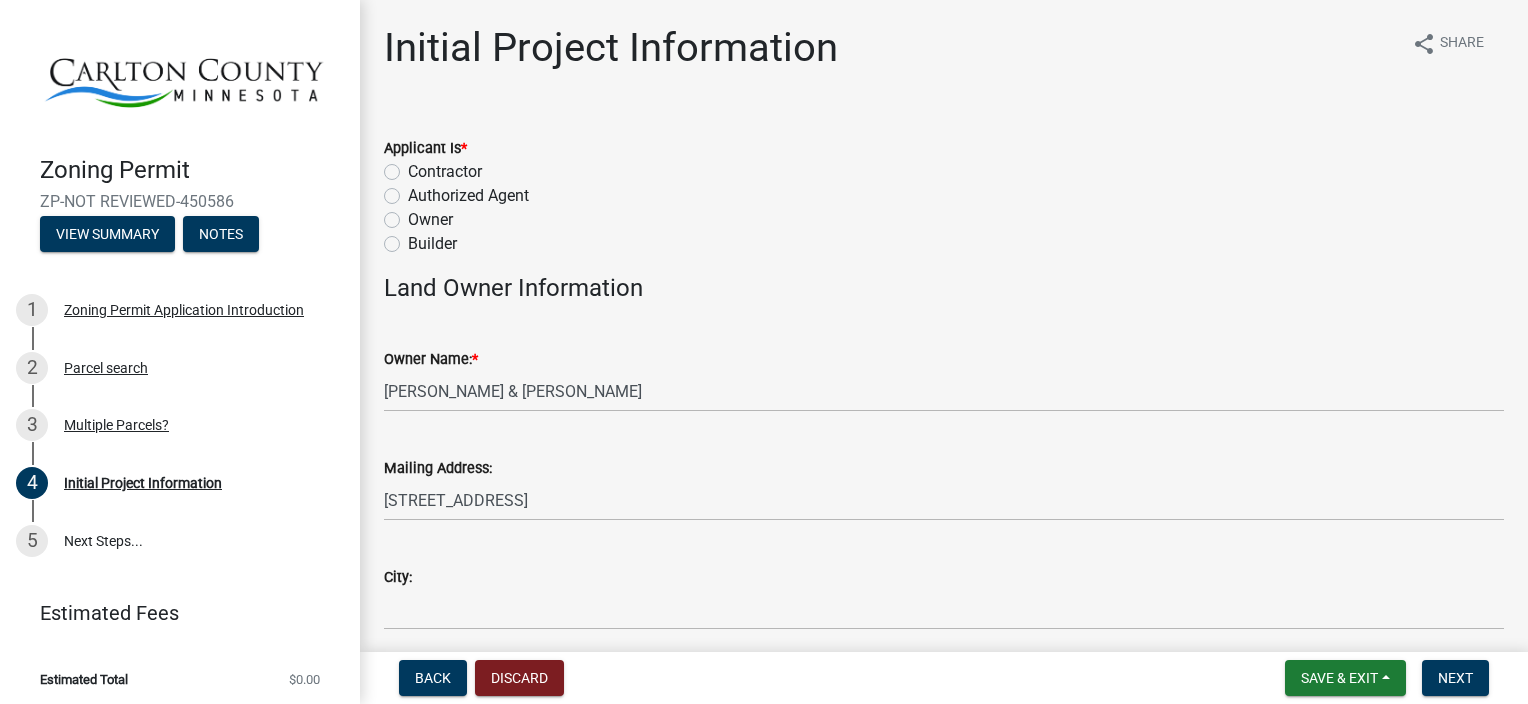 click on "Owner" 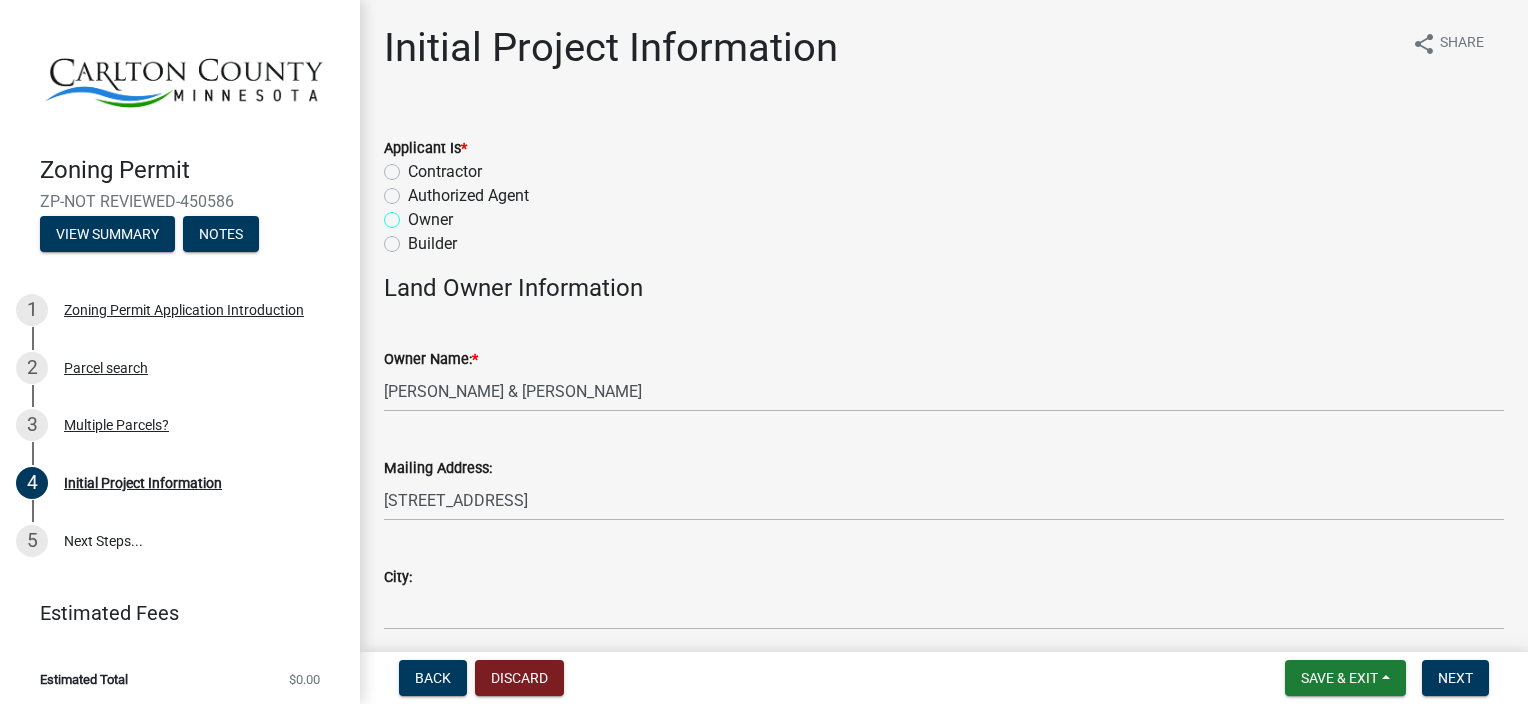 click on "Owner" at bounding box center [414, 214] 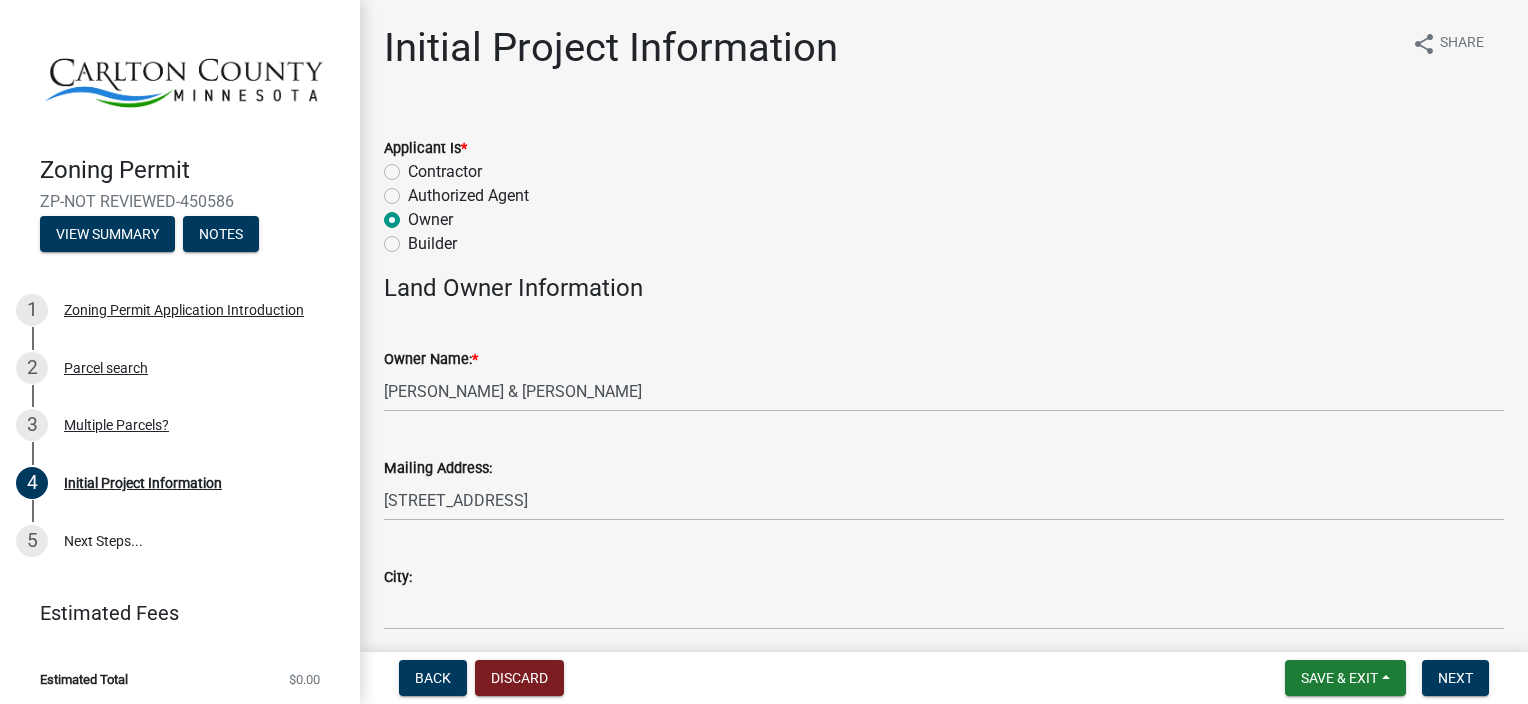 radio on "true" 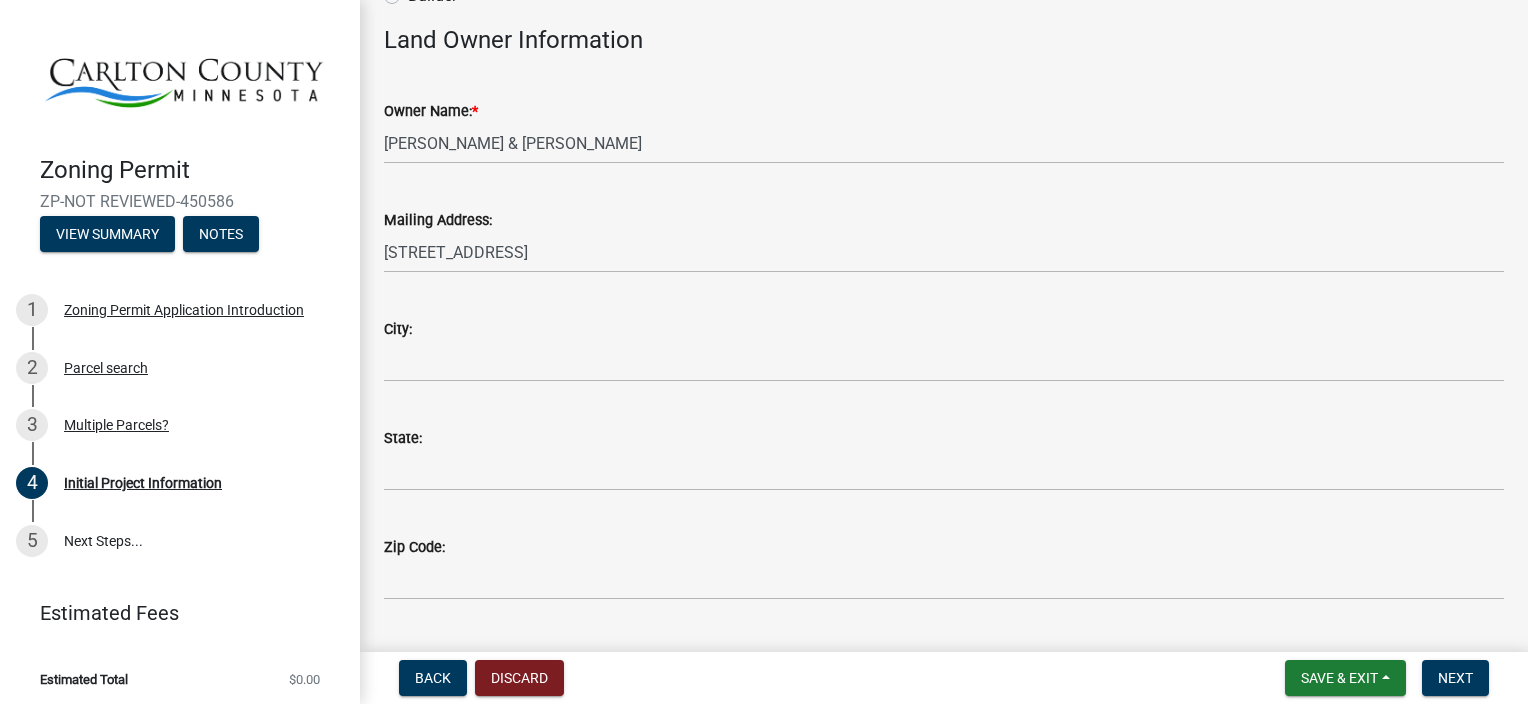 scroll, scrollTop: 300, scrollLeft: 0, axis: vertical 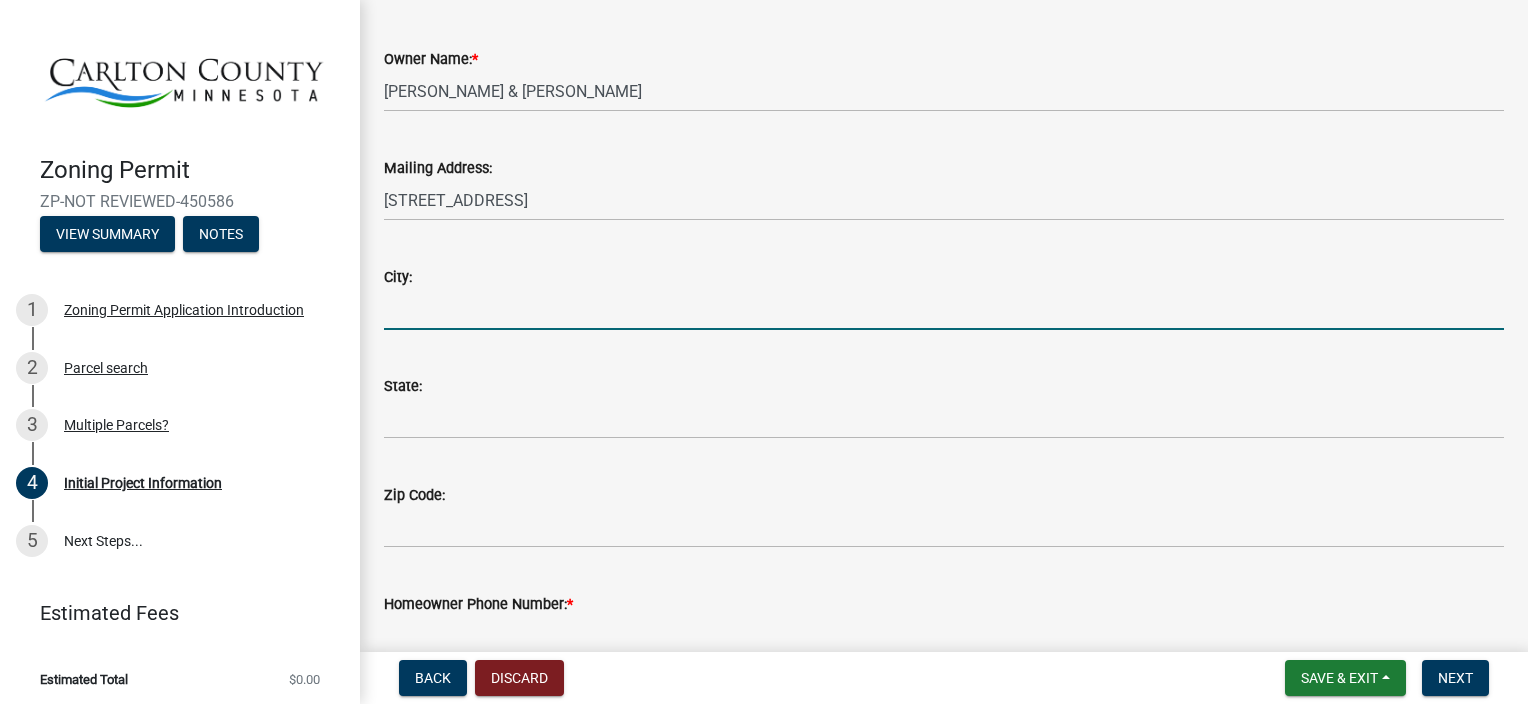 click on "City:" at bounding box center [944, 309] 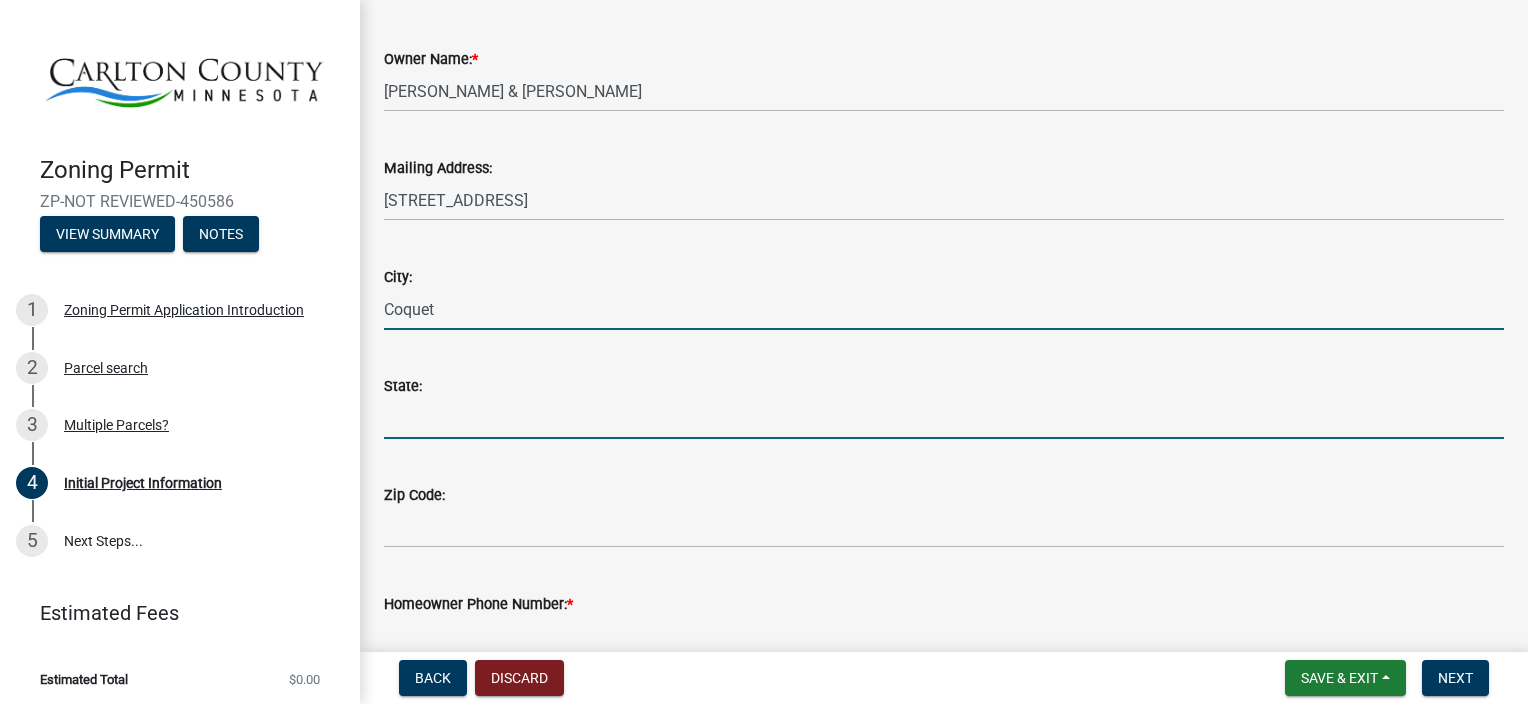 type on "MN" 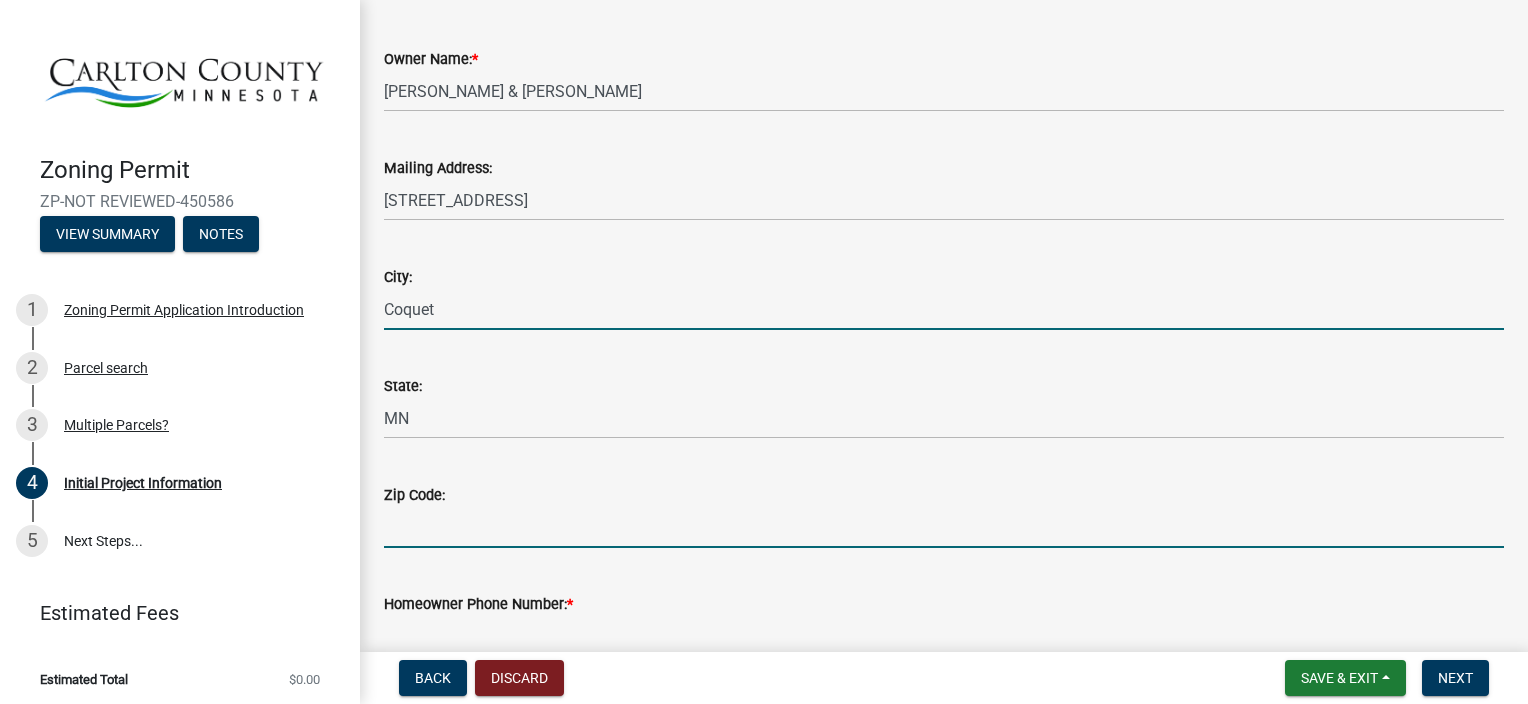type on "55720" 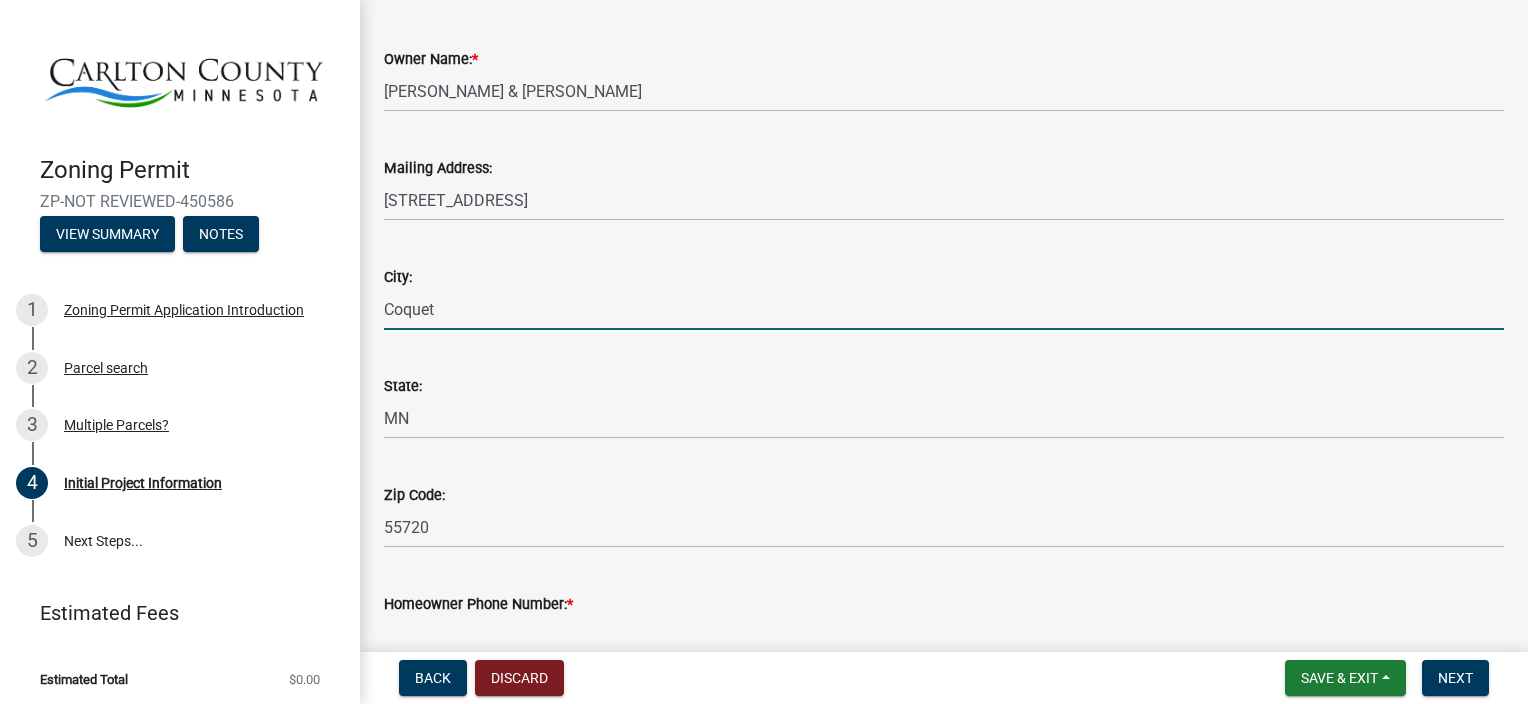 type on "2184092032" 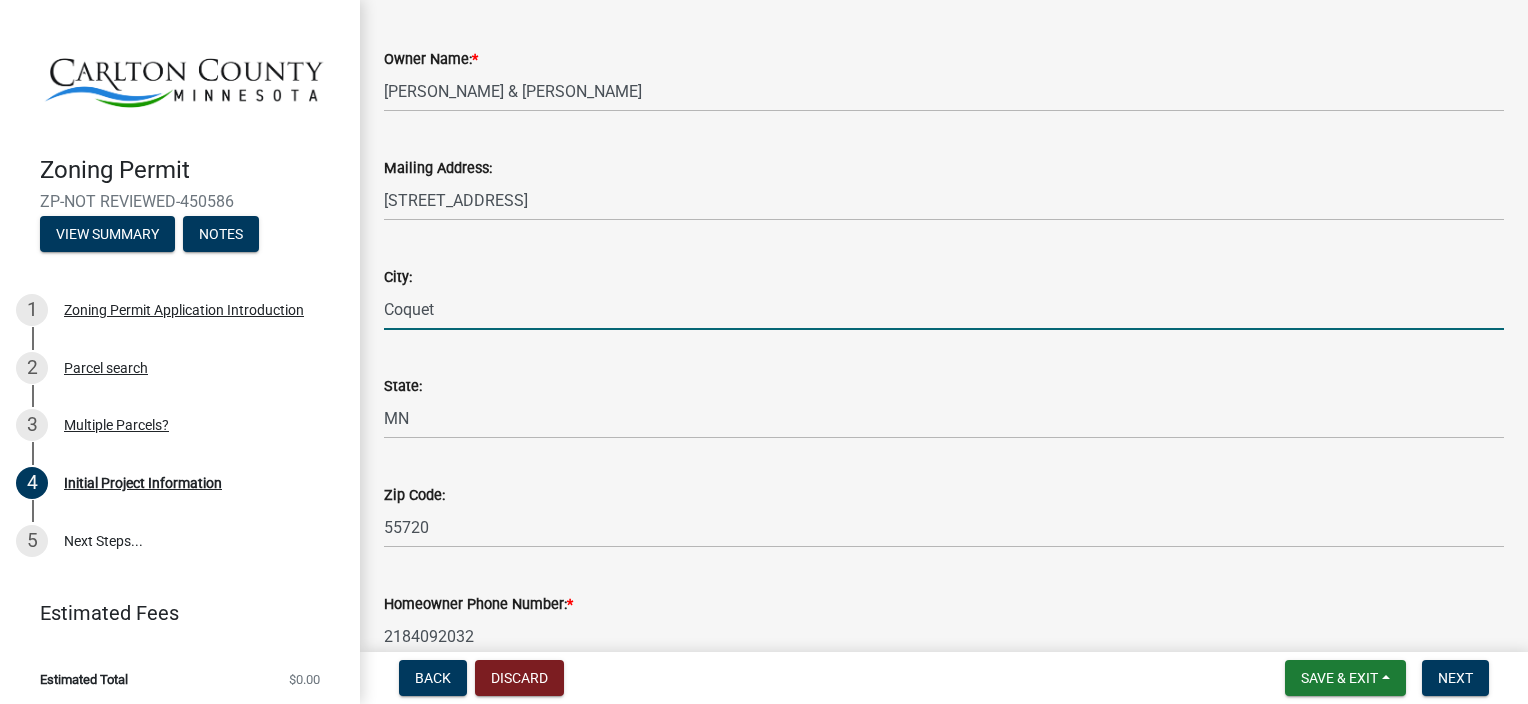 type on "[EMAIL_ADDRESS][DOMAIN_NAME]" 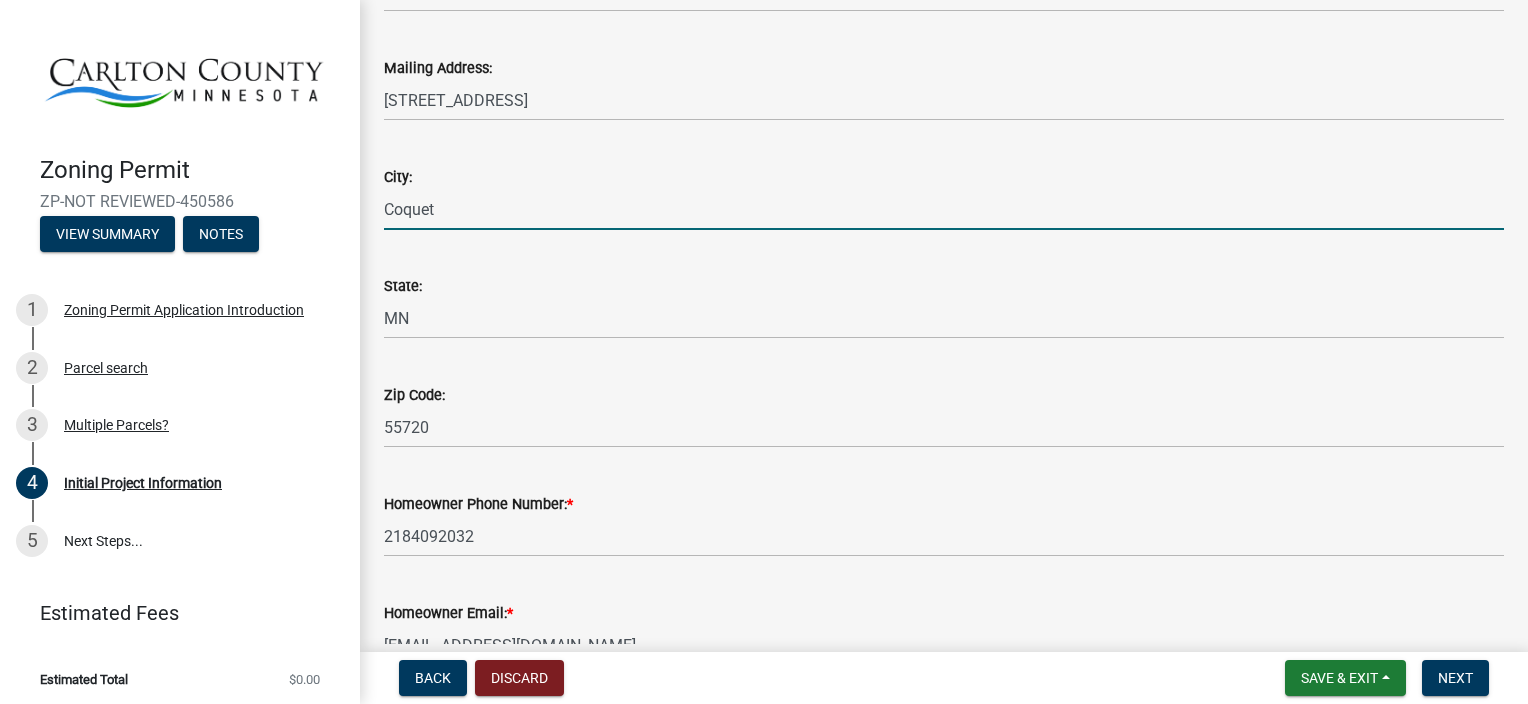 scroll, scrollTop: 700, scrollLeft: 0, axis: vertical 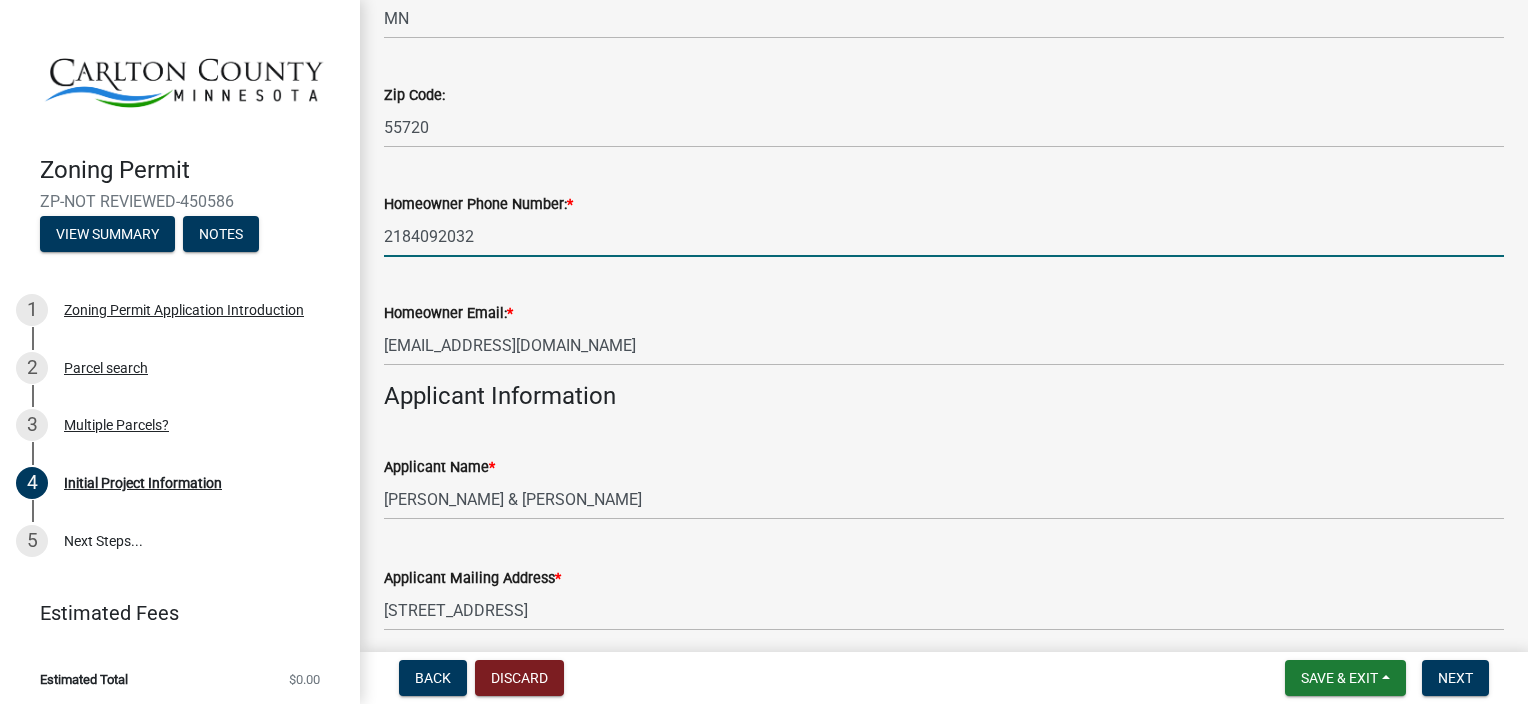 click on "2184092032" at bounding box center [944, 236] 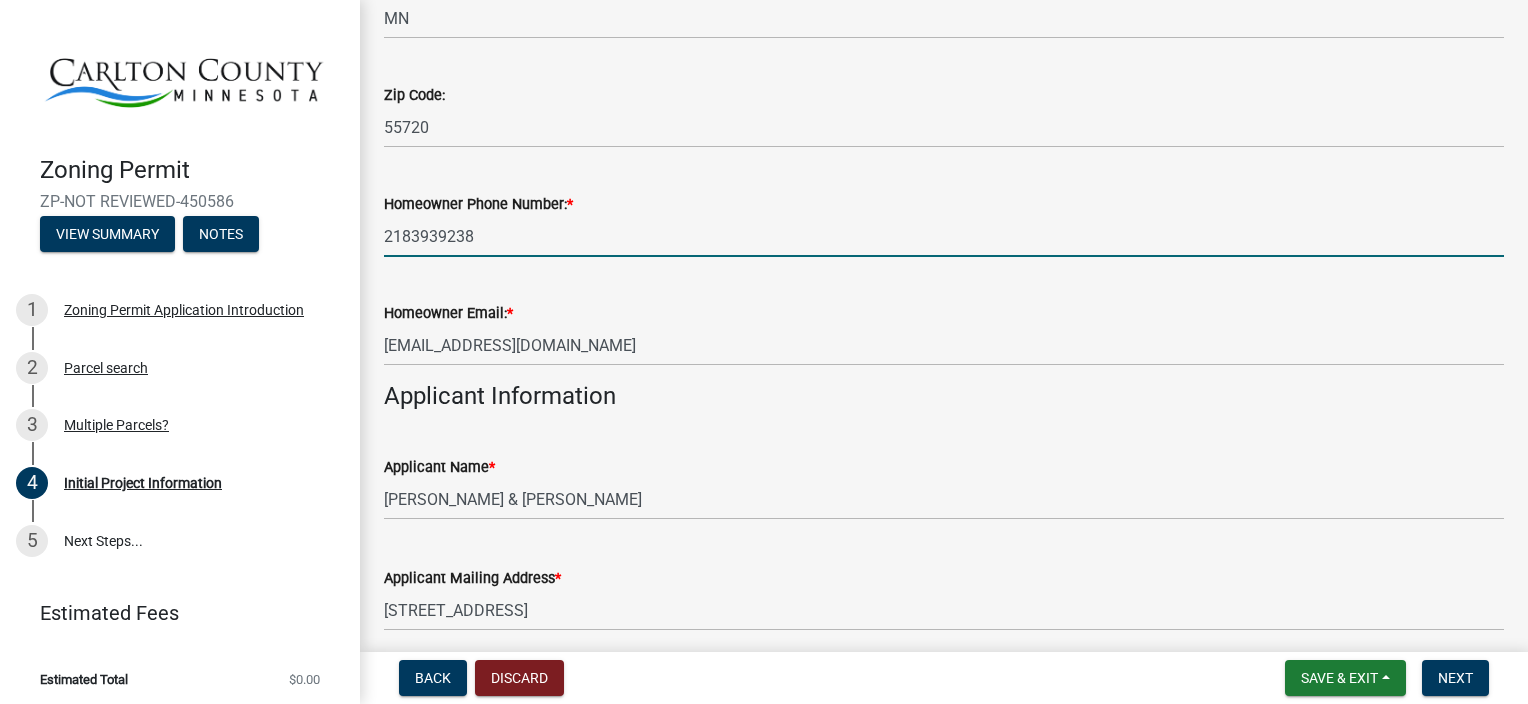 type on "2183939238" 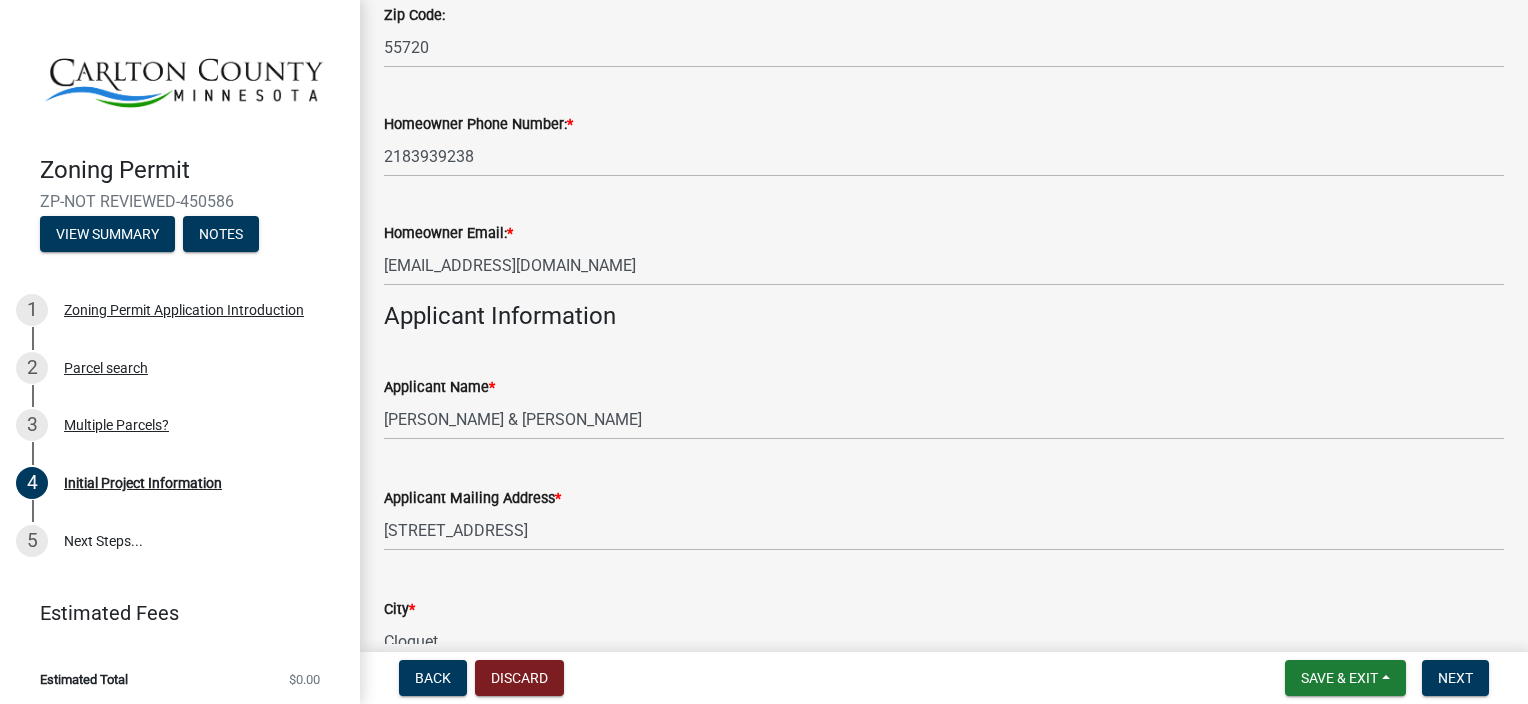 scroll, scrollTop: 900, scrollLeft: 0, axis: vertical 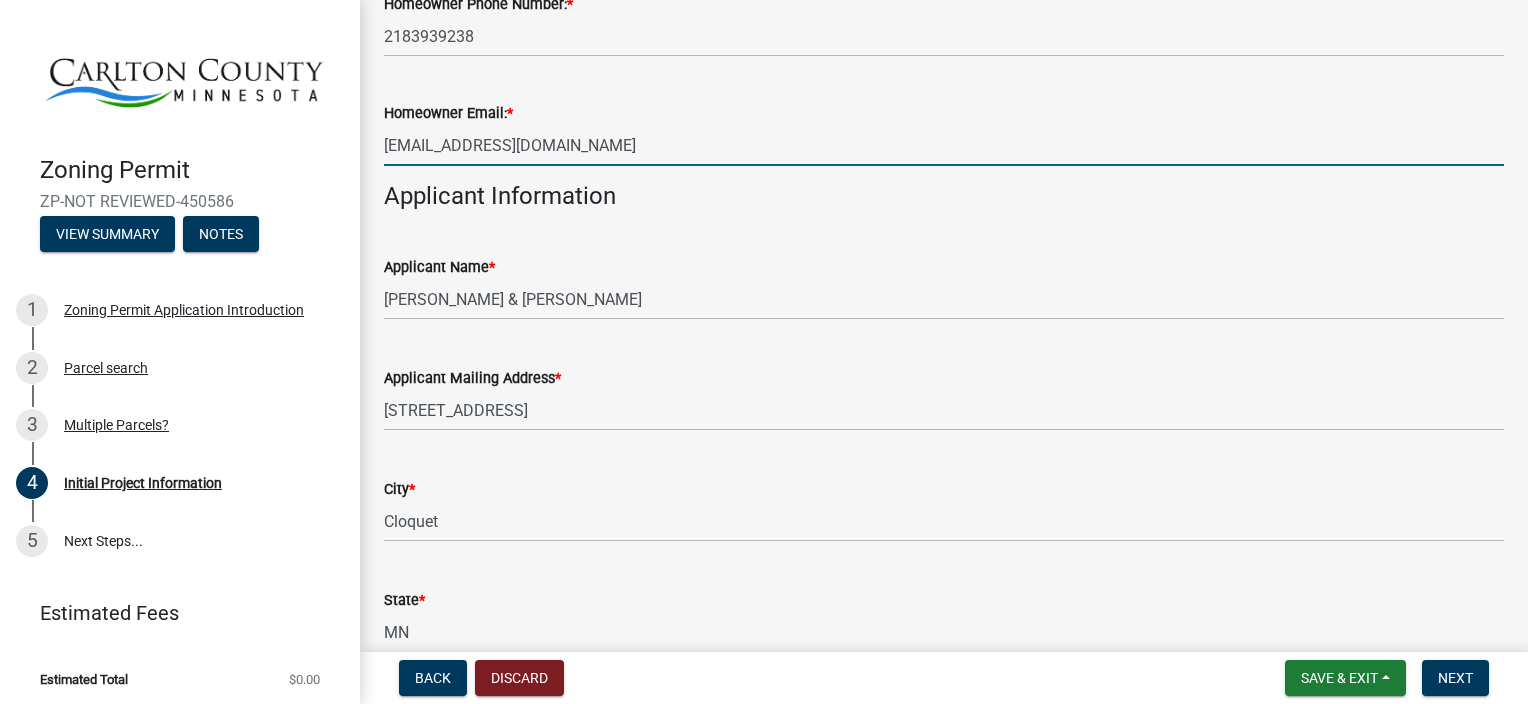 click on "[EMAIL_ADDRESS][DOMAIN_NAME]" at bounding box center (944, 145) 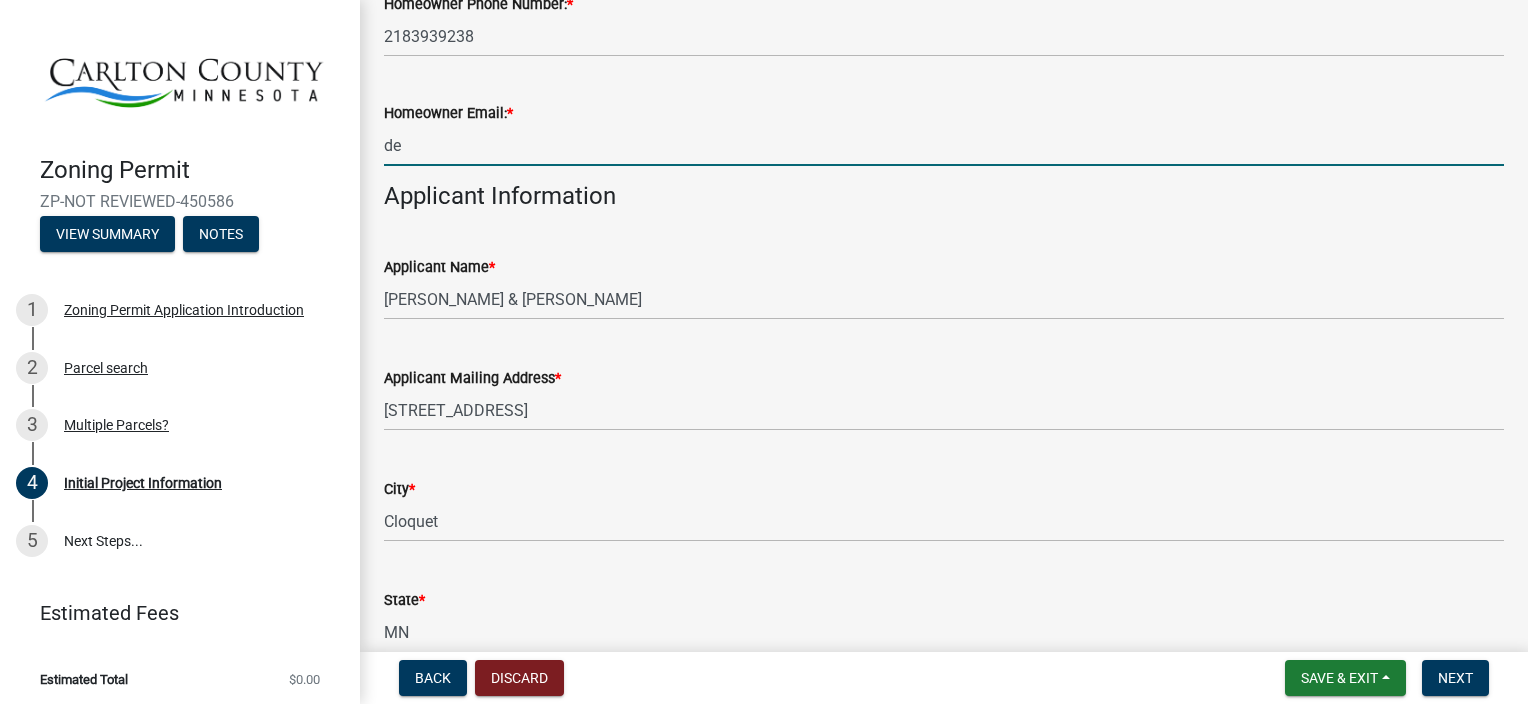 type on "d" 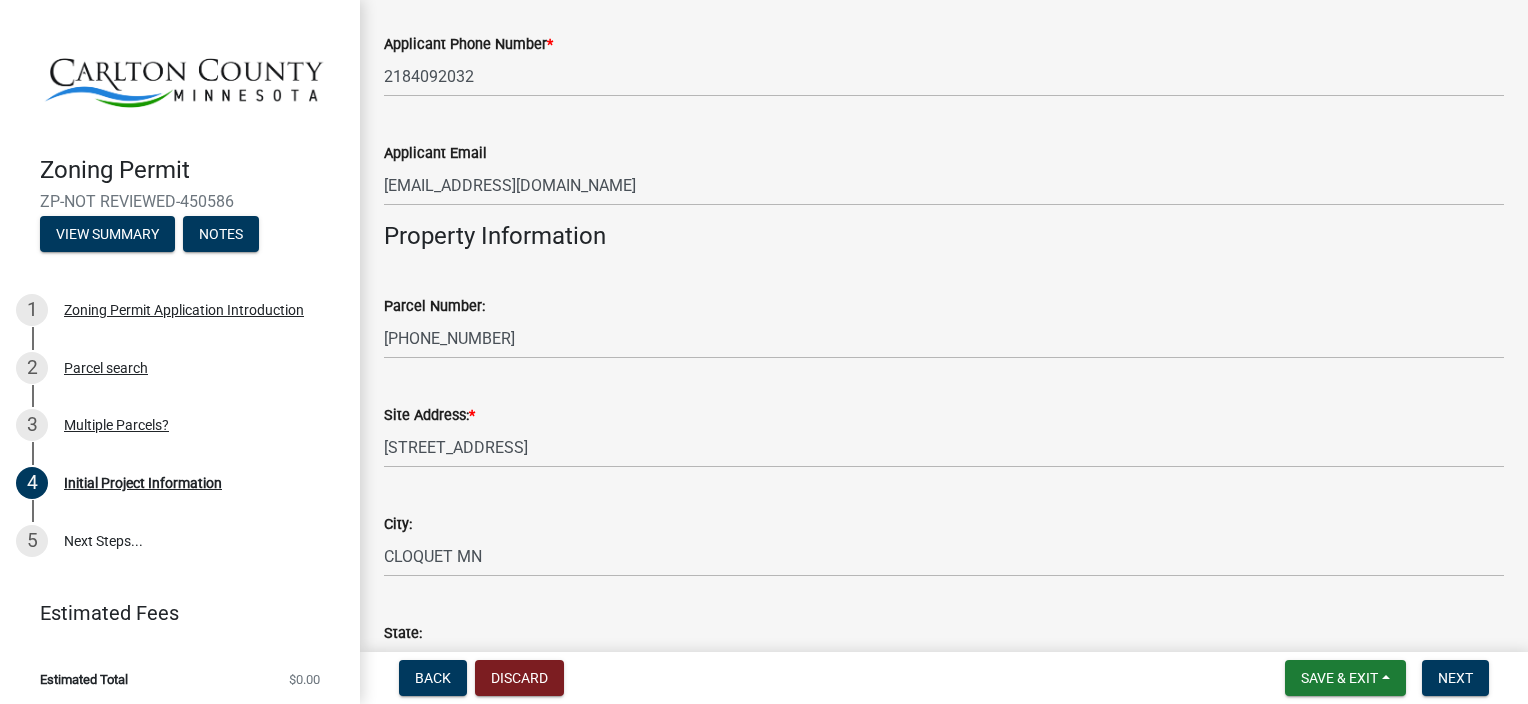 scroll, scrollTop: 1700, scrollLeft: 0, axis: vertical 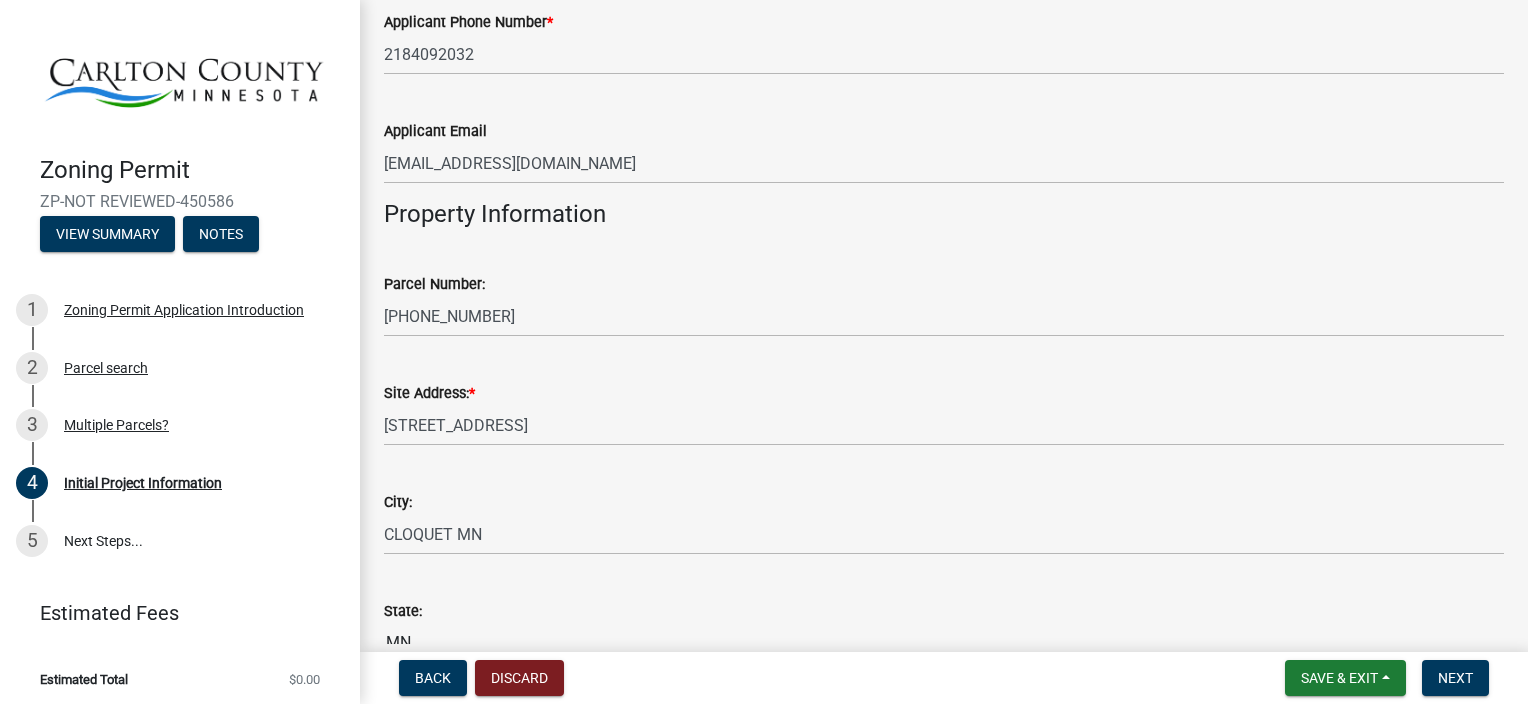 type on "[EMAIL_ADDRESS][DOMAIN_NAME]" 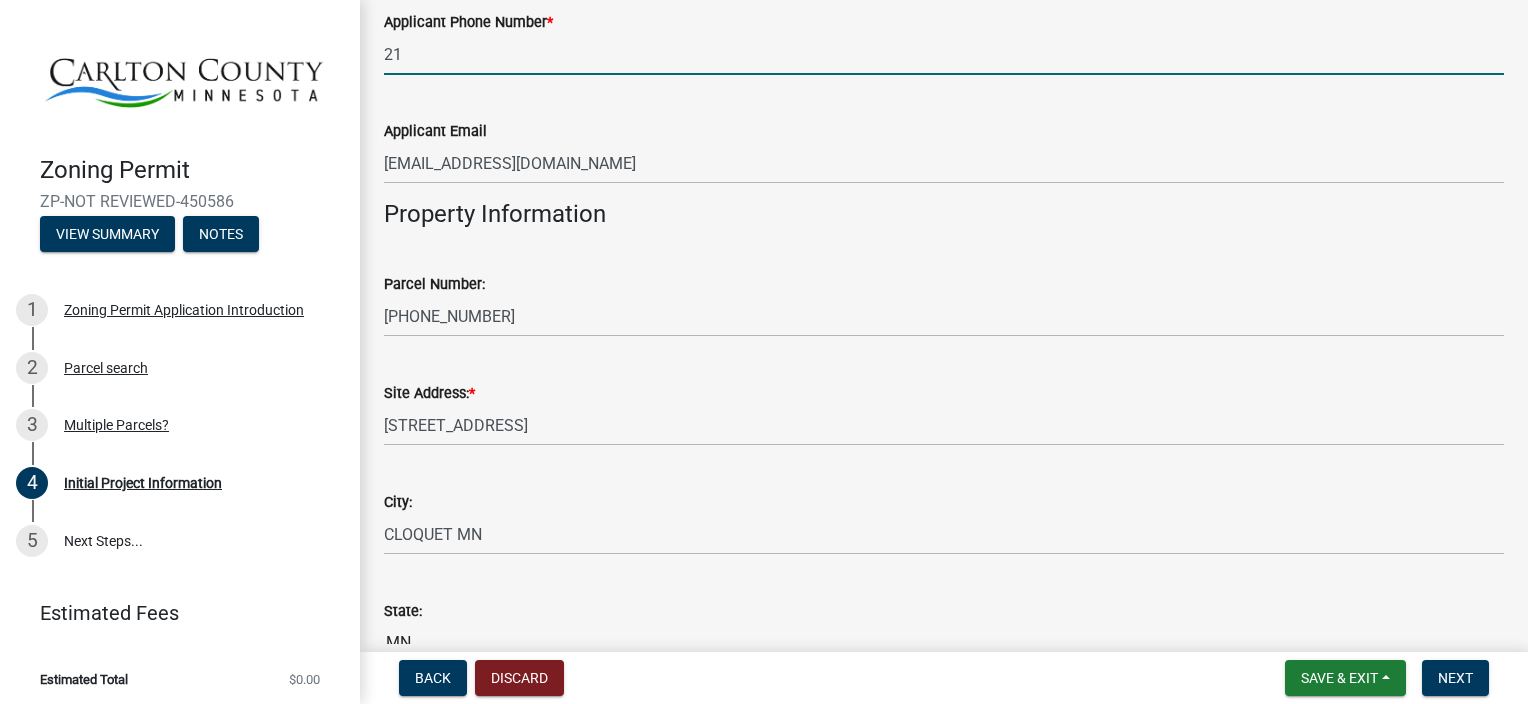 type on "2" 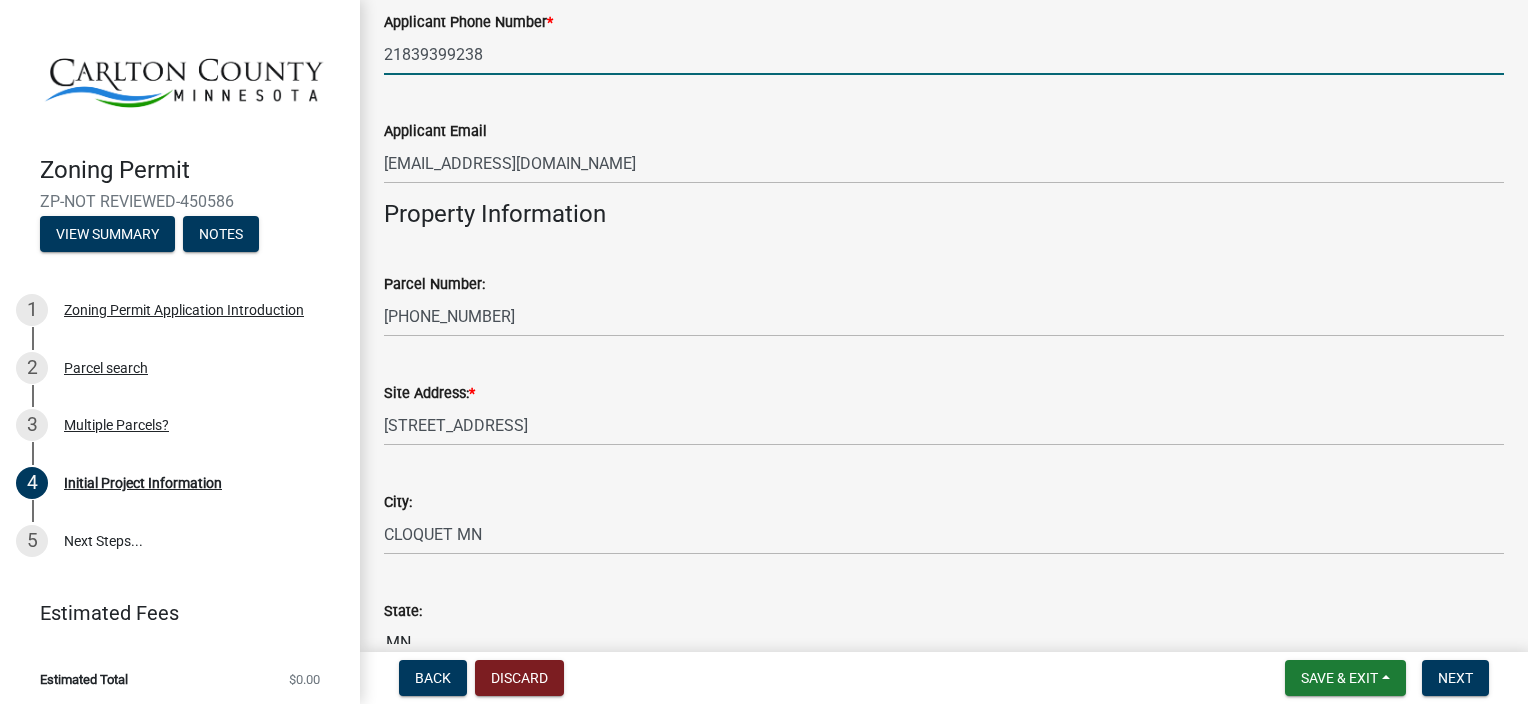drag, startPoint x: 500, startPoint y: 57, endPoint x: 552, endPoint y: 38, distance: 55.362442 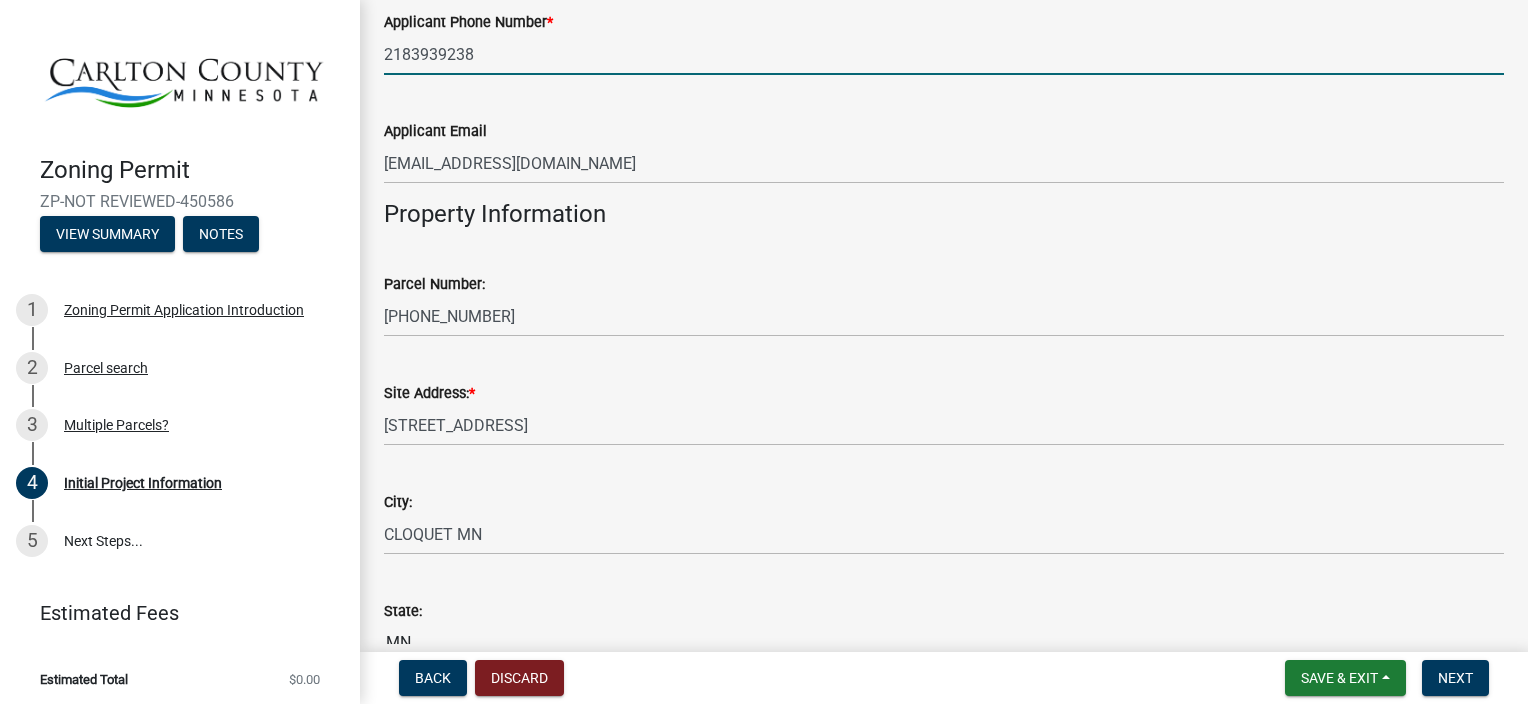 type on "2183939238" 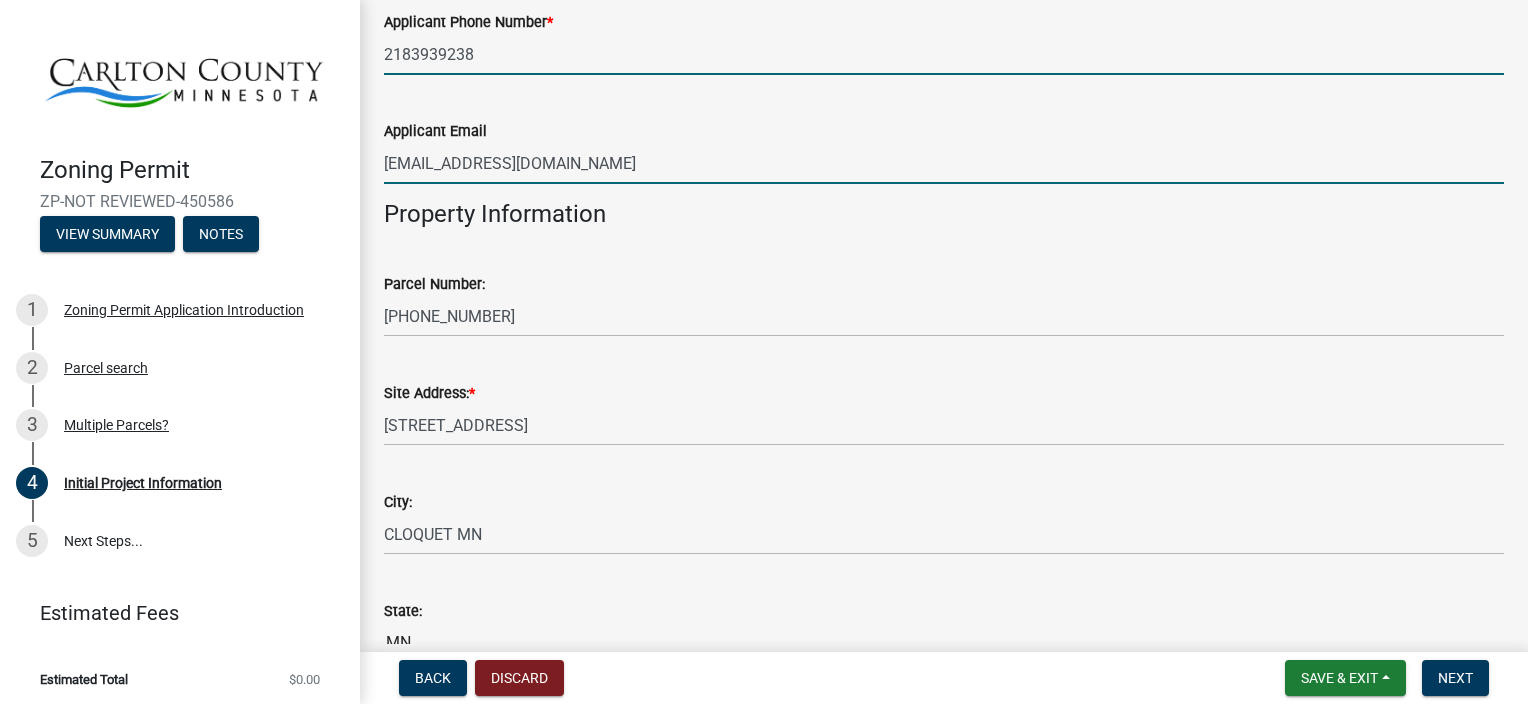 click on "[EMAIL_ADDRESS][DOMAIN_NAME]" at bounding box center (944, 163) 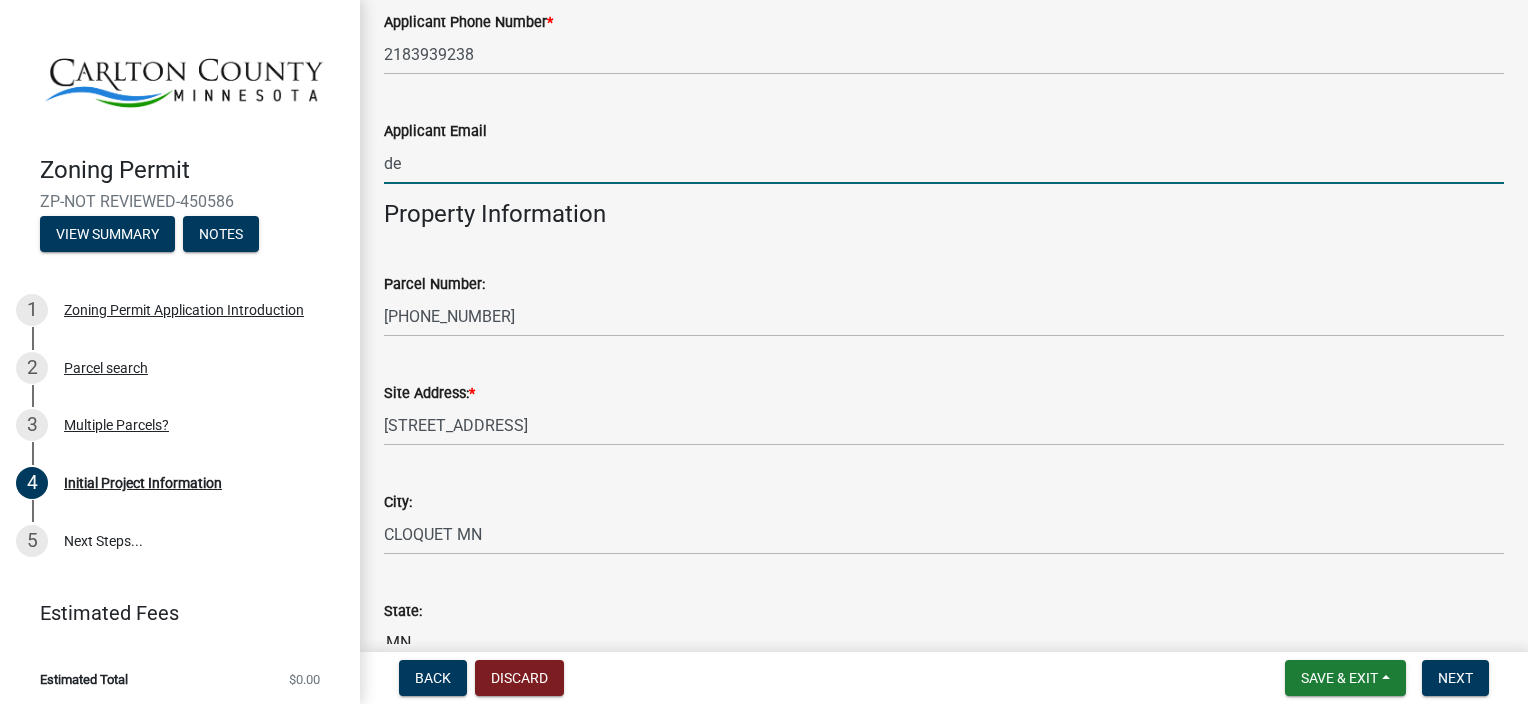 type on "d" 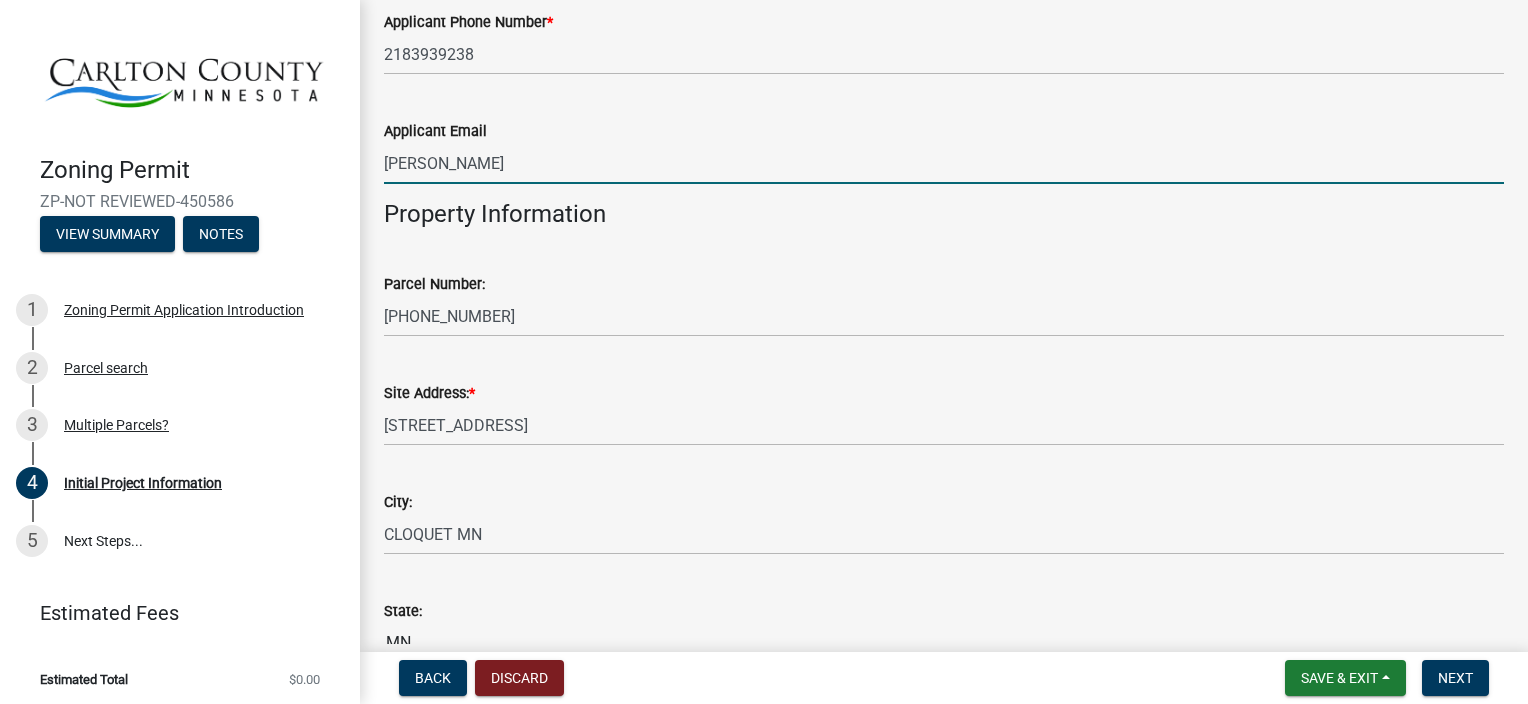 type on "[EMAIL_ADDRESS][DOMAIN_NAME]" 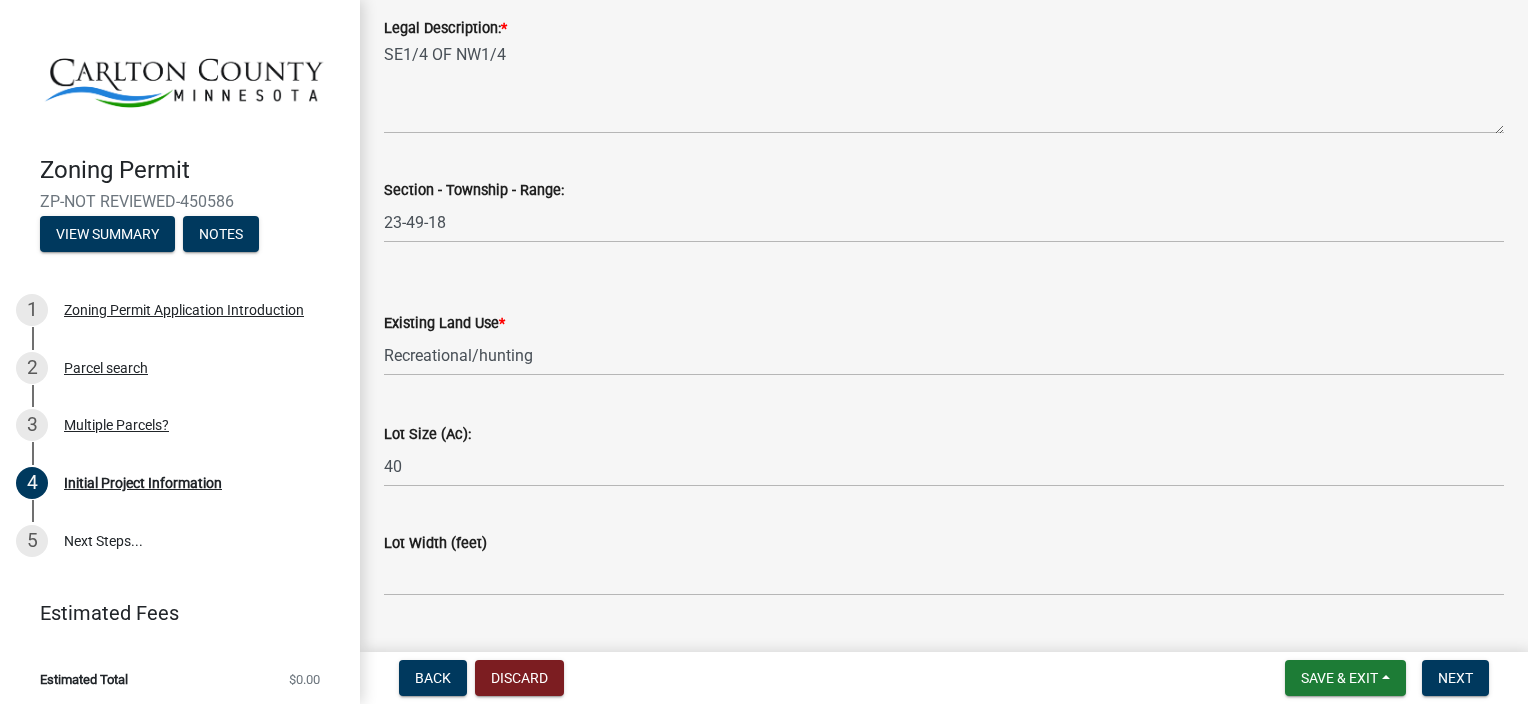 scroll, scrollTop: 2500, scrollLeft: 0, axis: vertical 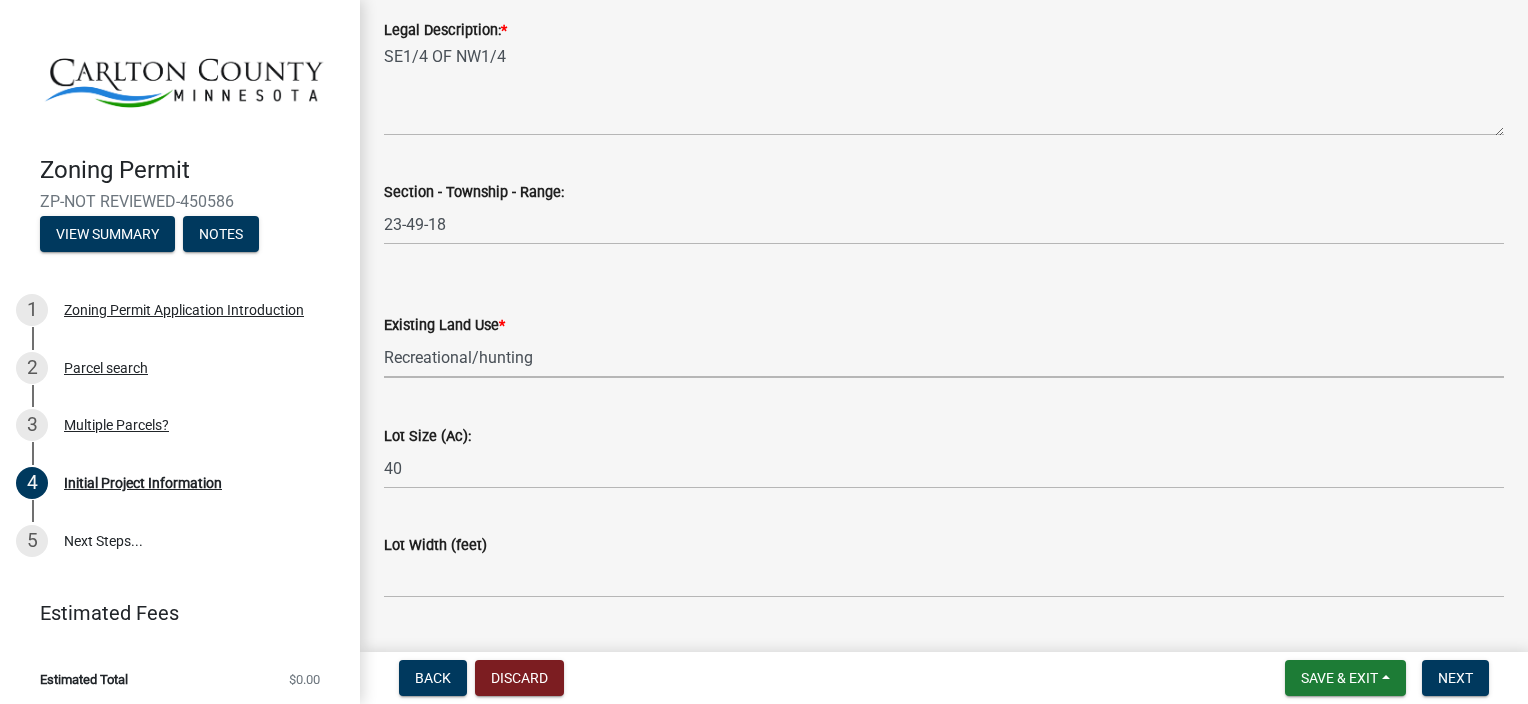 click on "Select Item...   Residential   Commercial   Recreational/hunting   Agricultural" at bounding box center [944, 357] 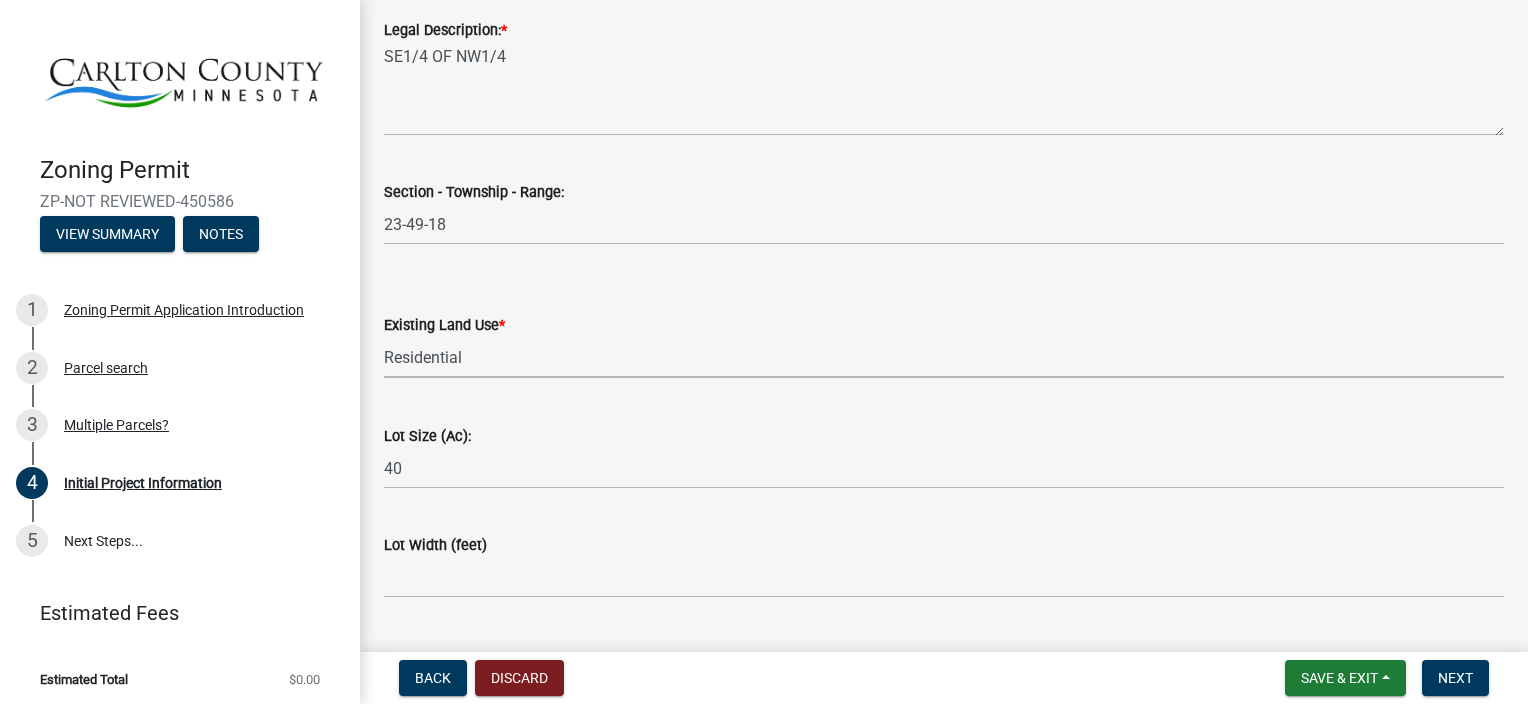 click on "Select Item...   Residential   Commercial   Recreational/hunting   Agricultural" at bounding box center (944, 357) 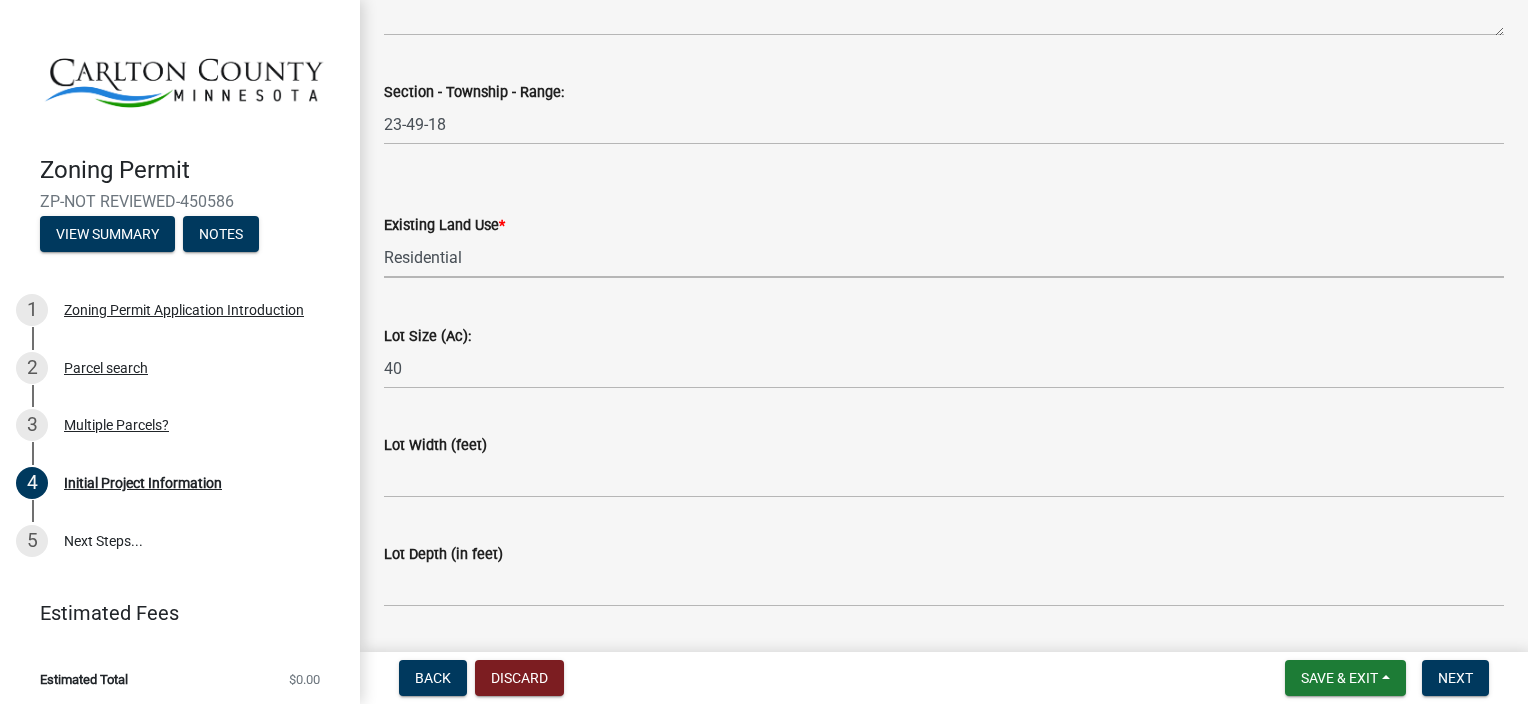 scroll, scrollTop: 2700, scrollLeft: 0, axis: vertical 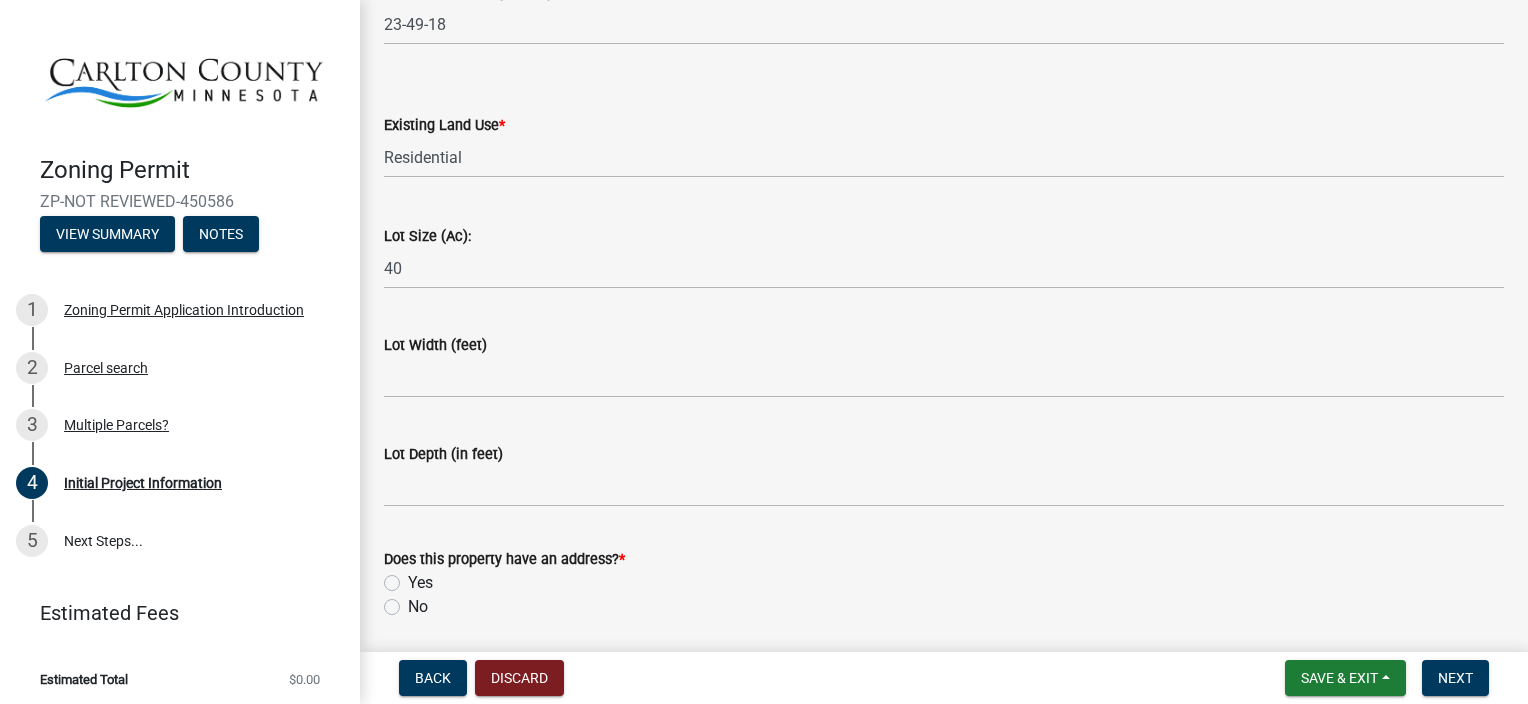 click on "Yes" 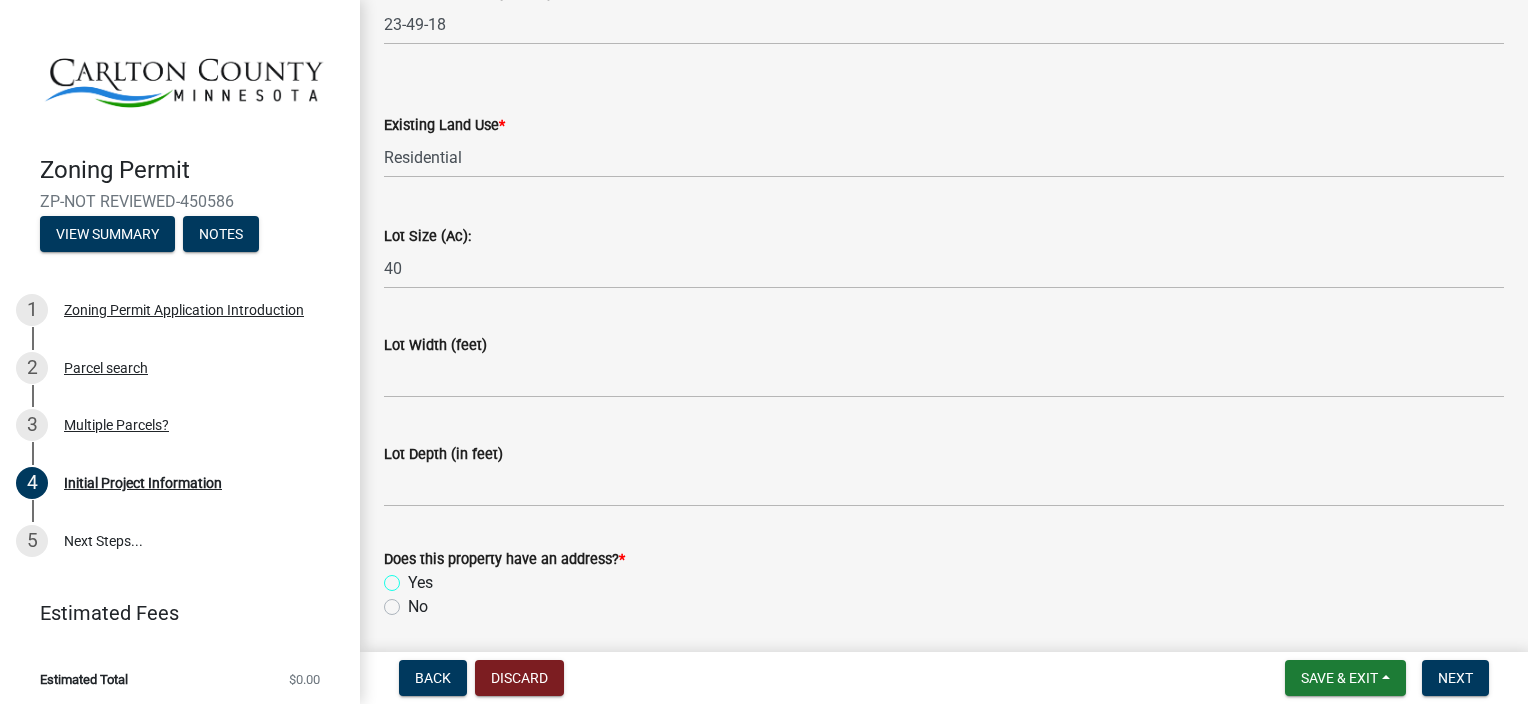 click on "Yes" at bounding box center (414, 577) 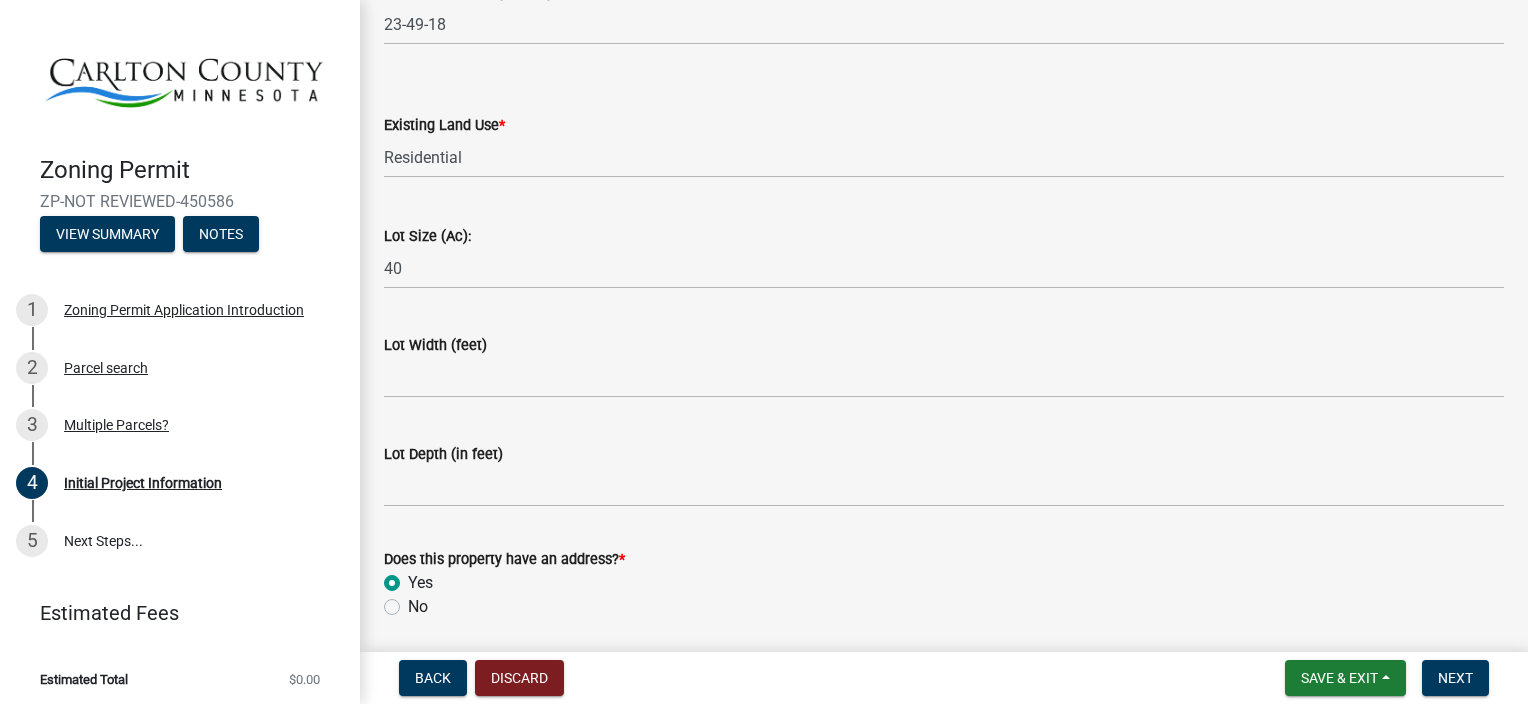 radio on "true" 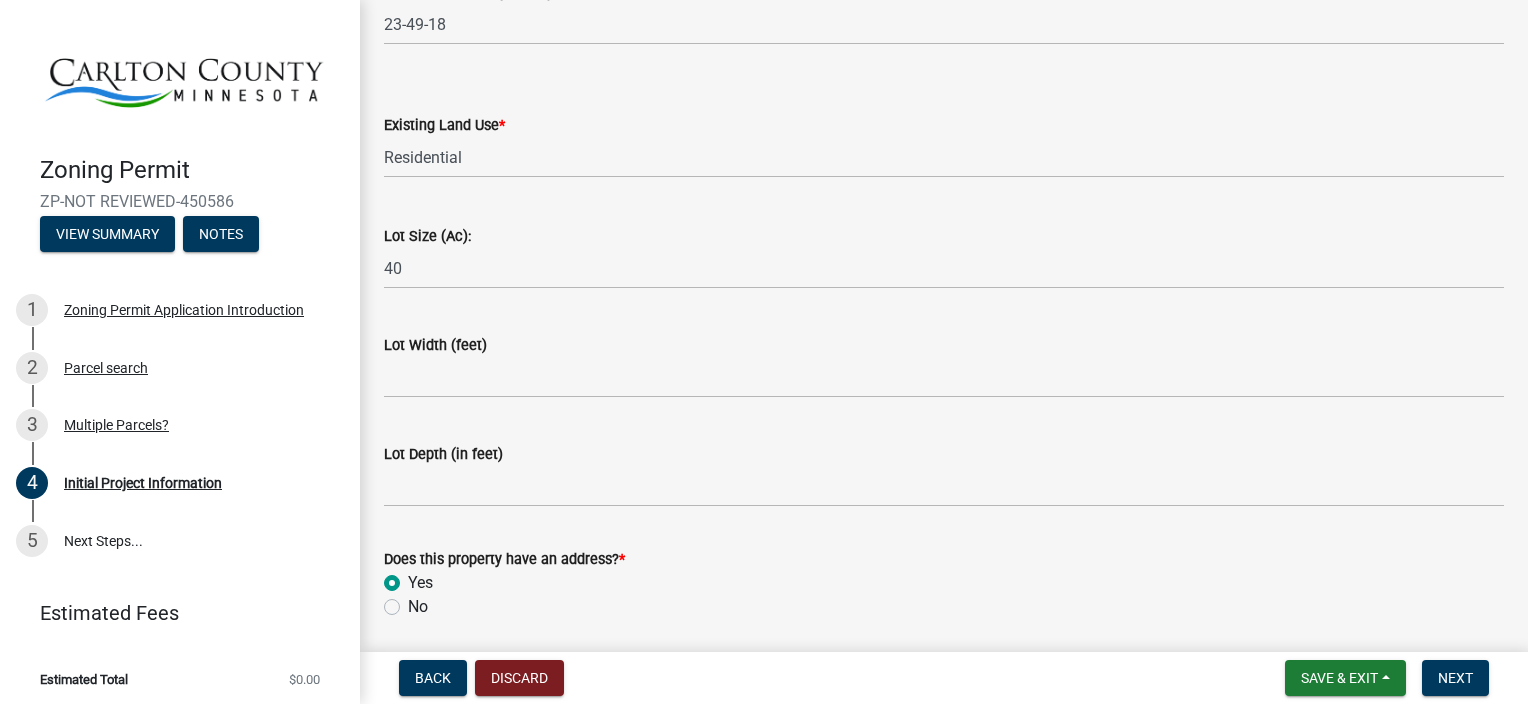 scroll, scrollTop: 2771, scrollLeft: 0, axis: vertical 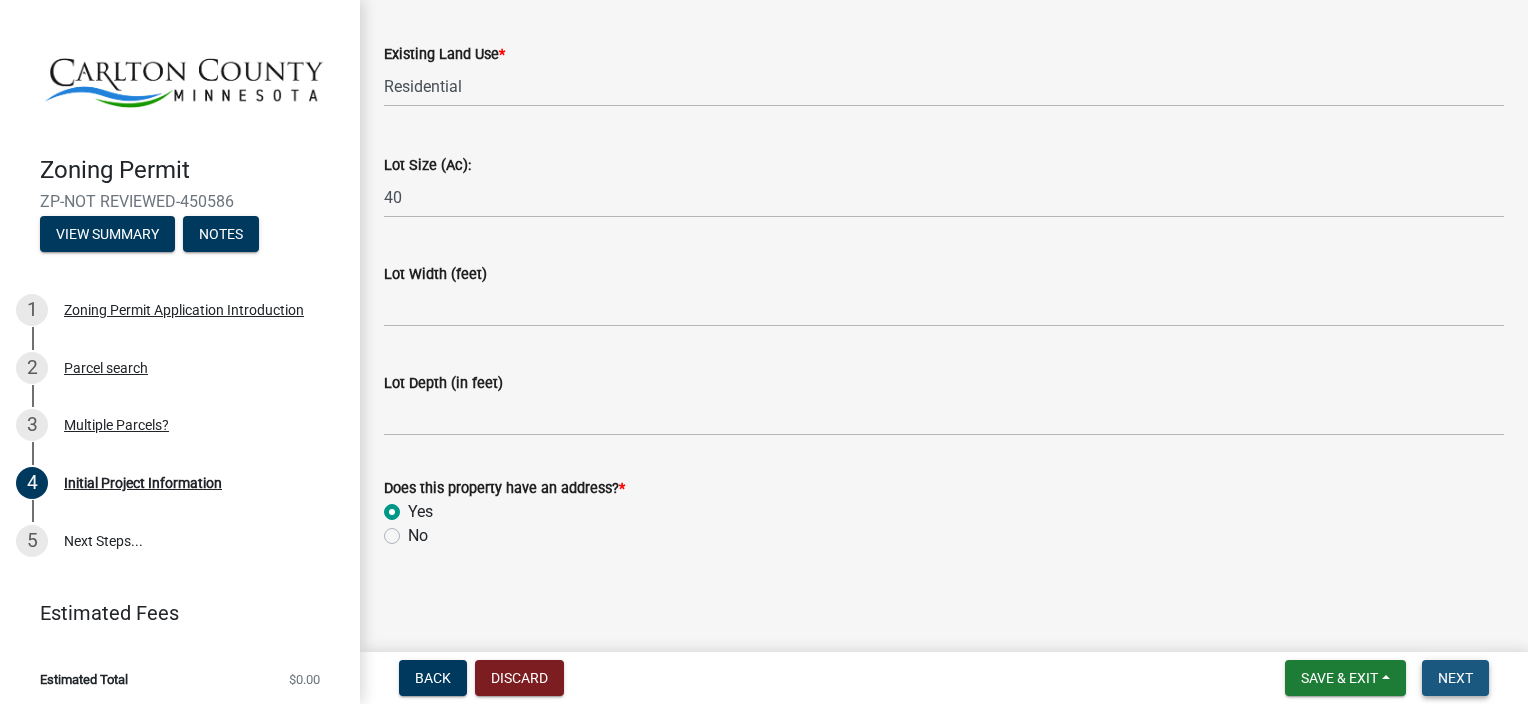click on "Next" at bounding box center (1455, 678) 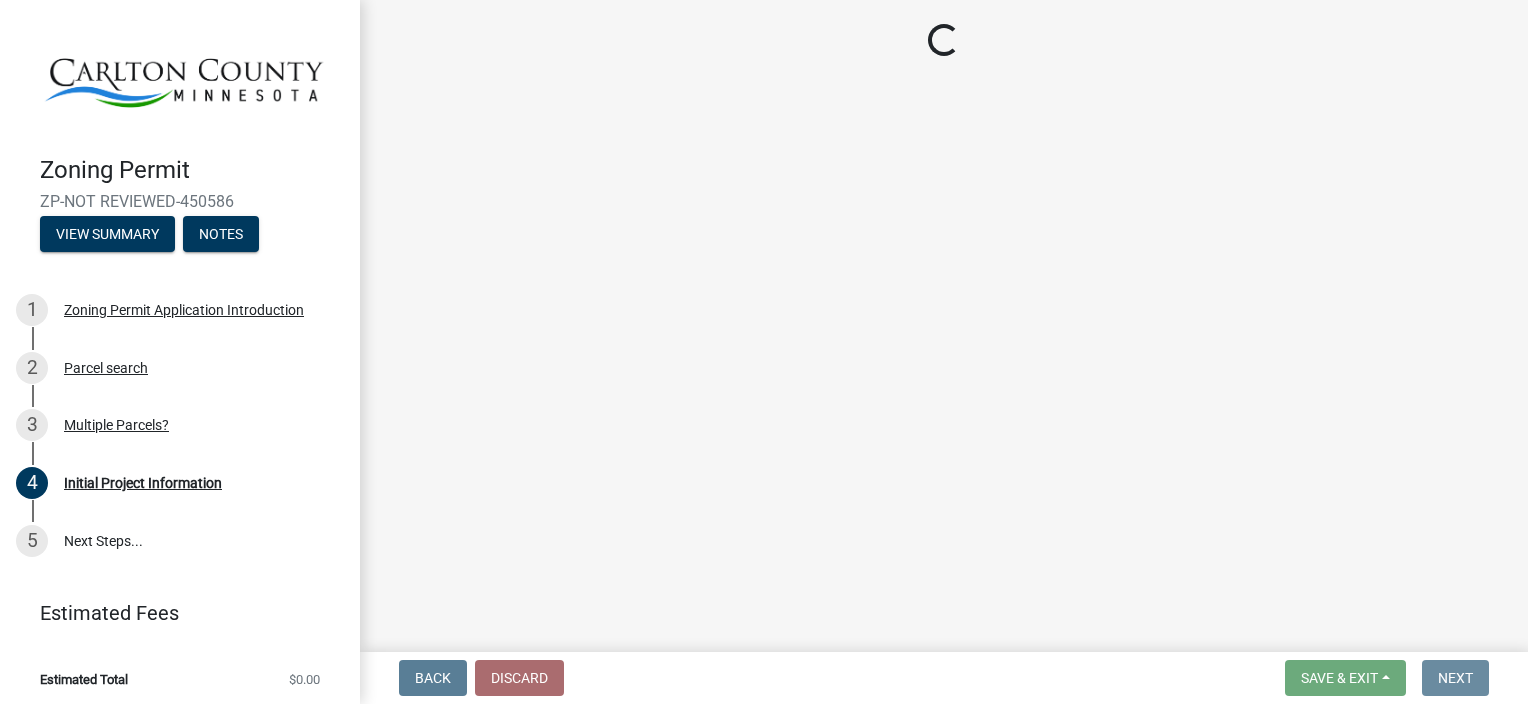 scroll, scrollTop: 0, scrollLeft: 0, axis: both 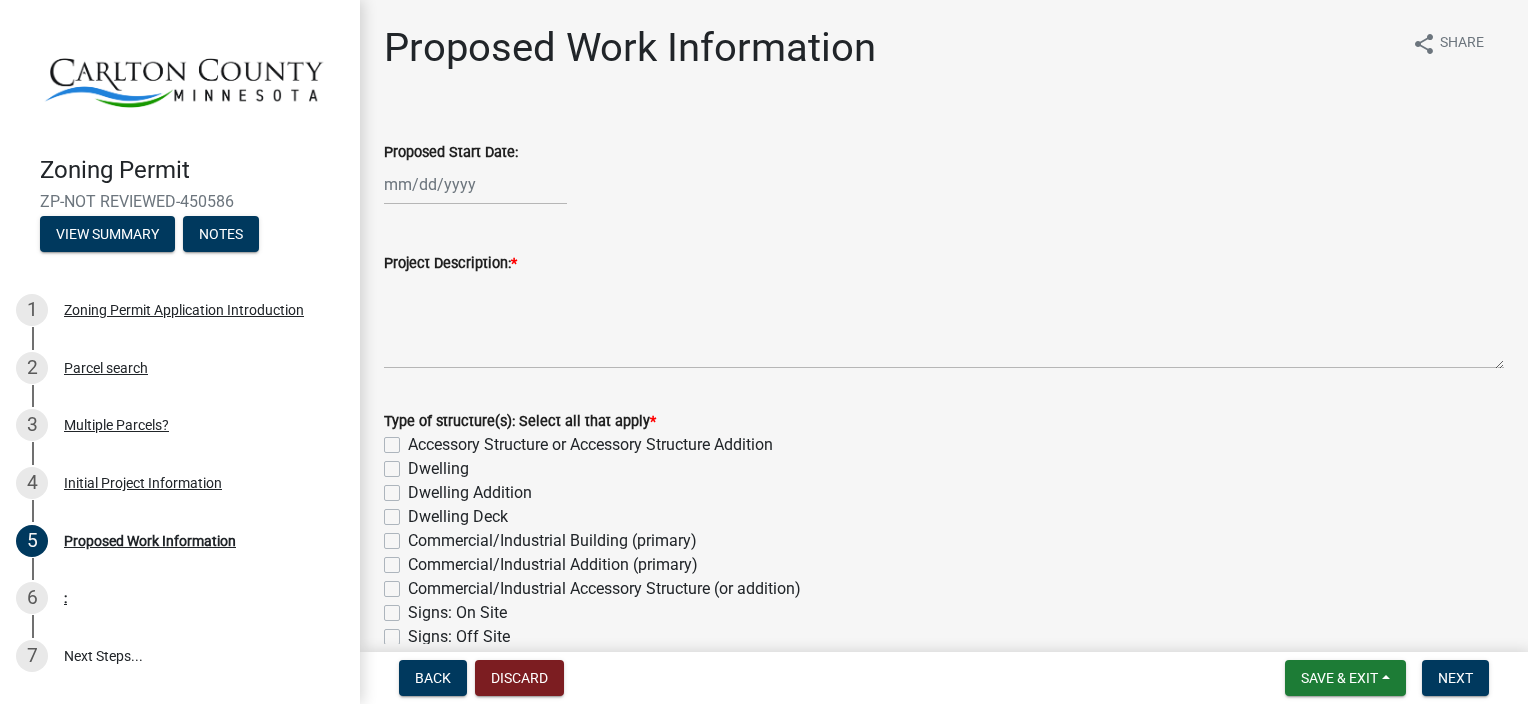click on "Project Description:  *" 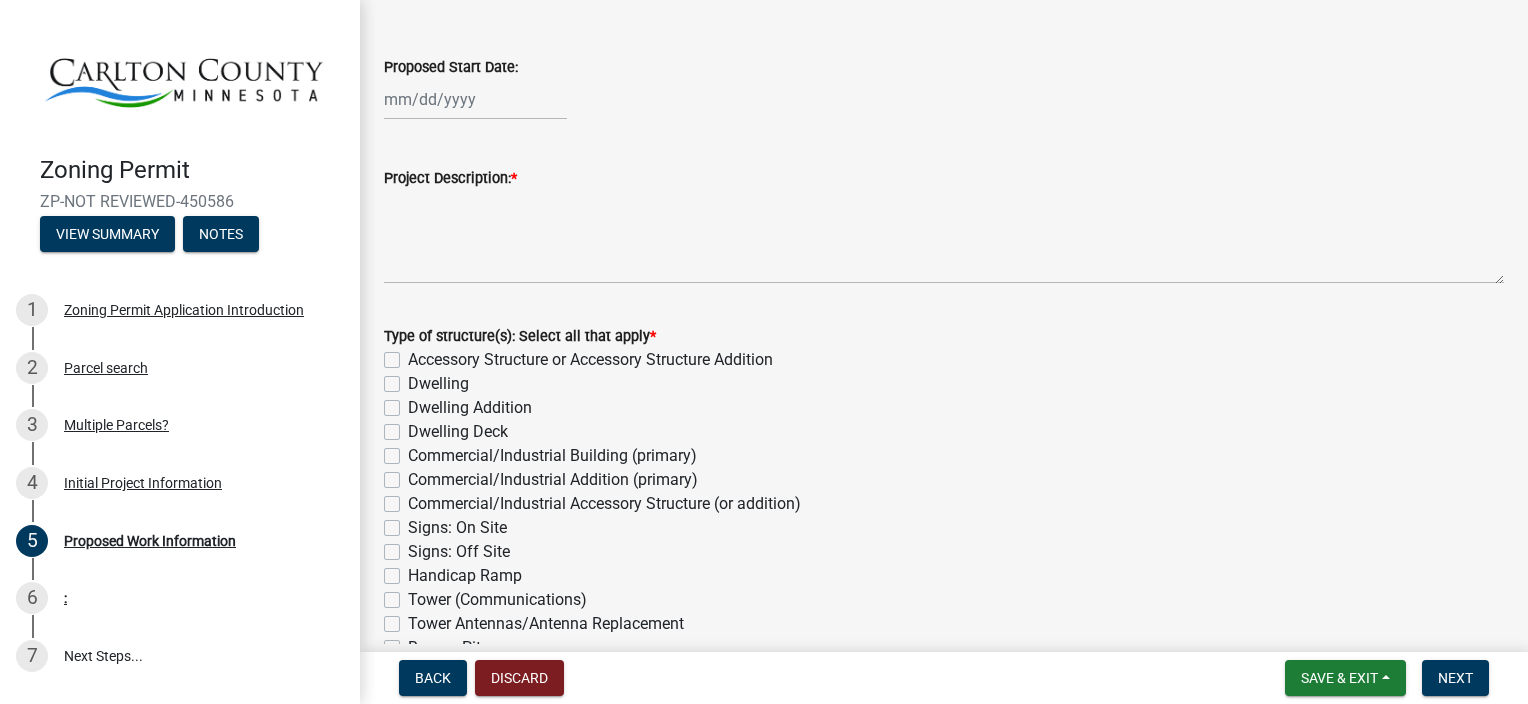 scroll, scrollTop: 0, scrollLeft: 0, axis: both 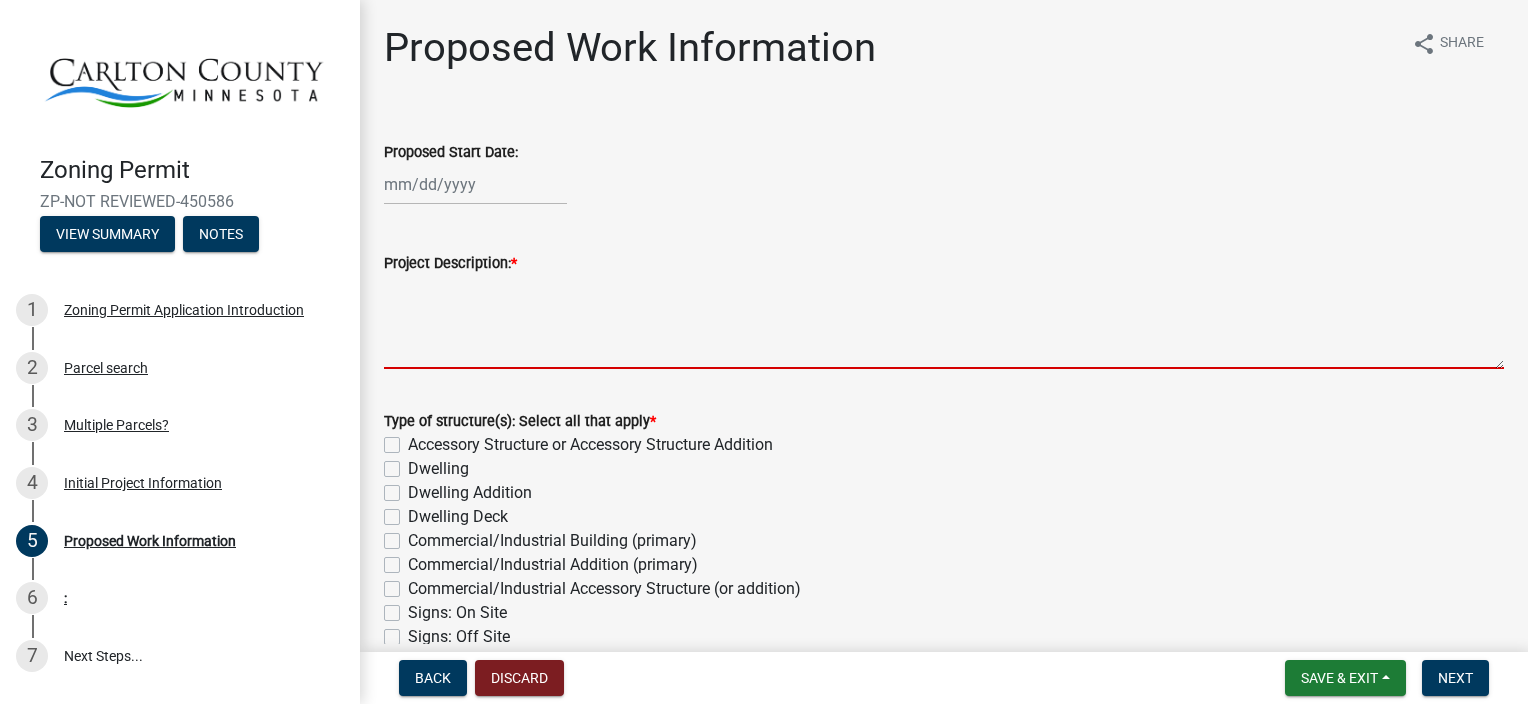 click on "Project Description:  *" at bounding box center (944, 322) 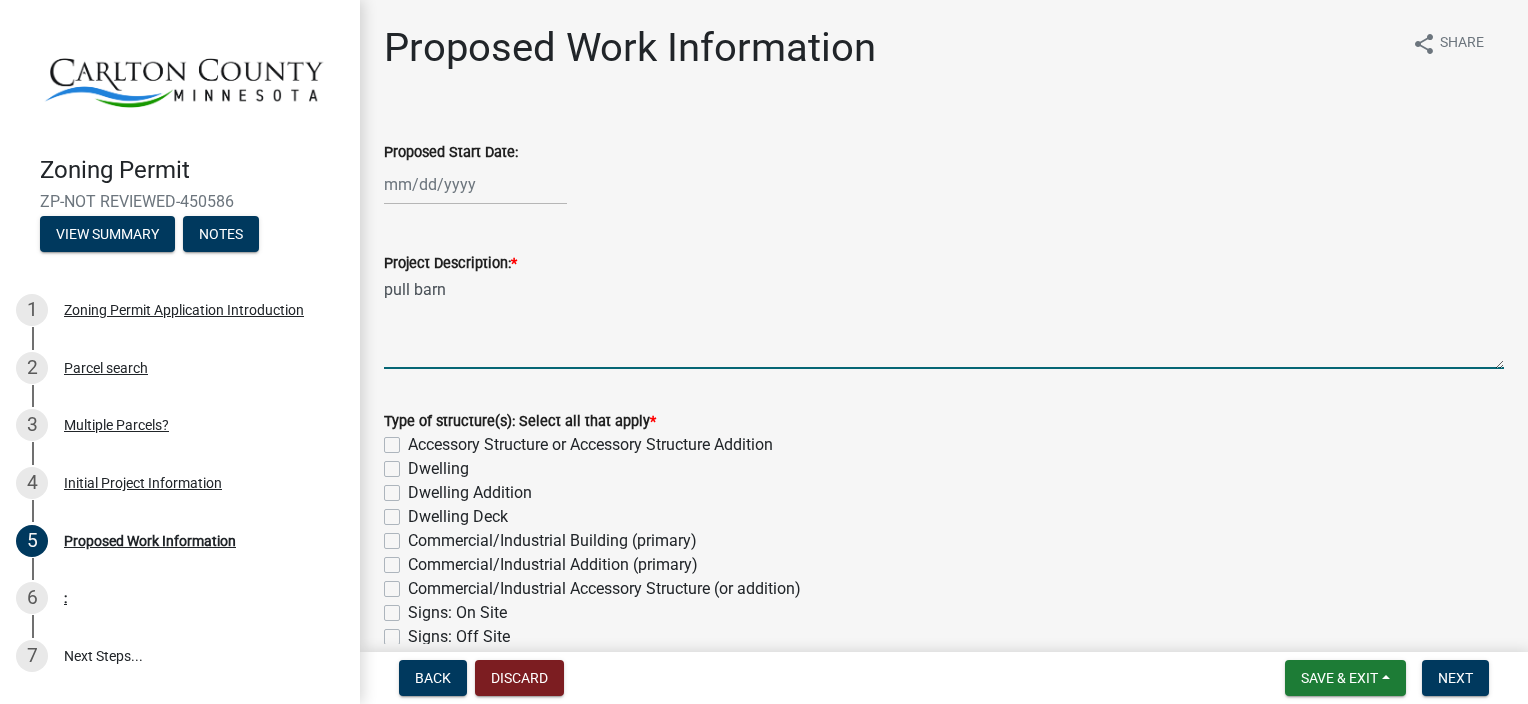 type on "pull barn" 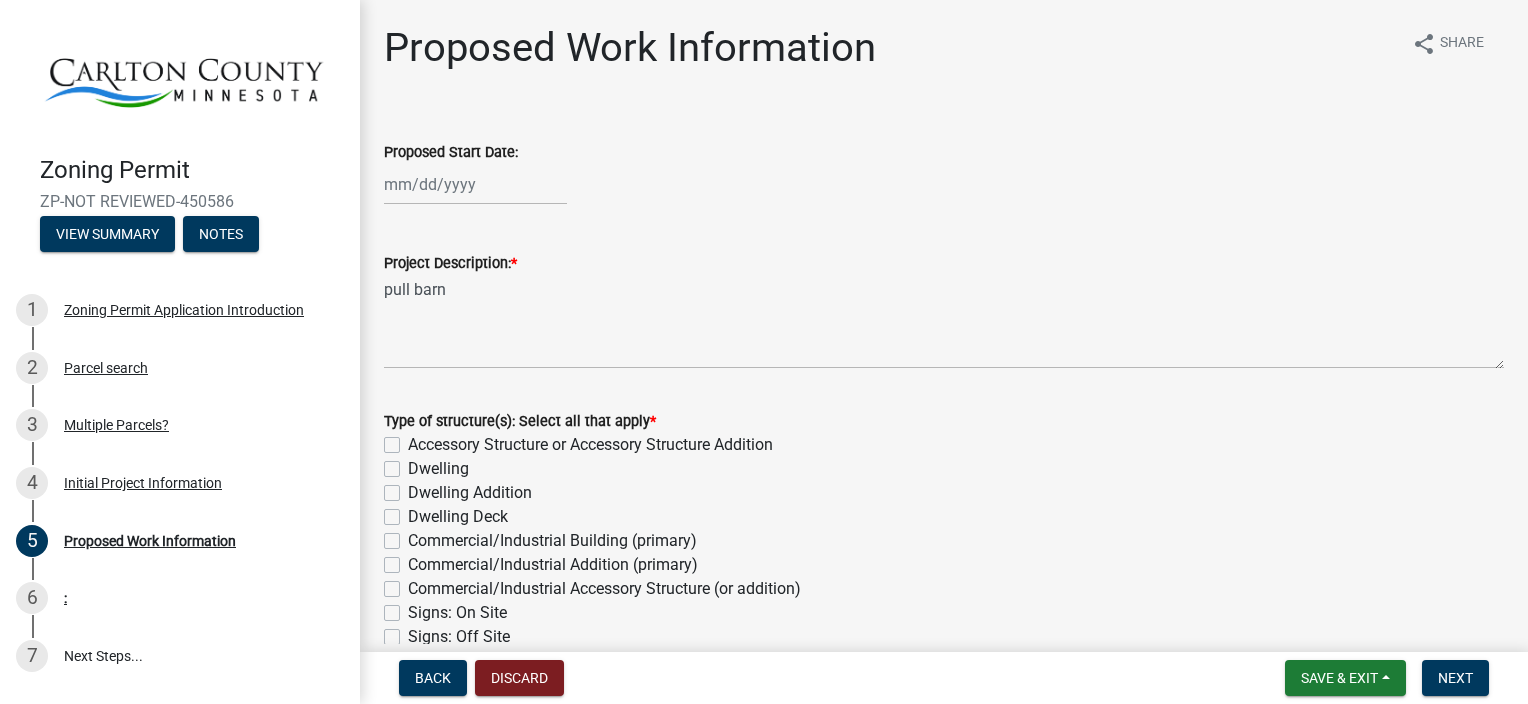 click on "Accessory Structure or Accessory Structure Addition" 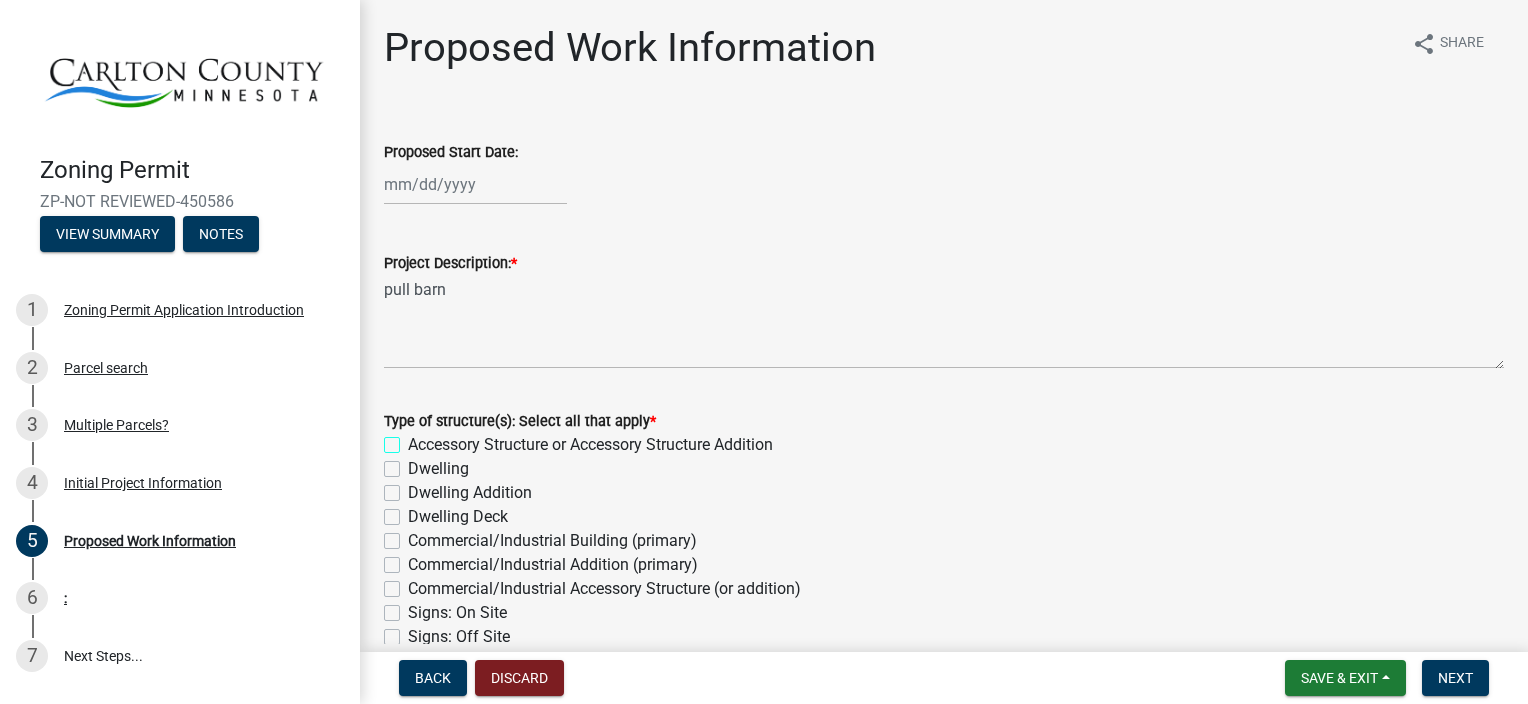 click on "Accessory Structure or Accessory Structure Addition" at bounding box center [414, 439] 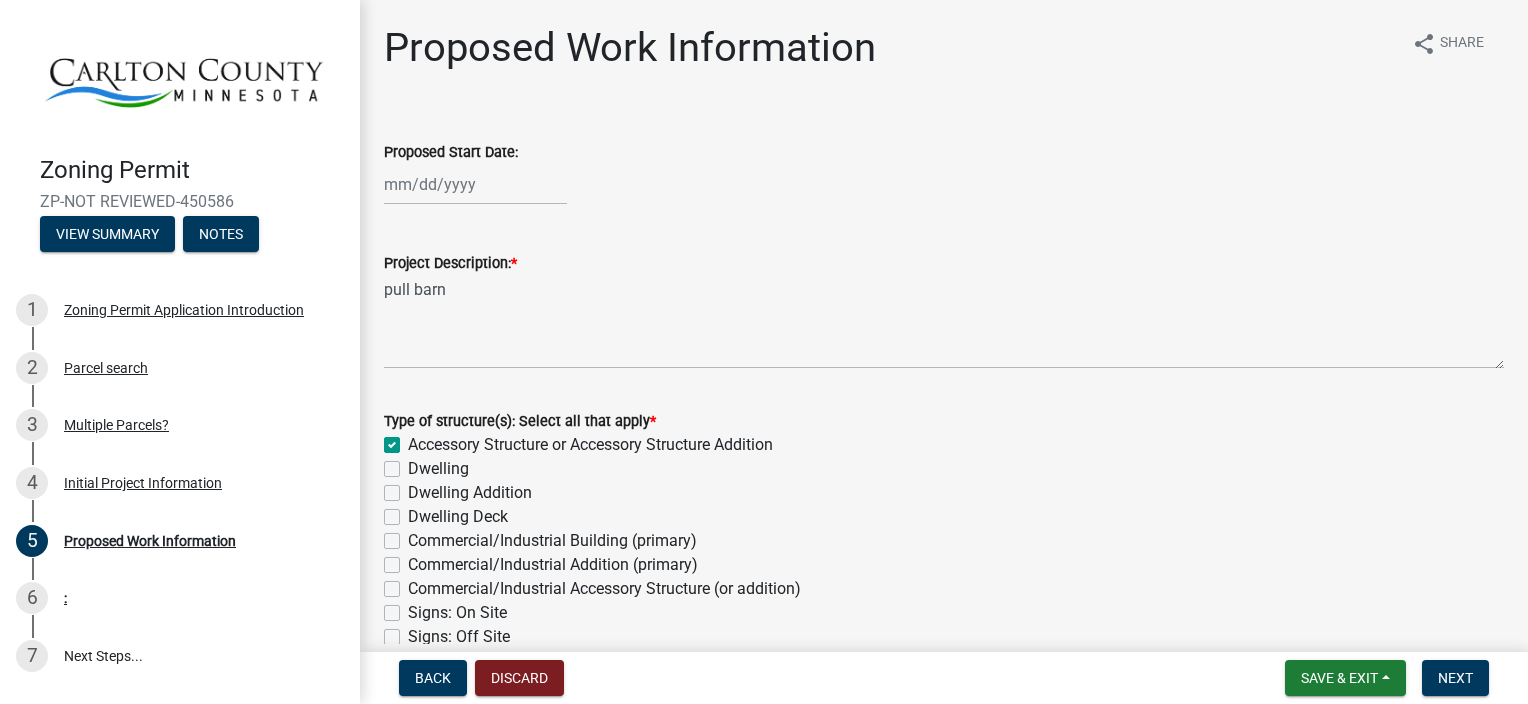 checkbox on "true" 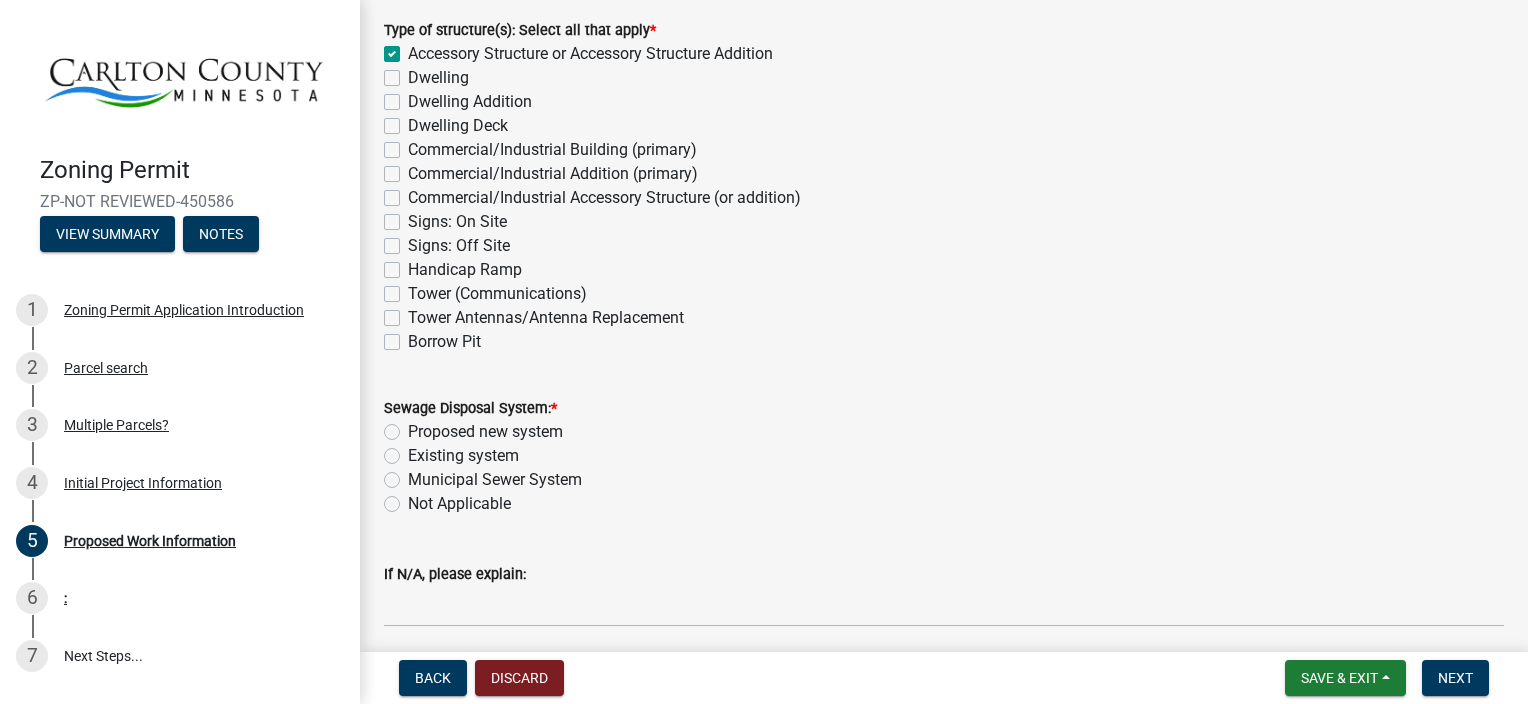 scroll, scrollTop: 500, scrollLeft: 0, axis: vertical 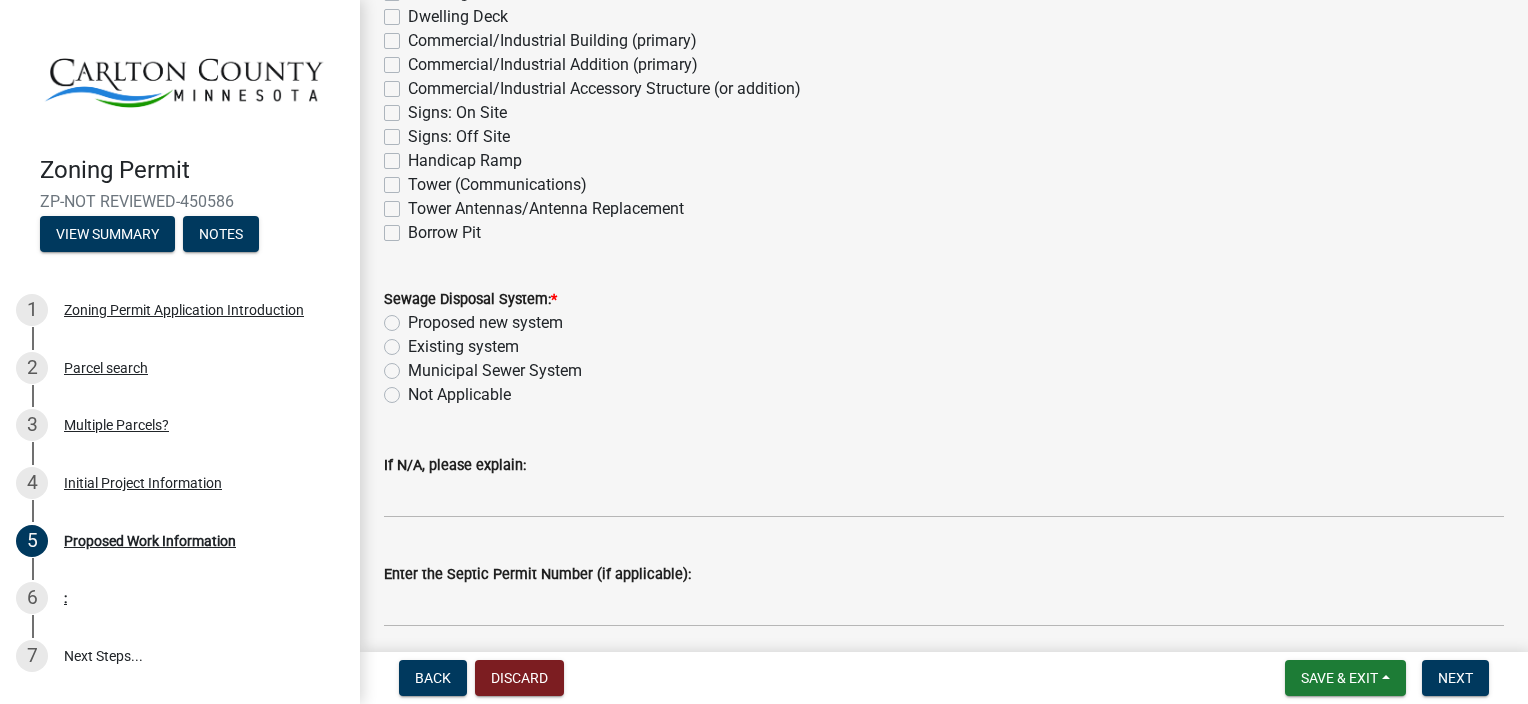 click on "Existing system" 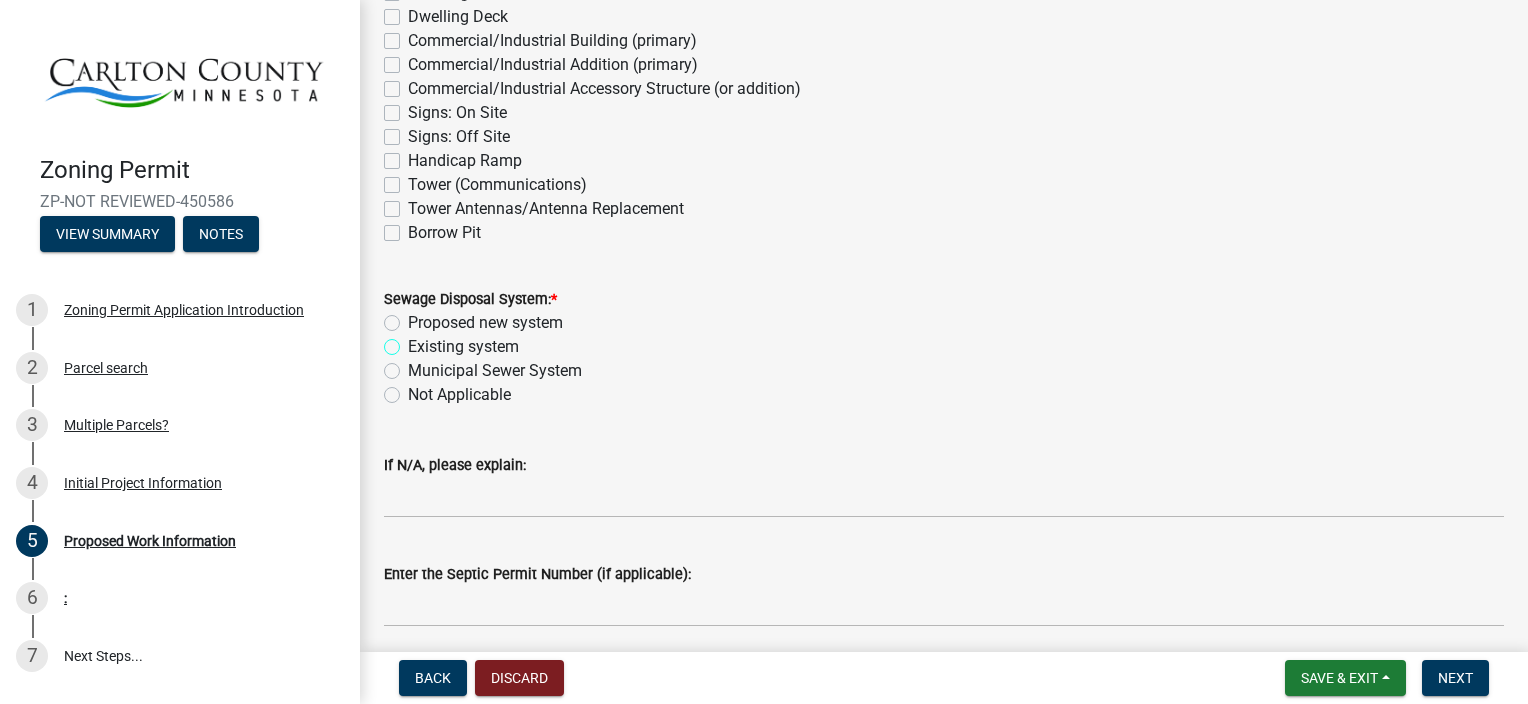 click on "Existing system" at bounding box center (414, 341) 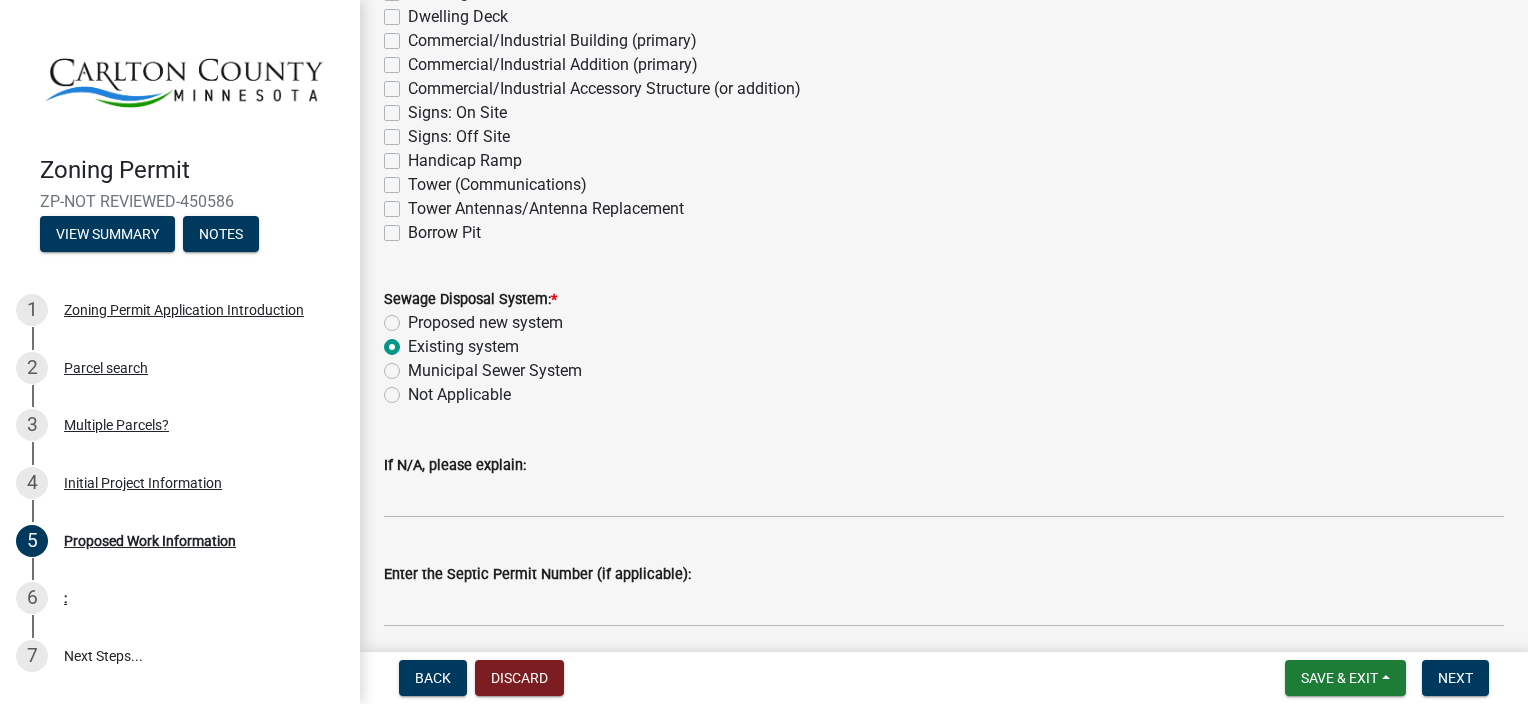 radio on "true" 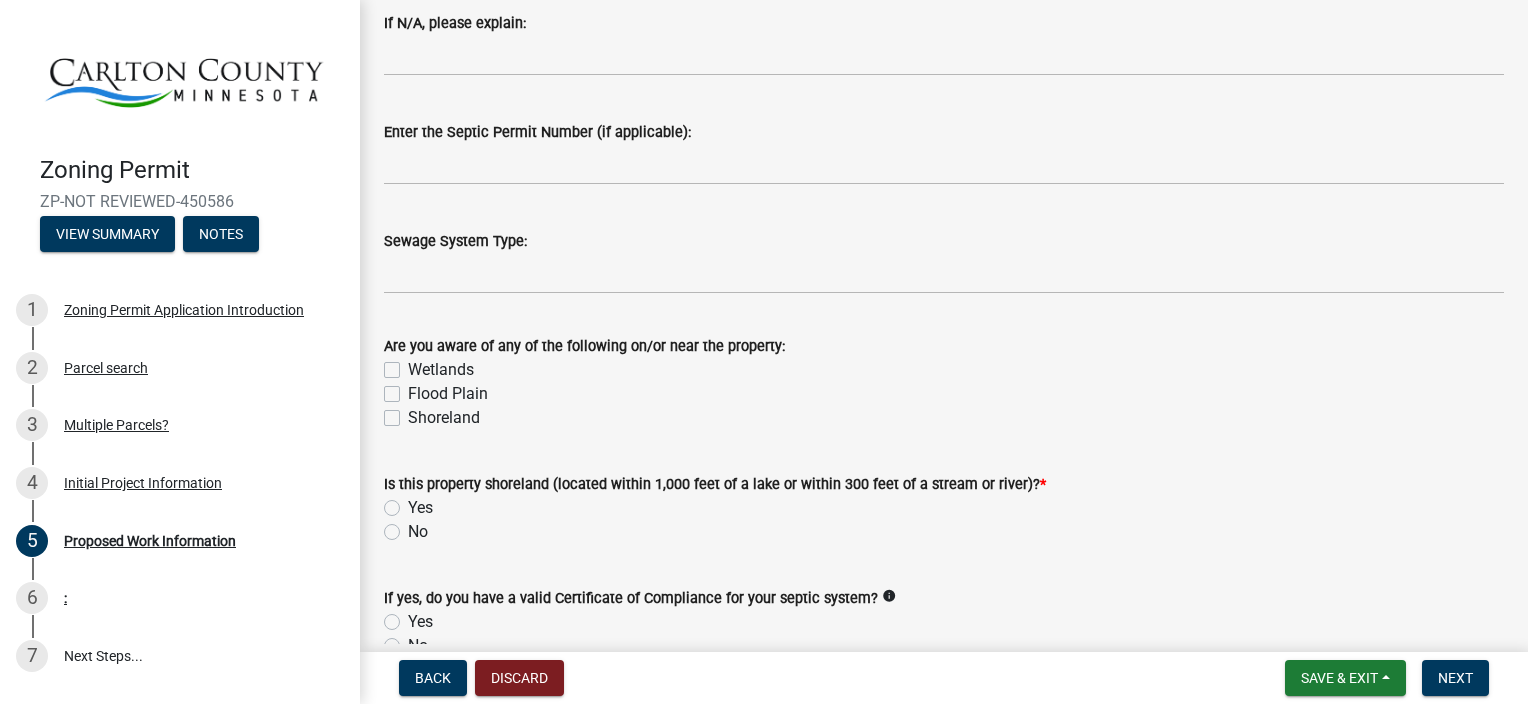 scroll, scrollTop: 1000, scrollLeft: 0, axis: vertical 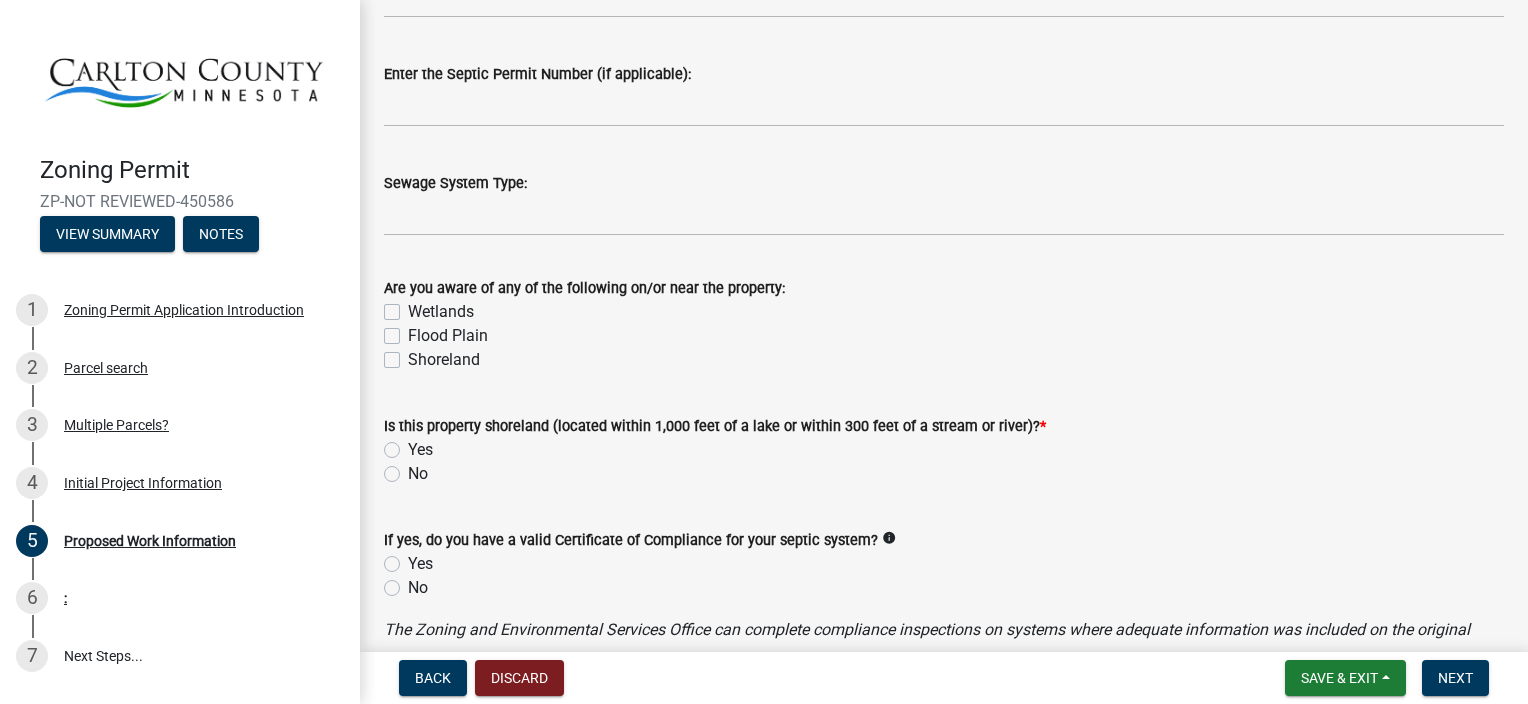 click on "No" 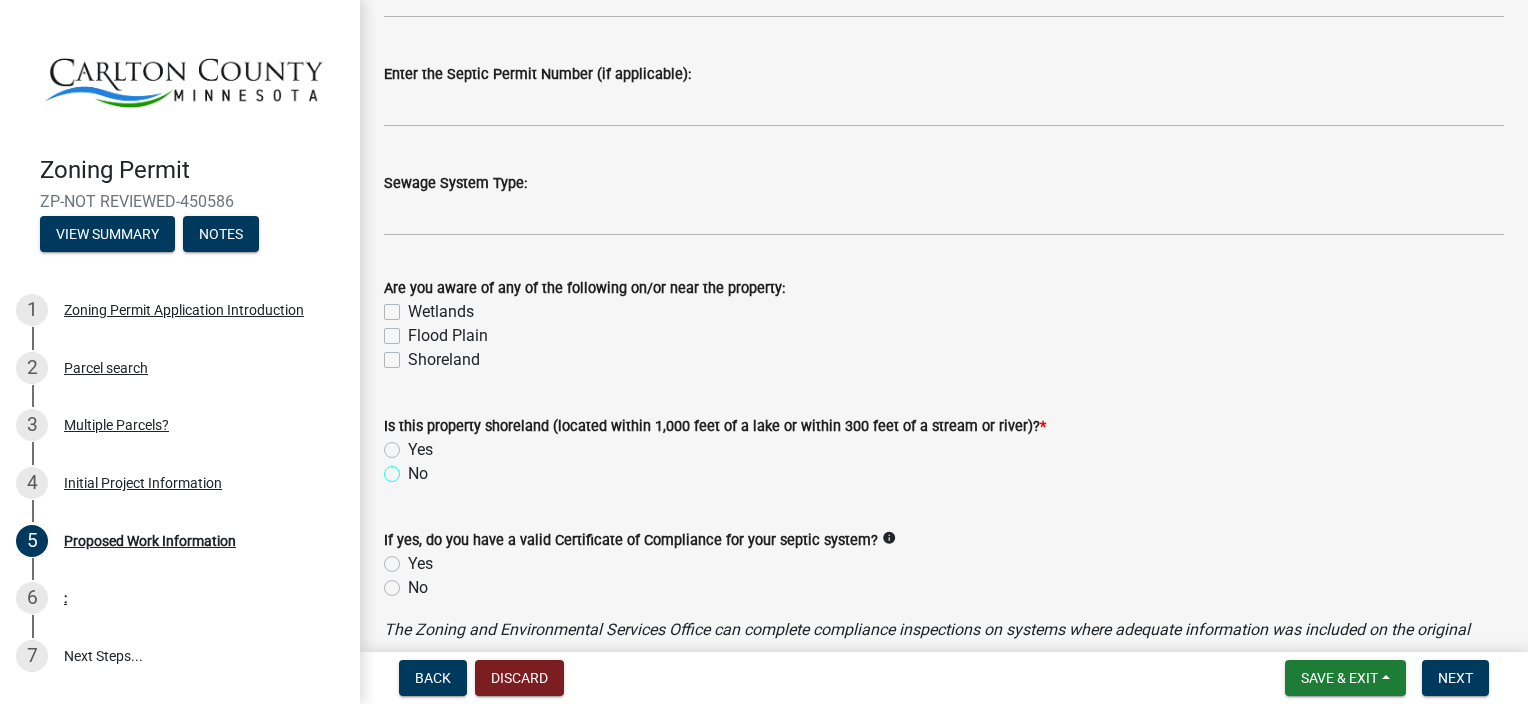 click on "No" at bounding box center (414, 468) 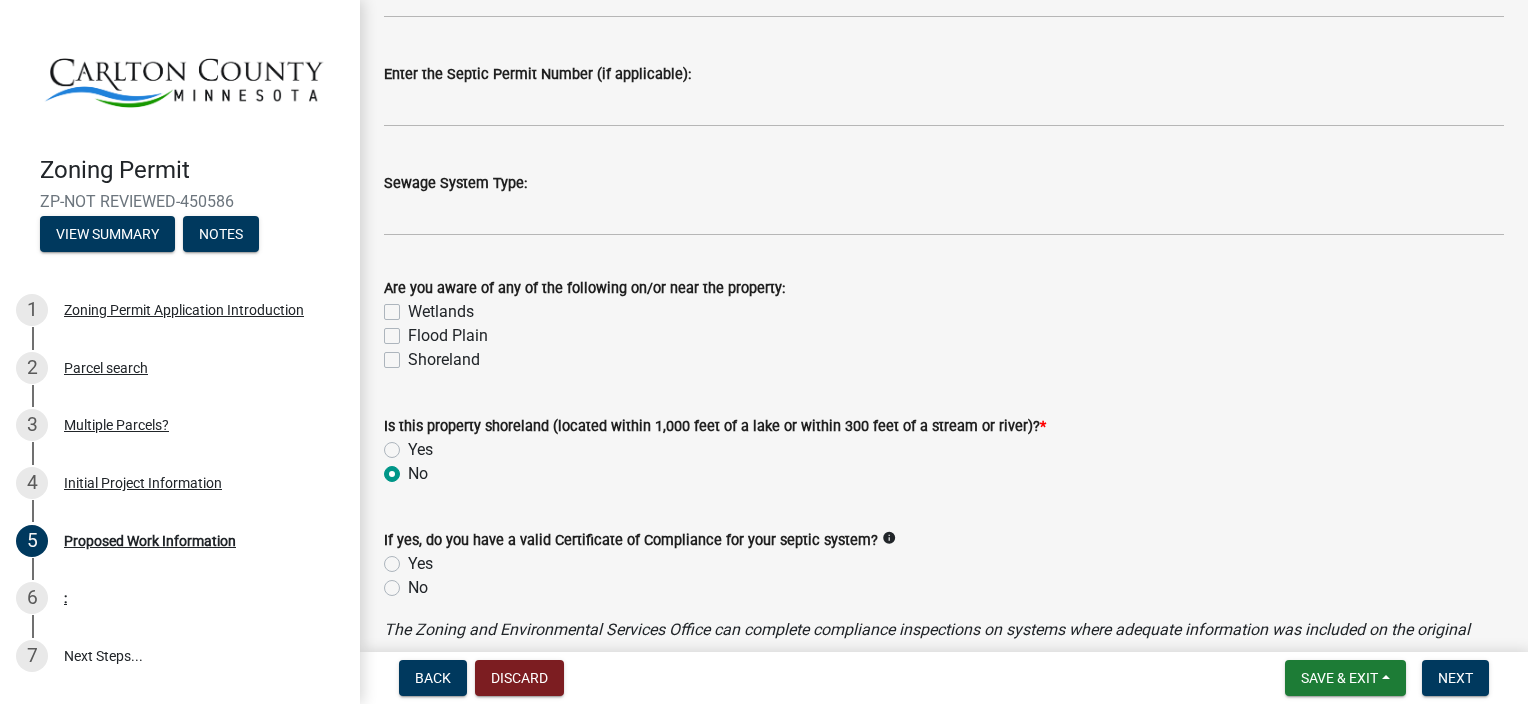 radio on "true" 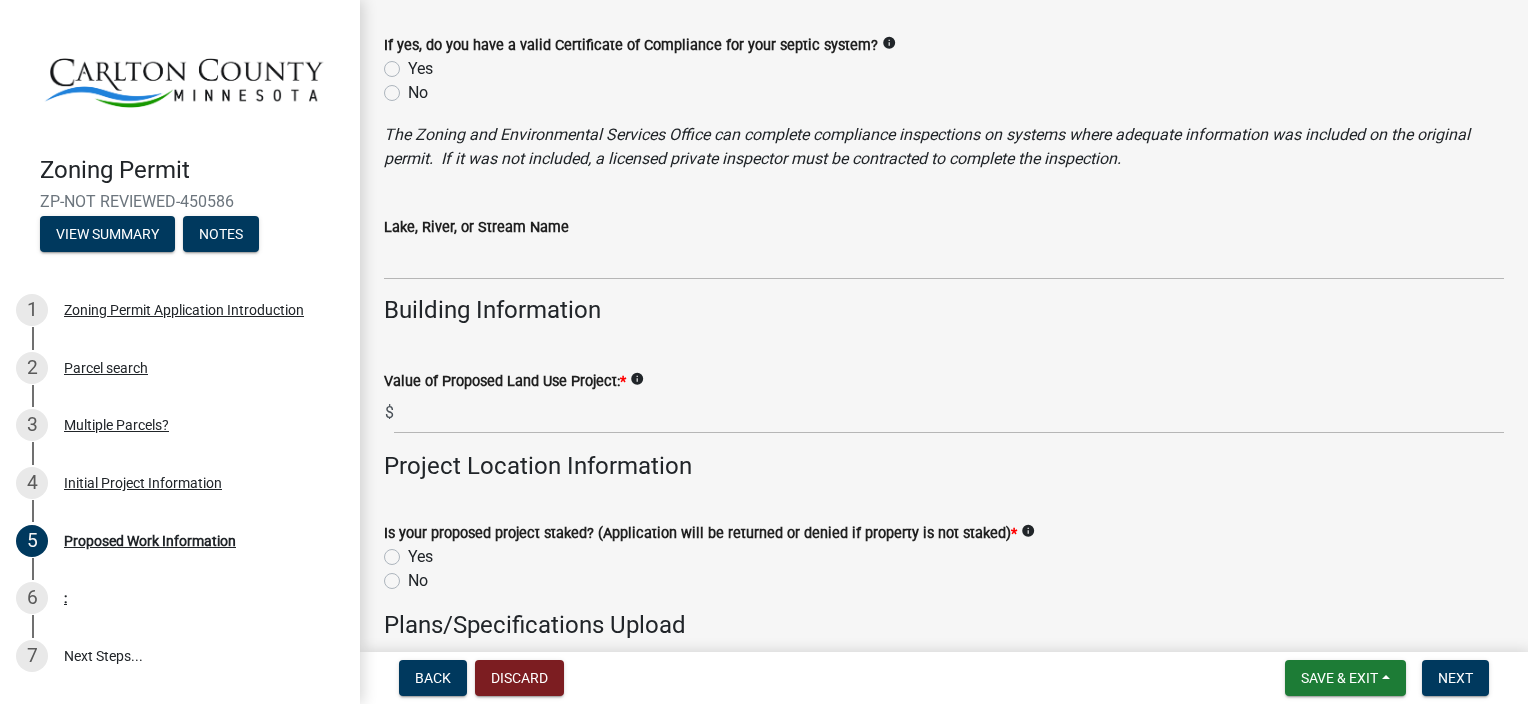 scroll, scrollTop: 1500, scrollLeft: 0, axis: vertical 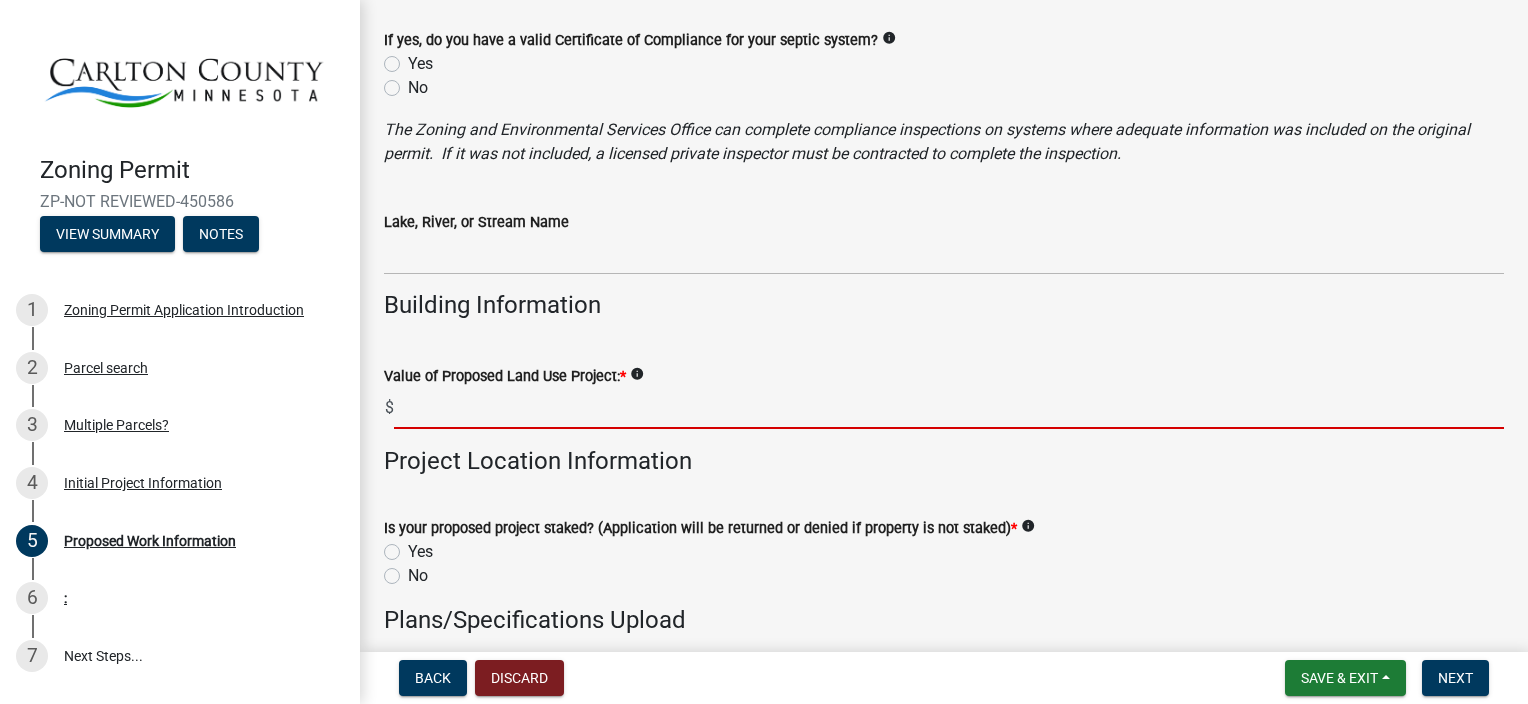 click 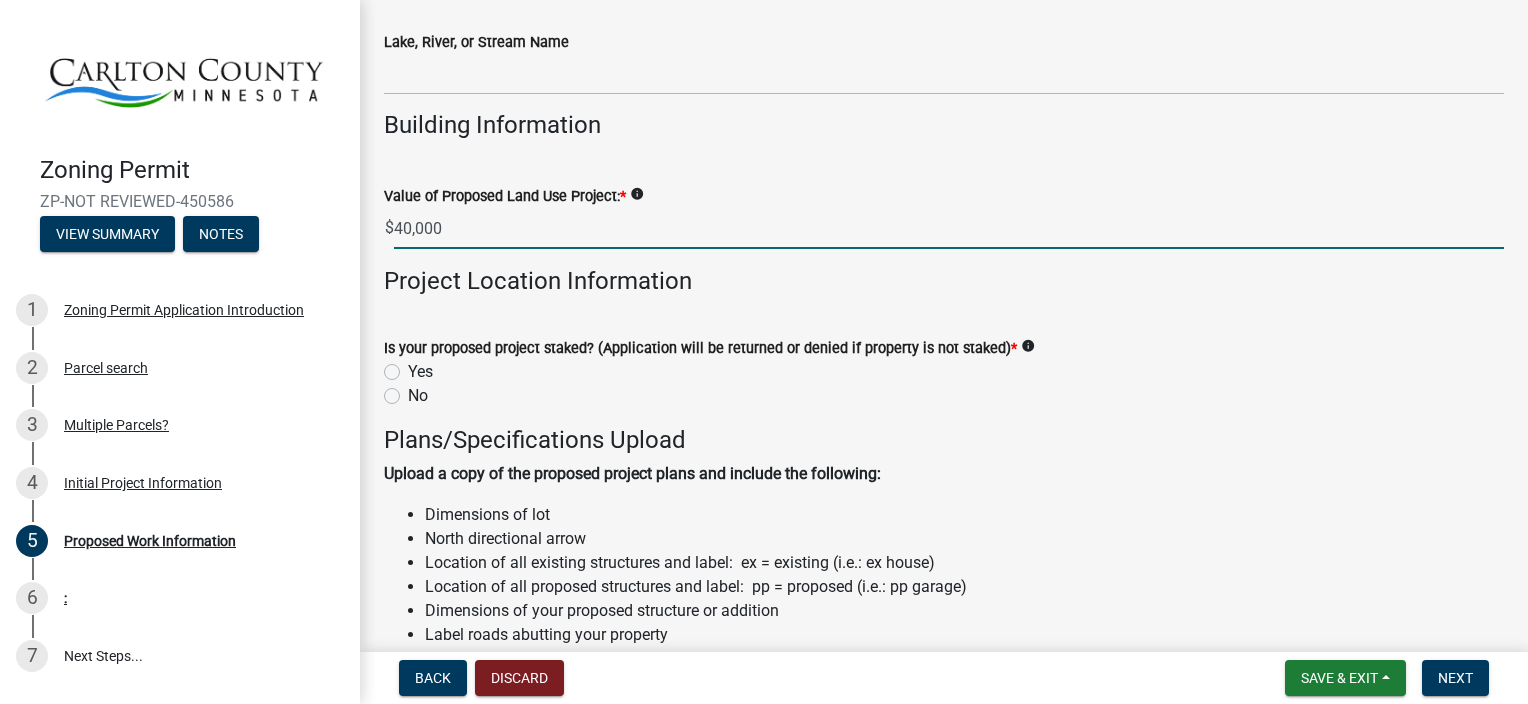 scroll, scrollTop: 1700, scrollLeft: 0, axis: vertical 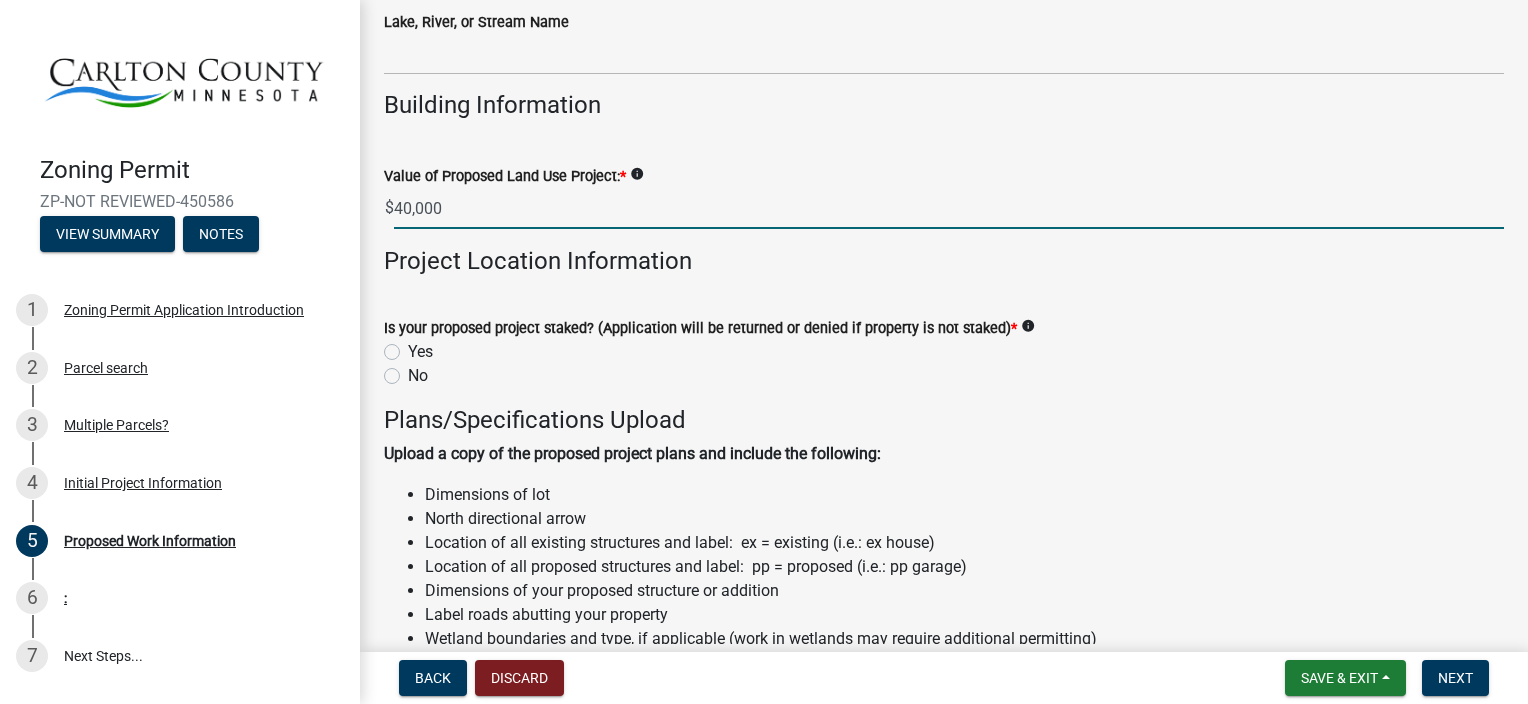type on "40000" 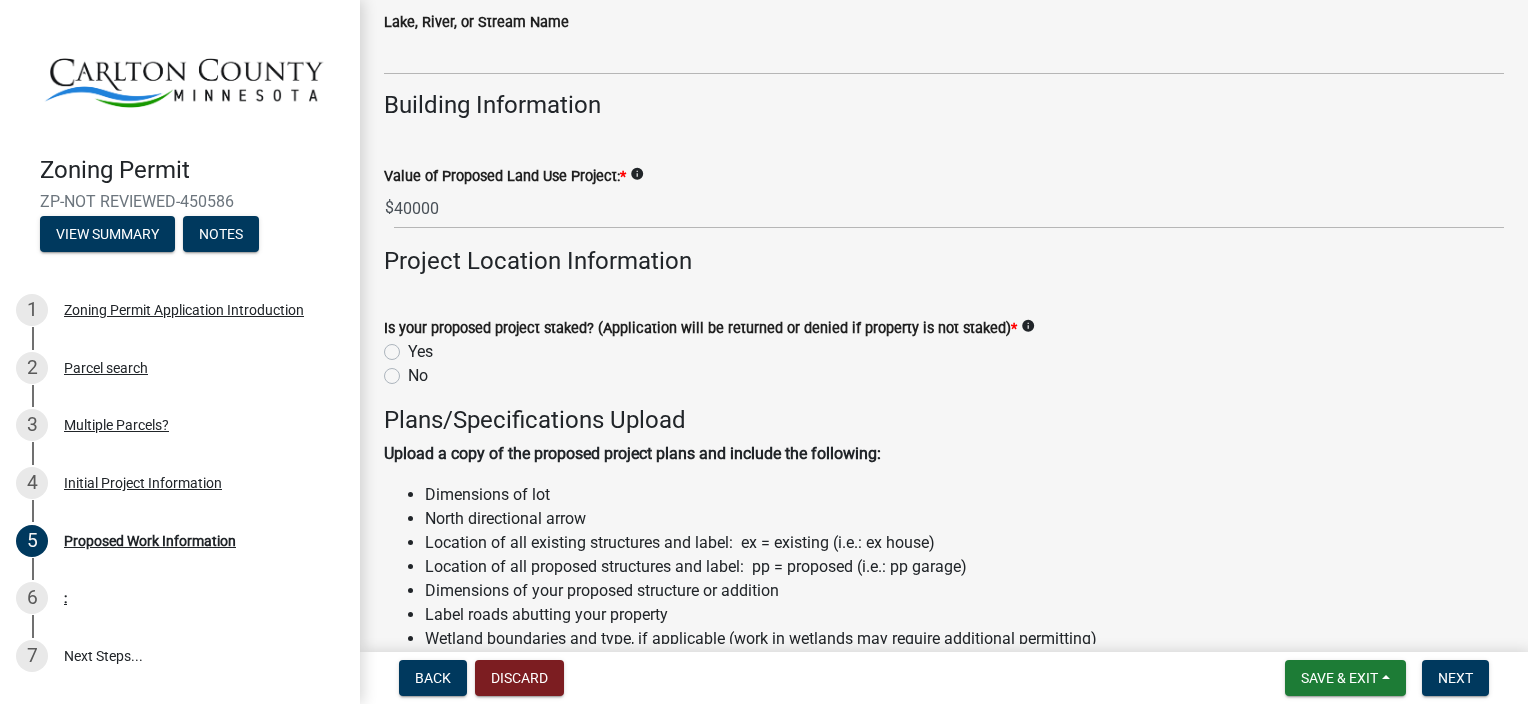 click on "Yes" 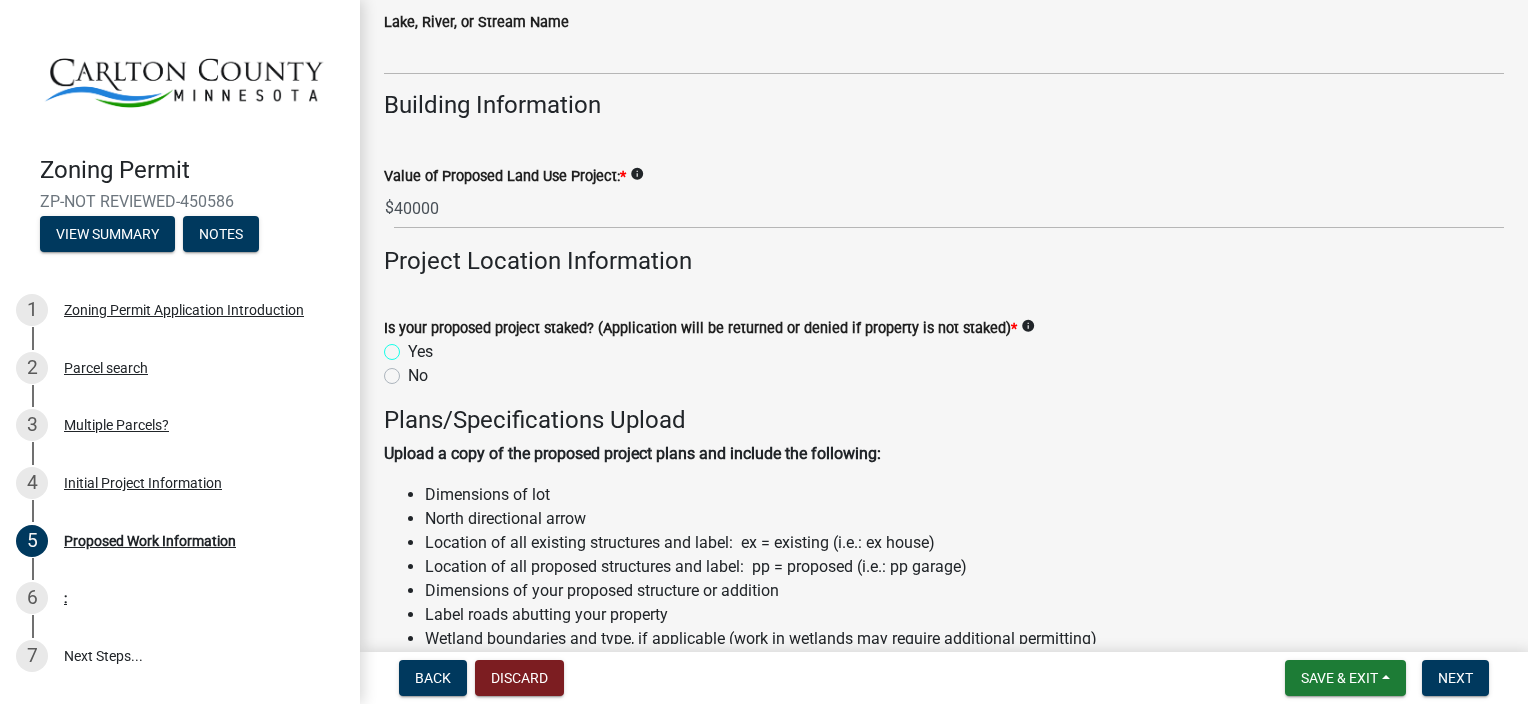 click on "Yes" at bounding box center (414, 346) 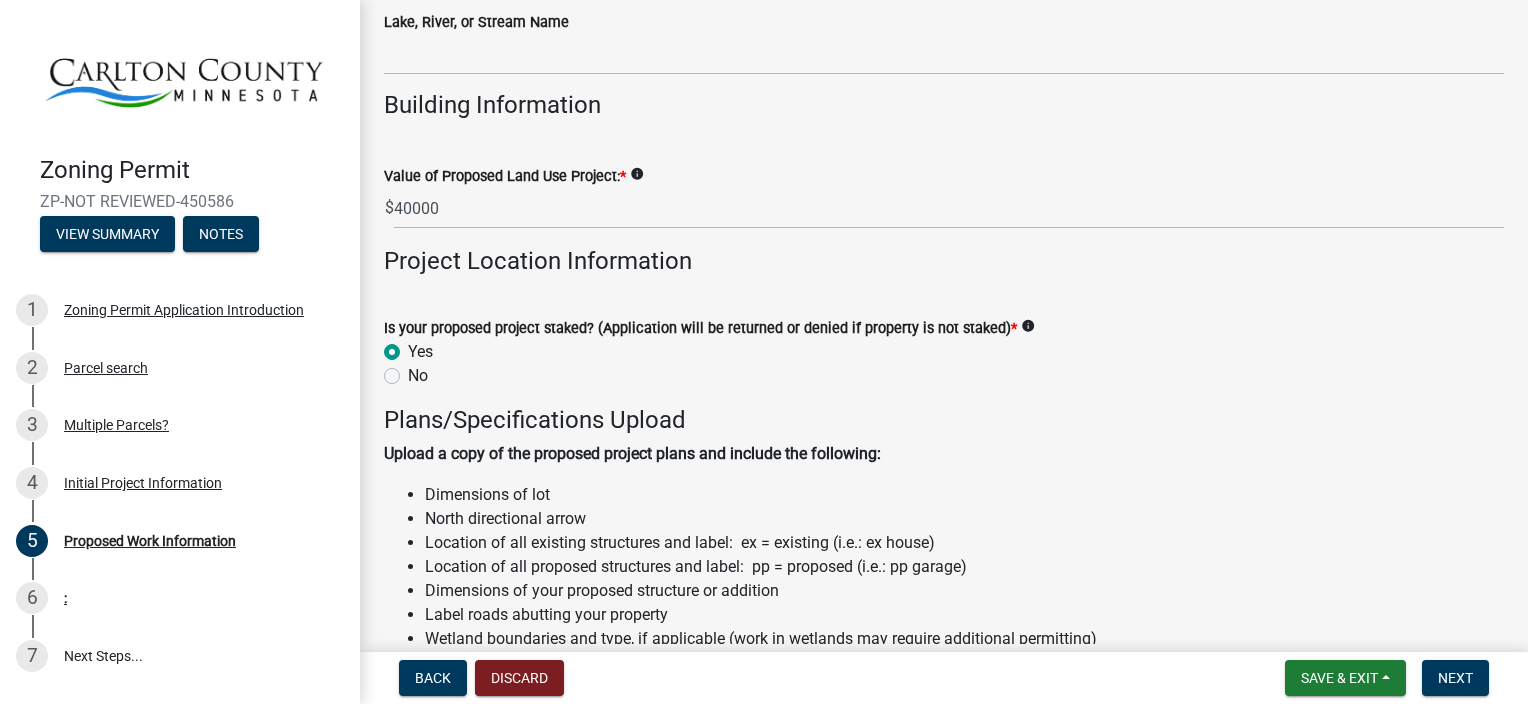 radio on "true" 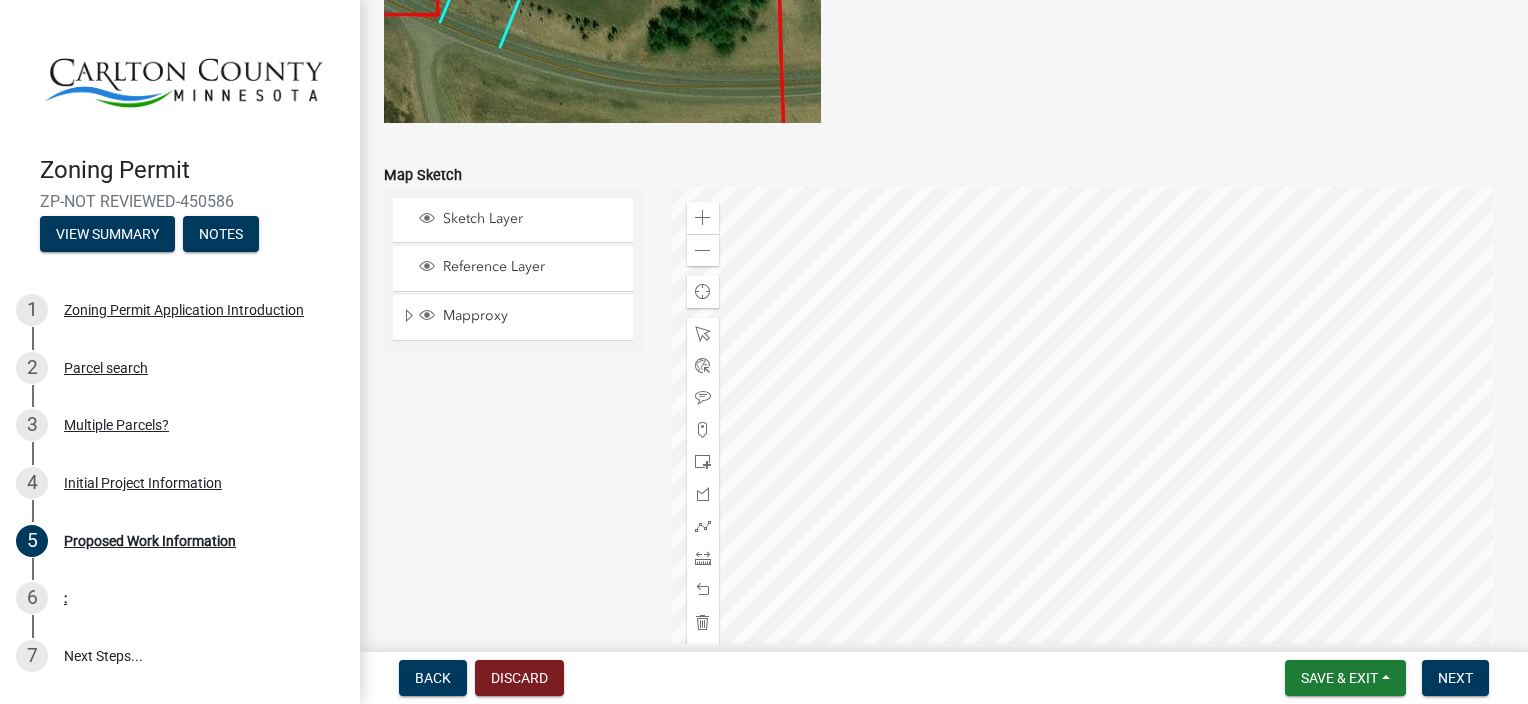 scroll, scrollTop: 4100, scrollLeft: 0, axis: vertical 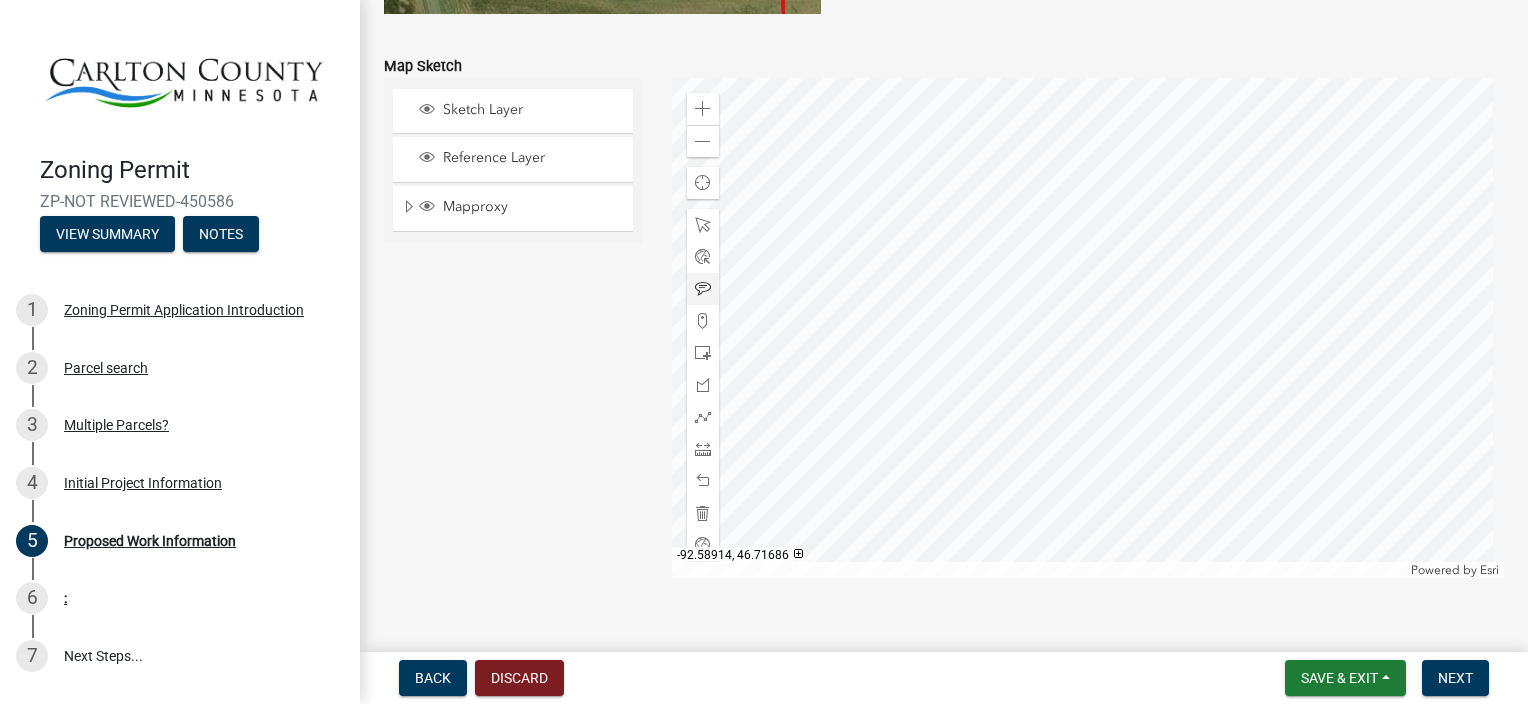 click 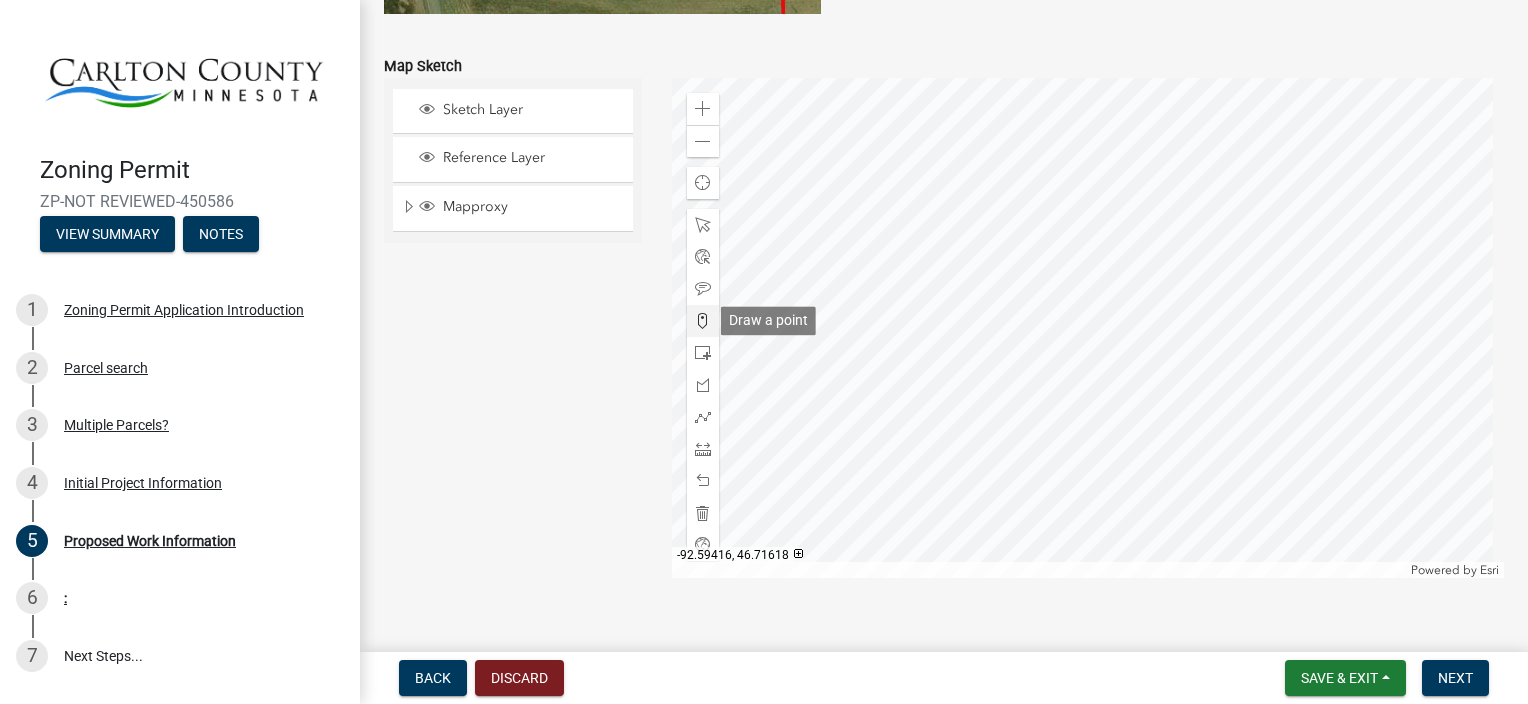 click 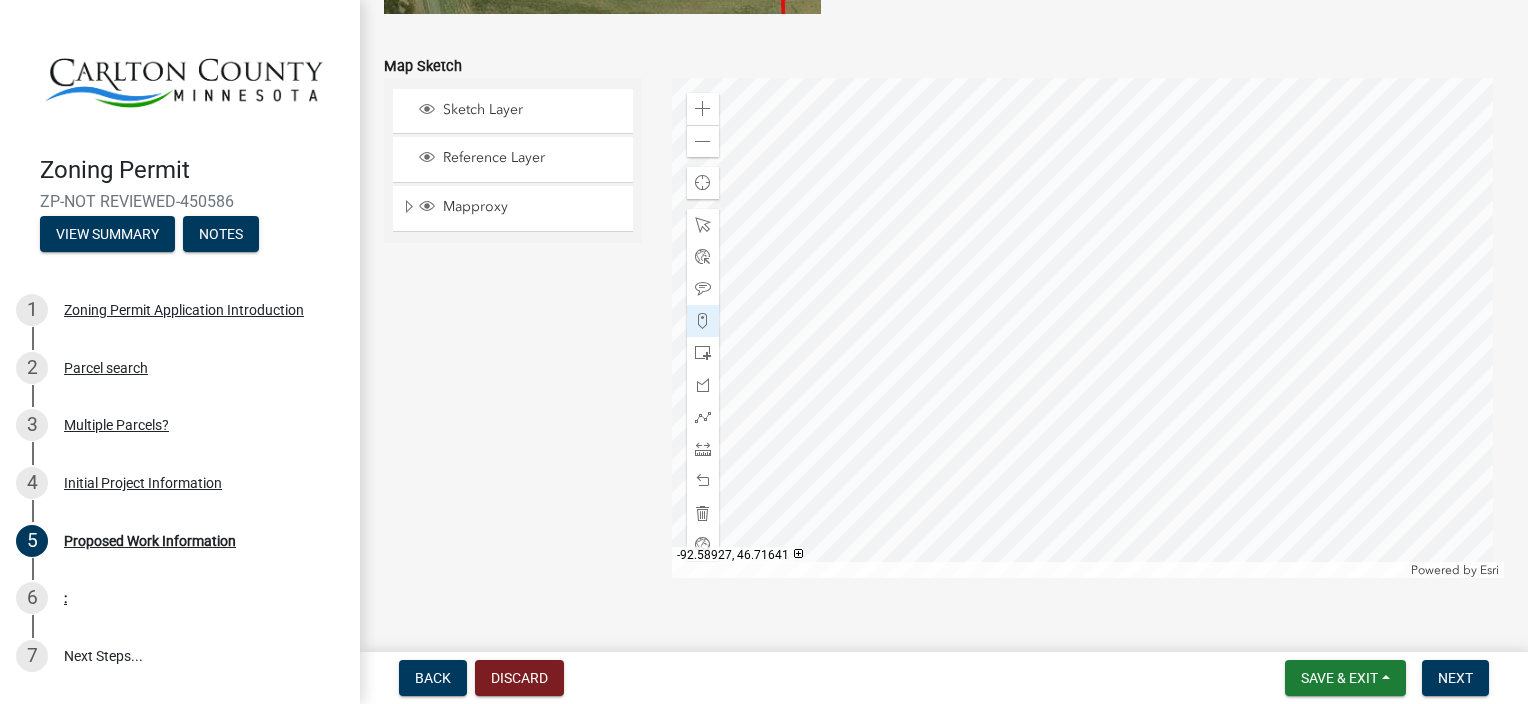scroll, scrollTop: 4000, scrollLeft: 0, axis: vertical 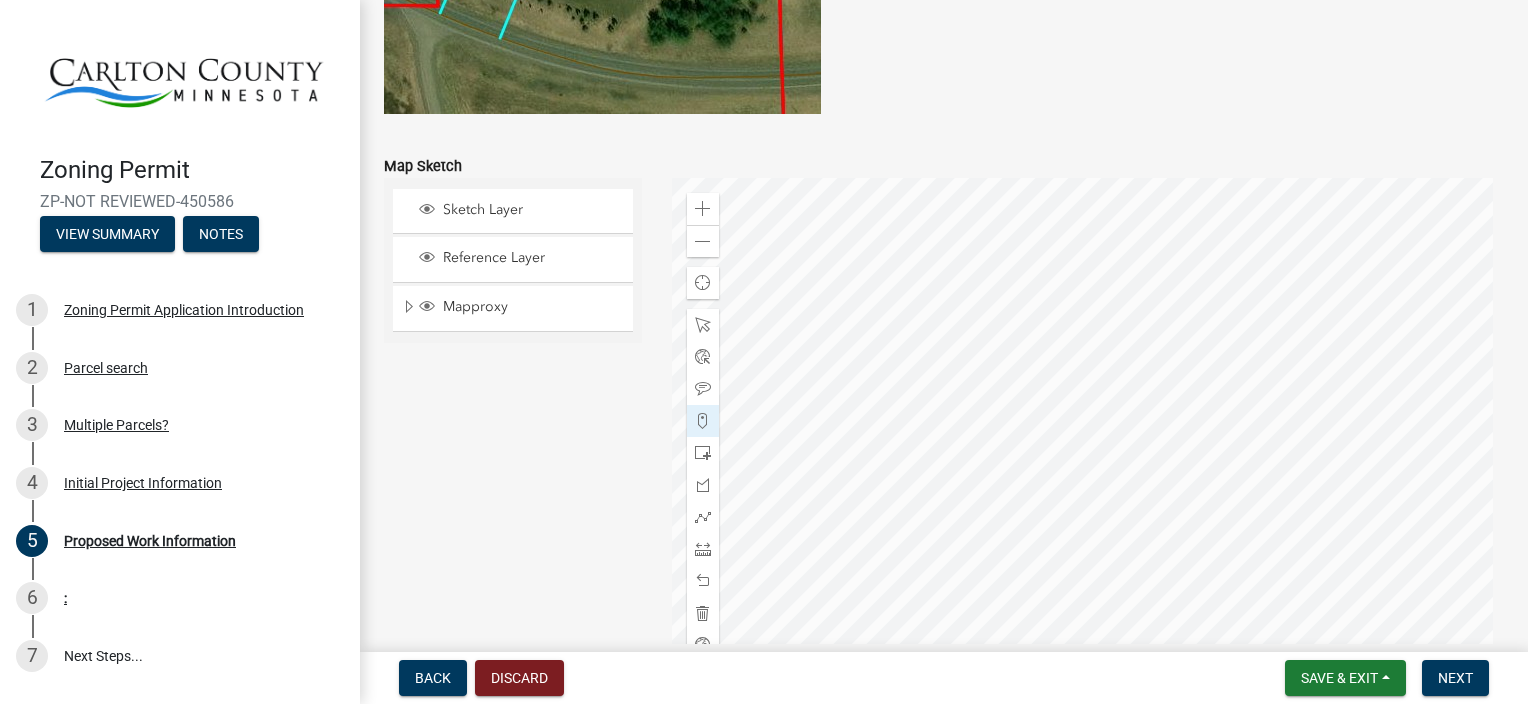 click 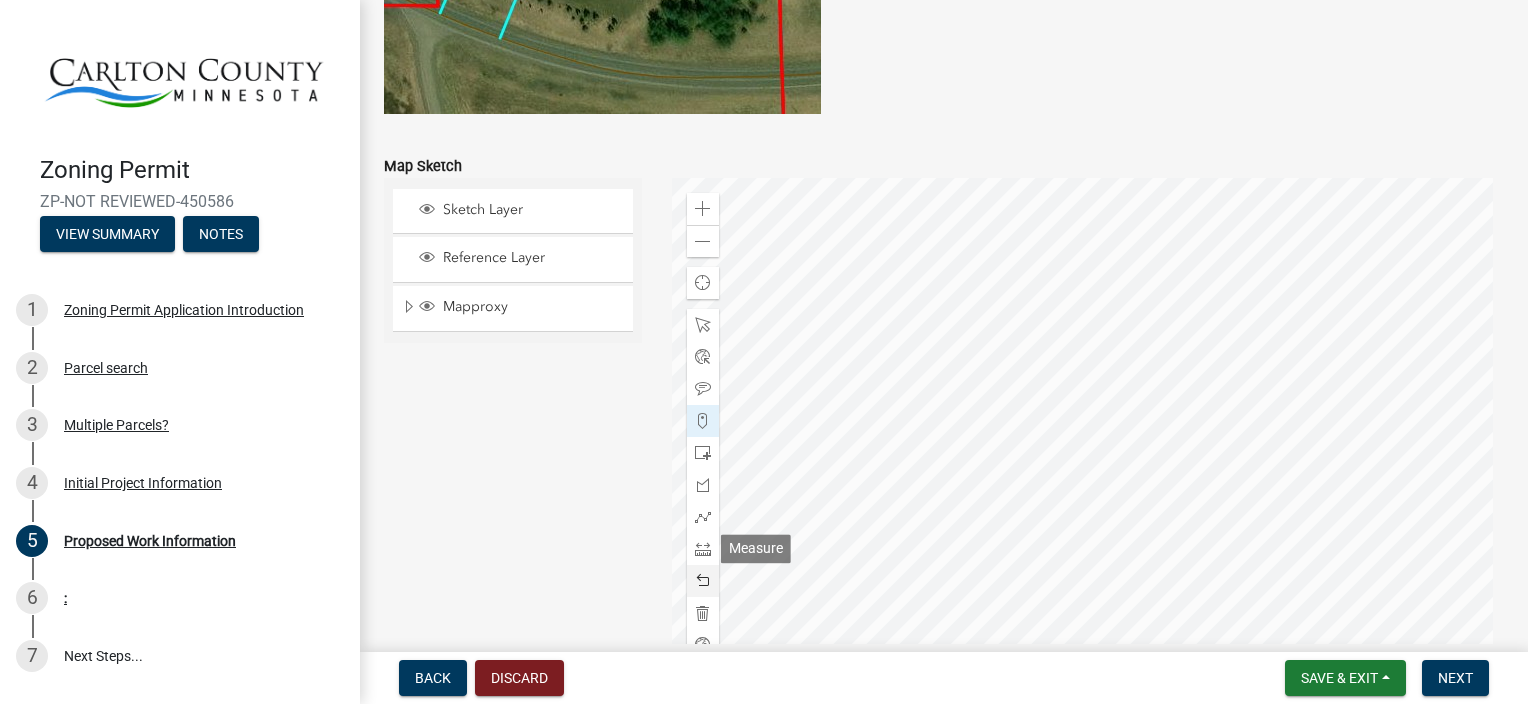 click 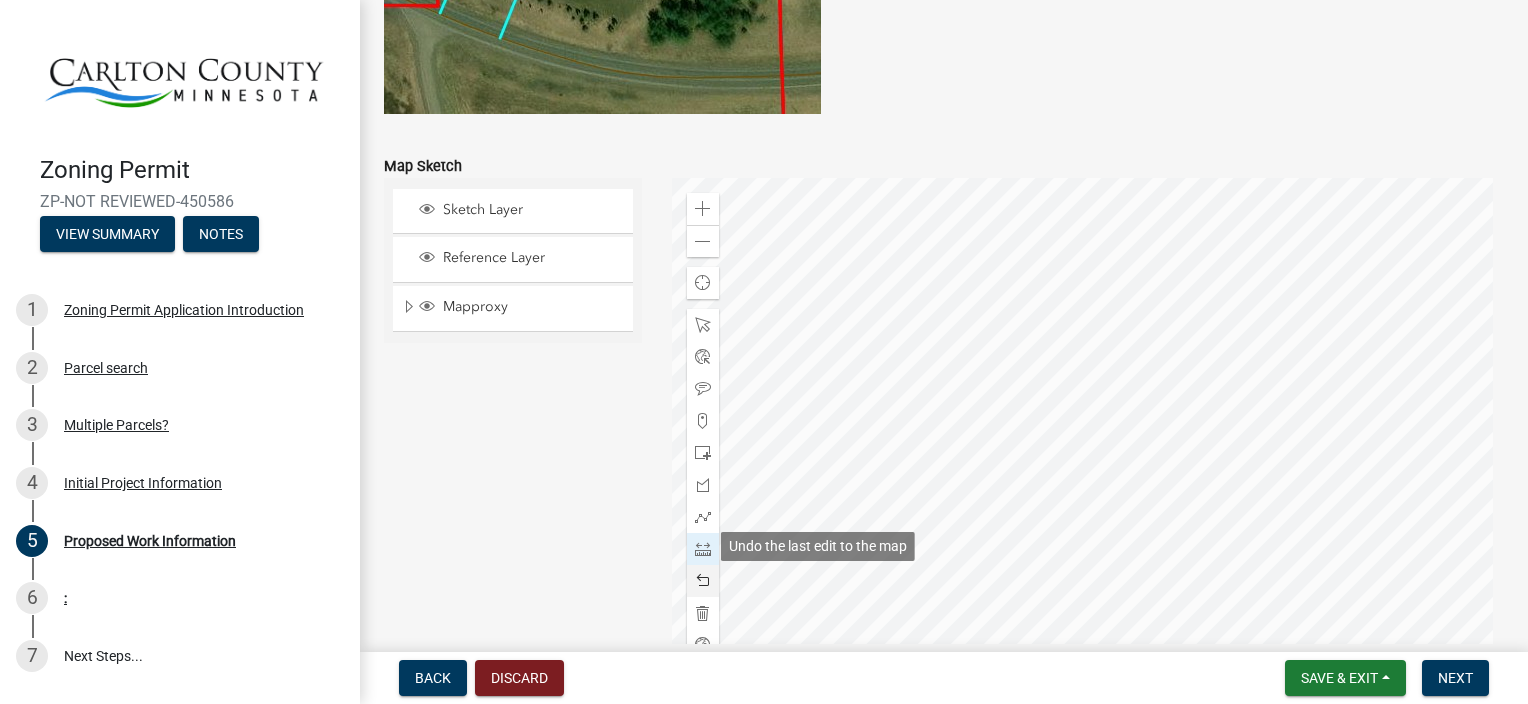 scroll, scrollTop: 4034, scrollLeft: 0, axis: vertical 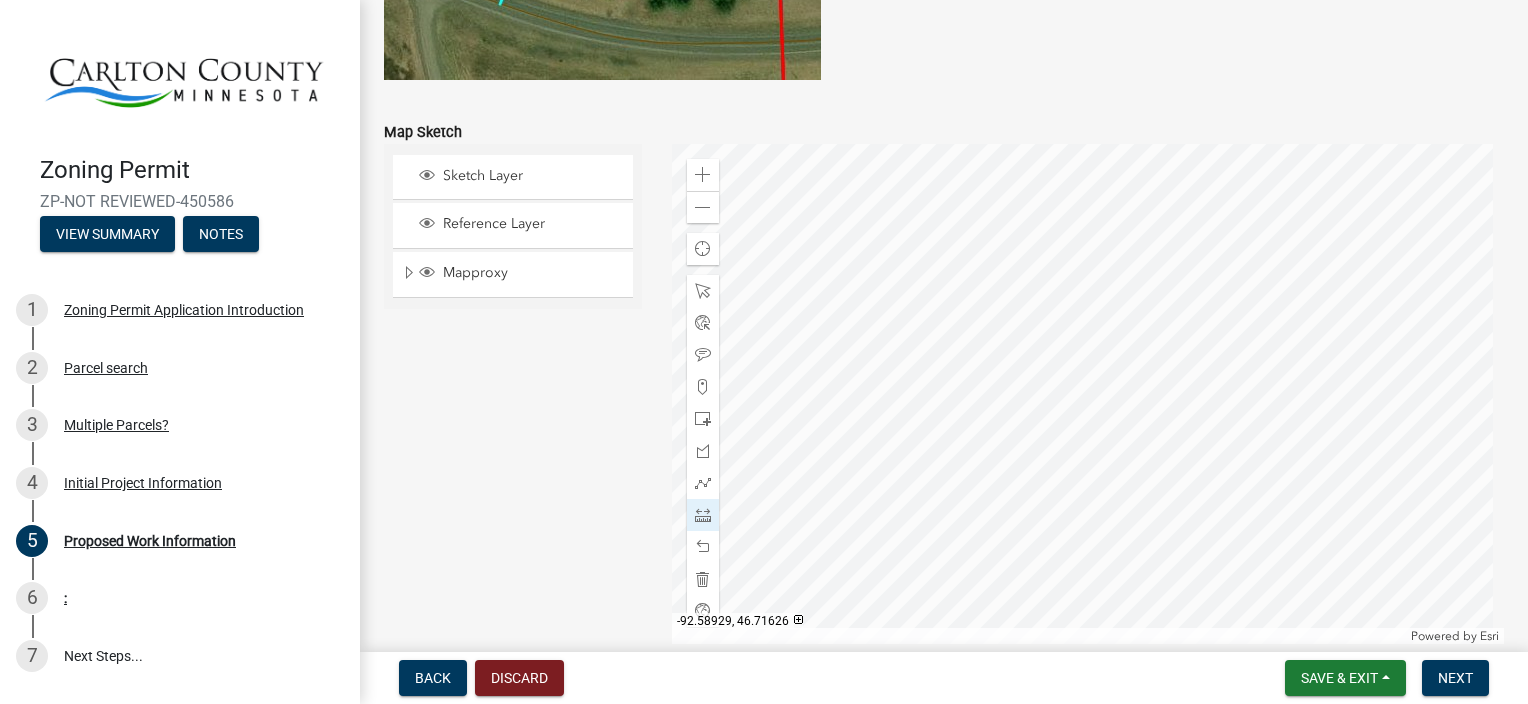 click 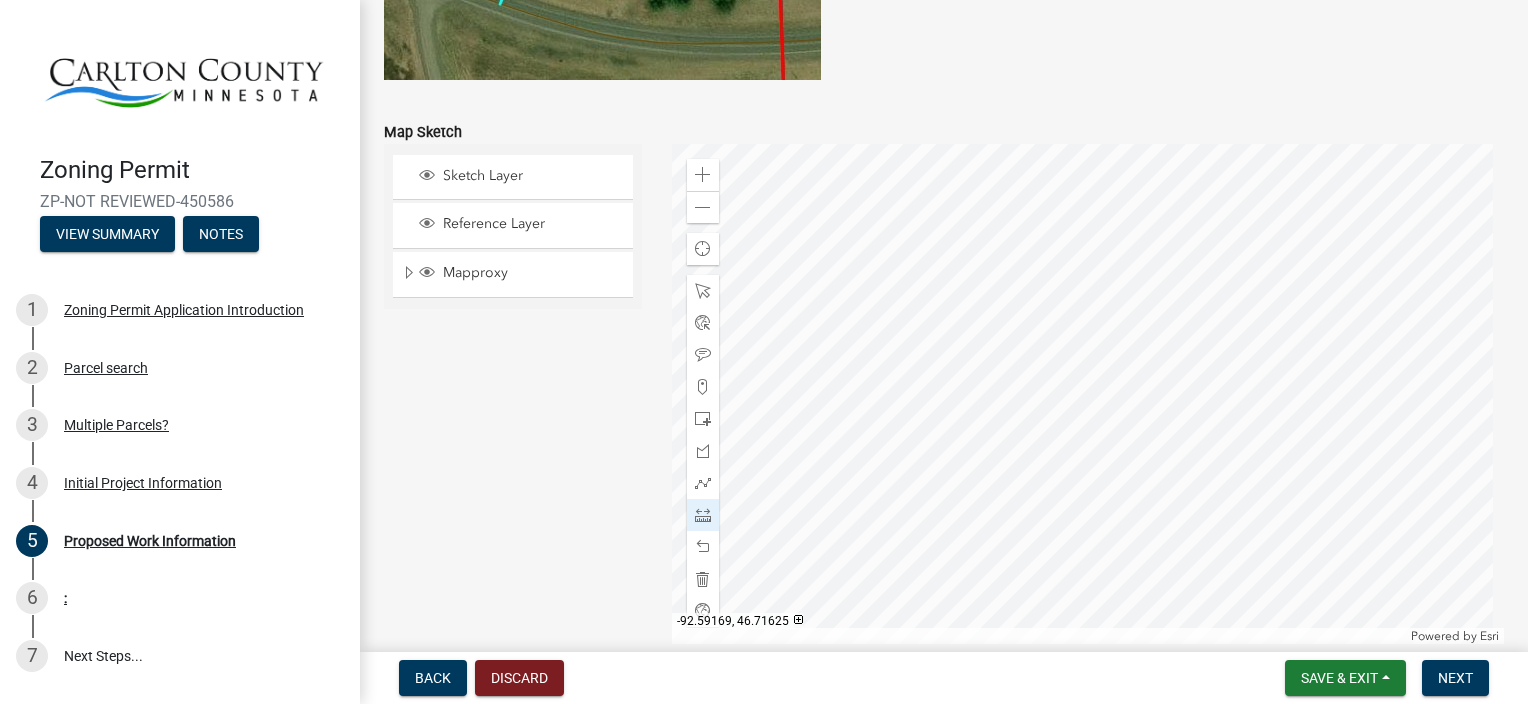 click 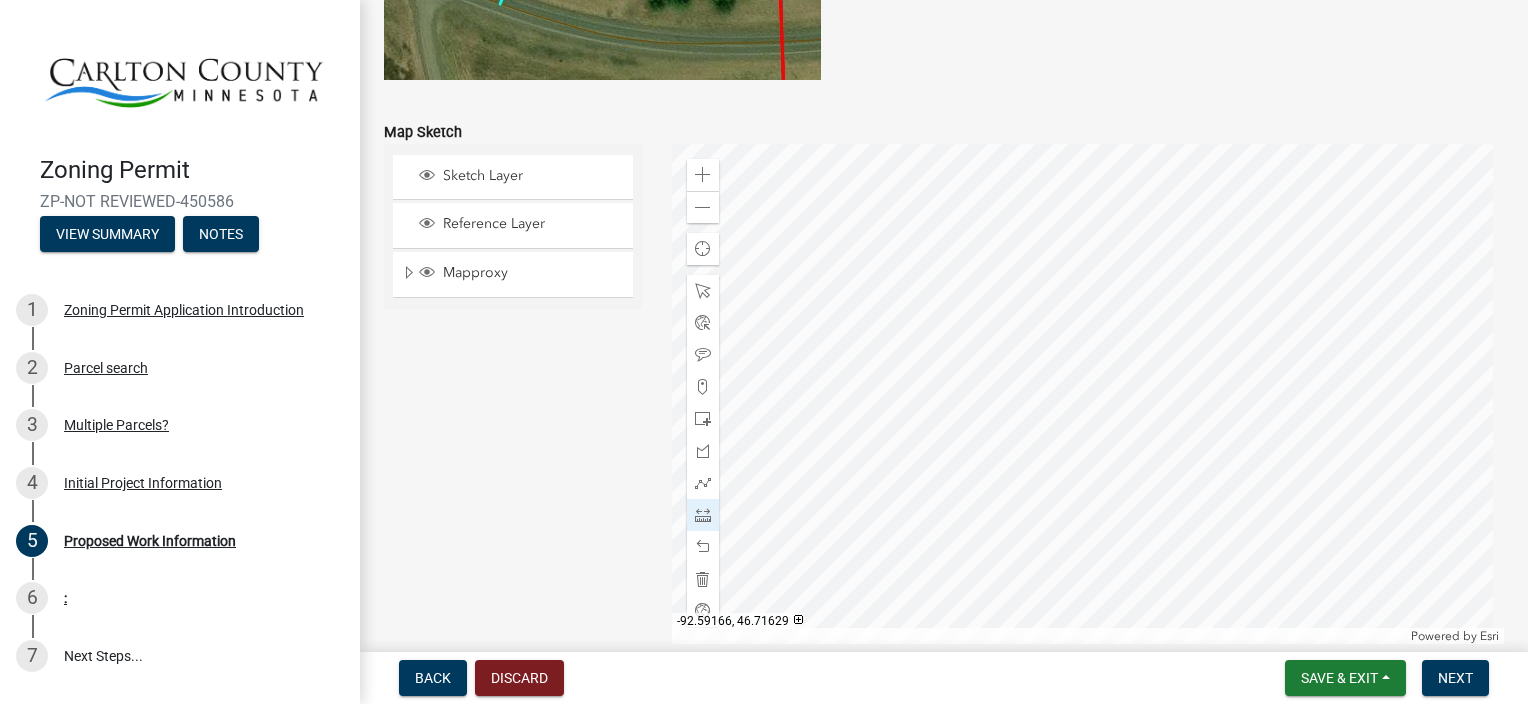click 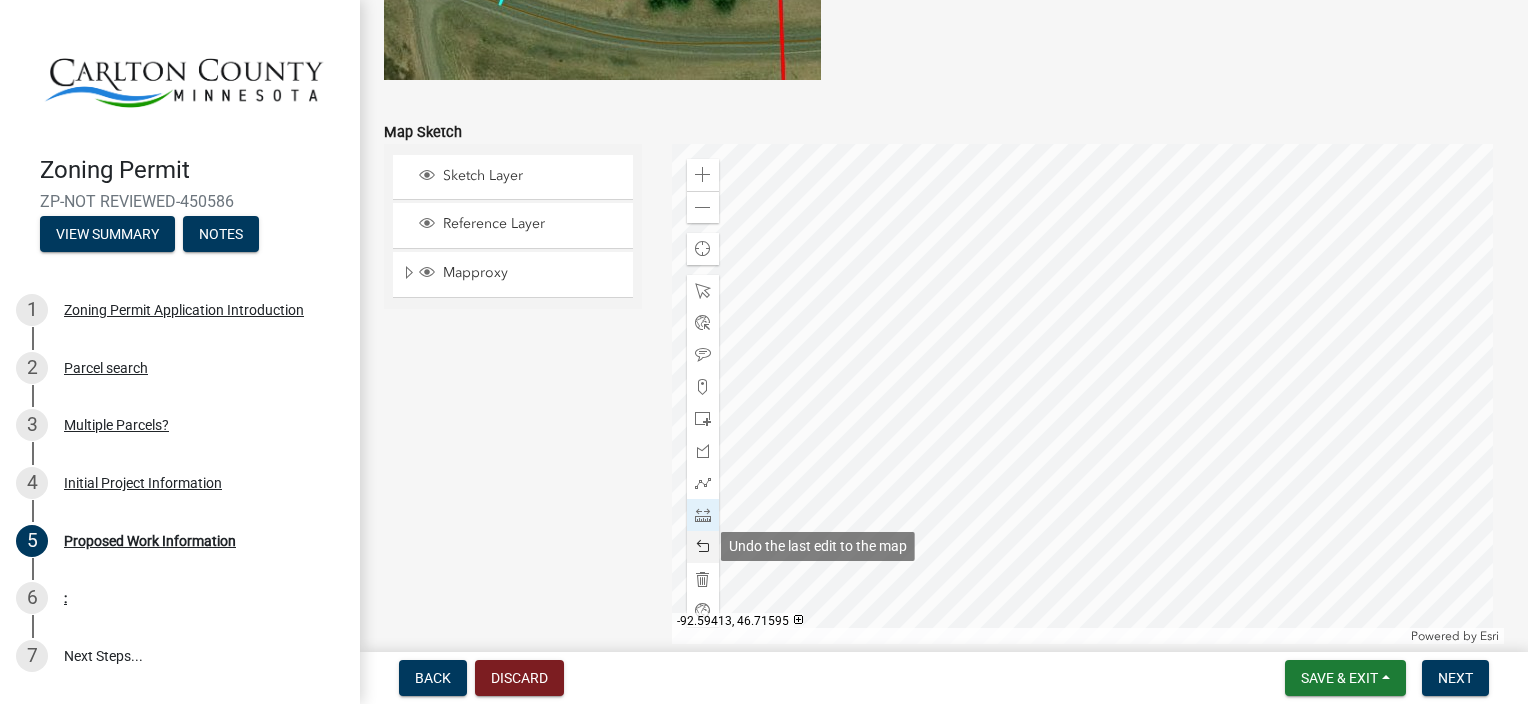click 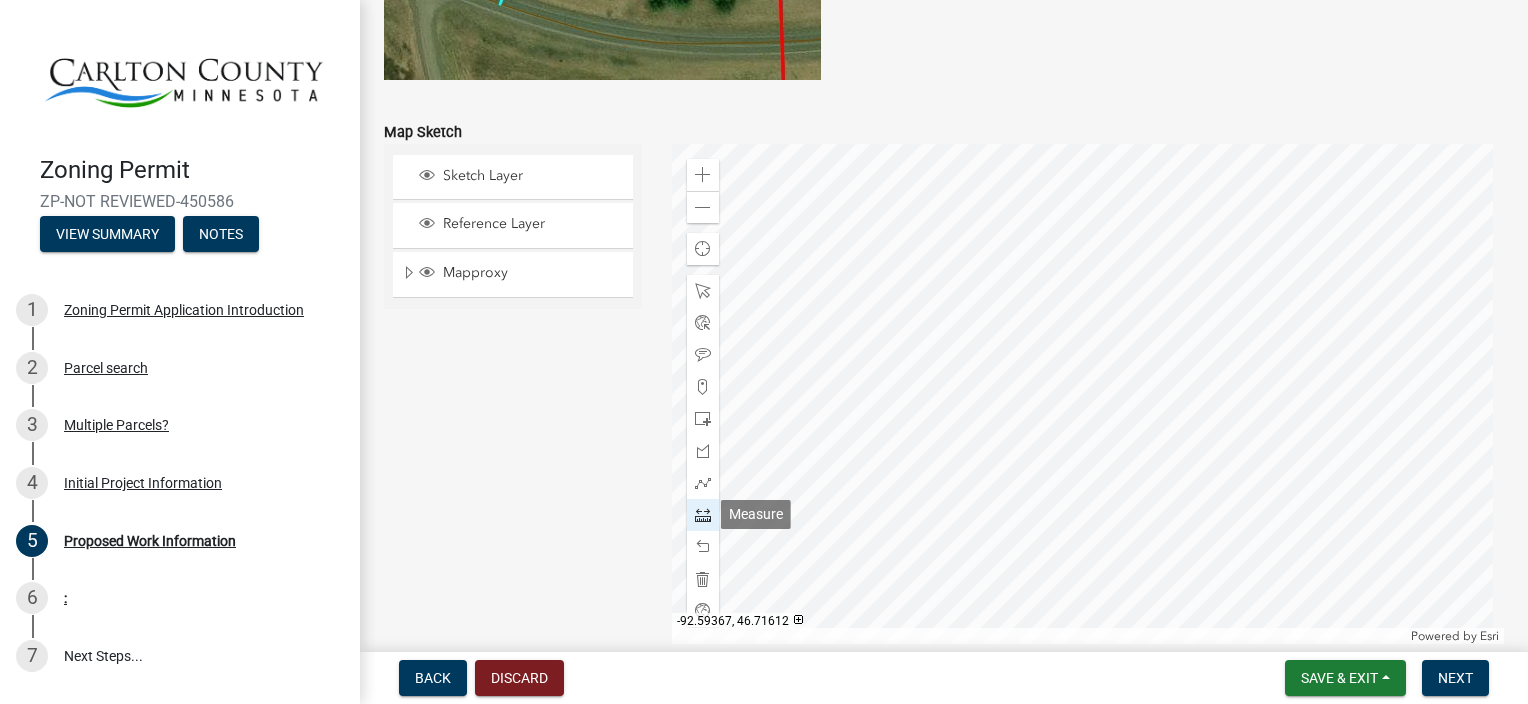 click 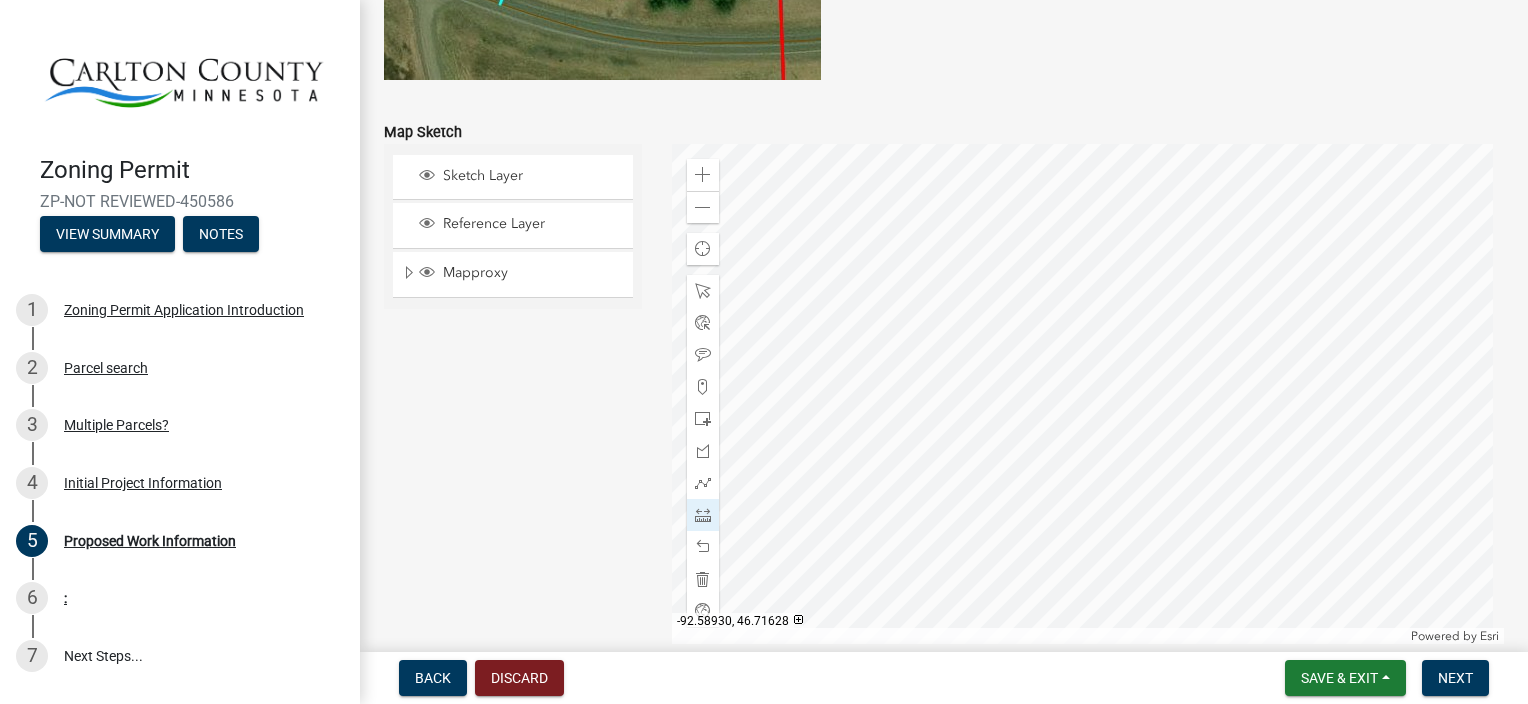 click 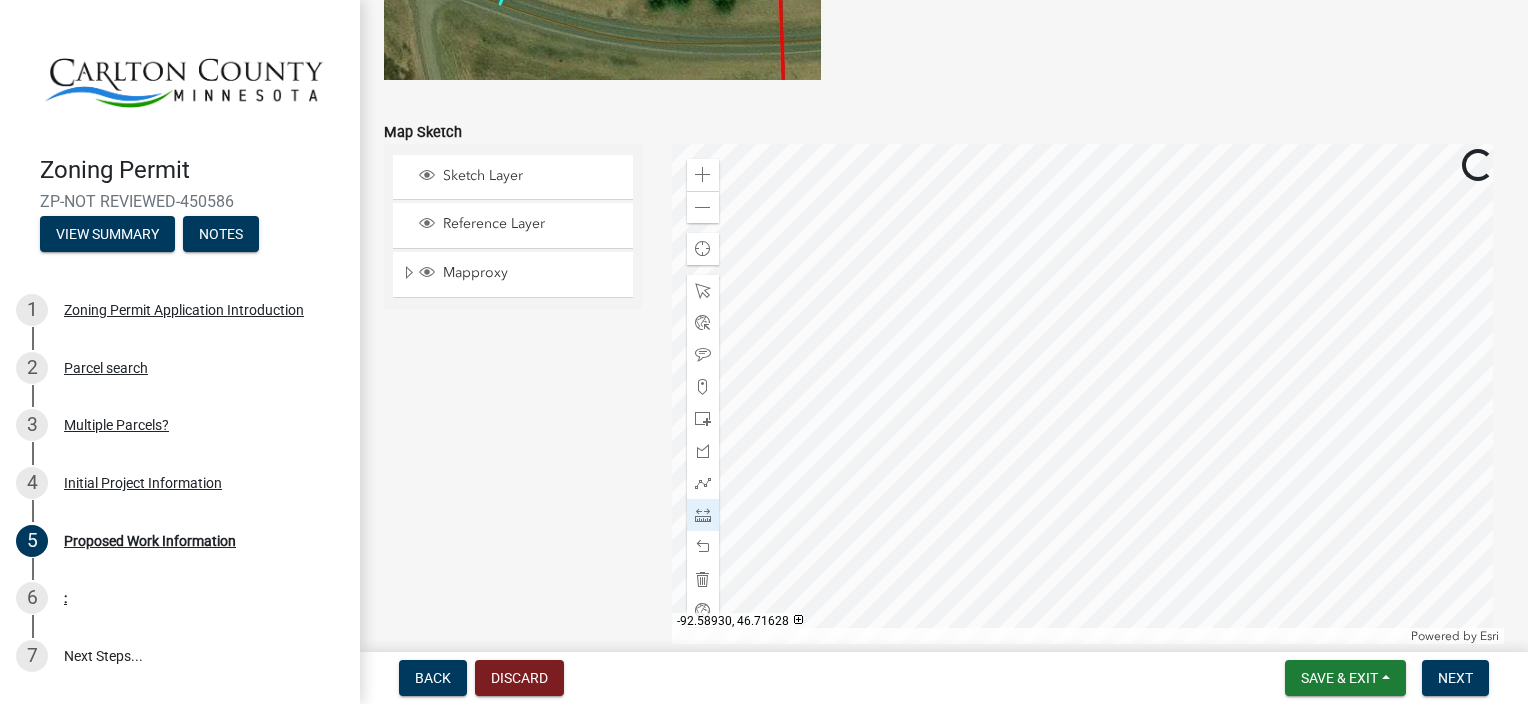 click 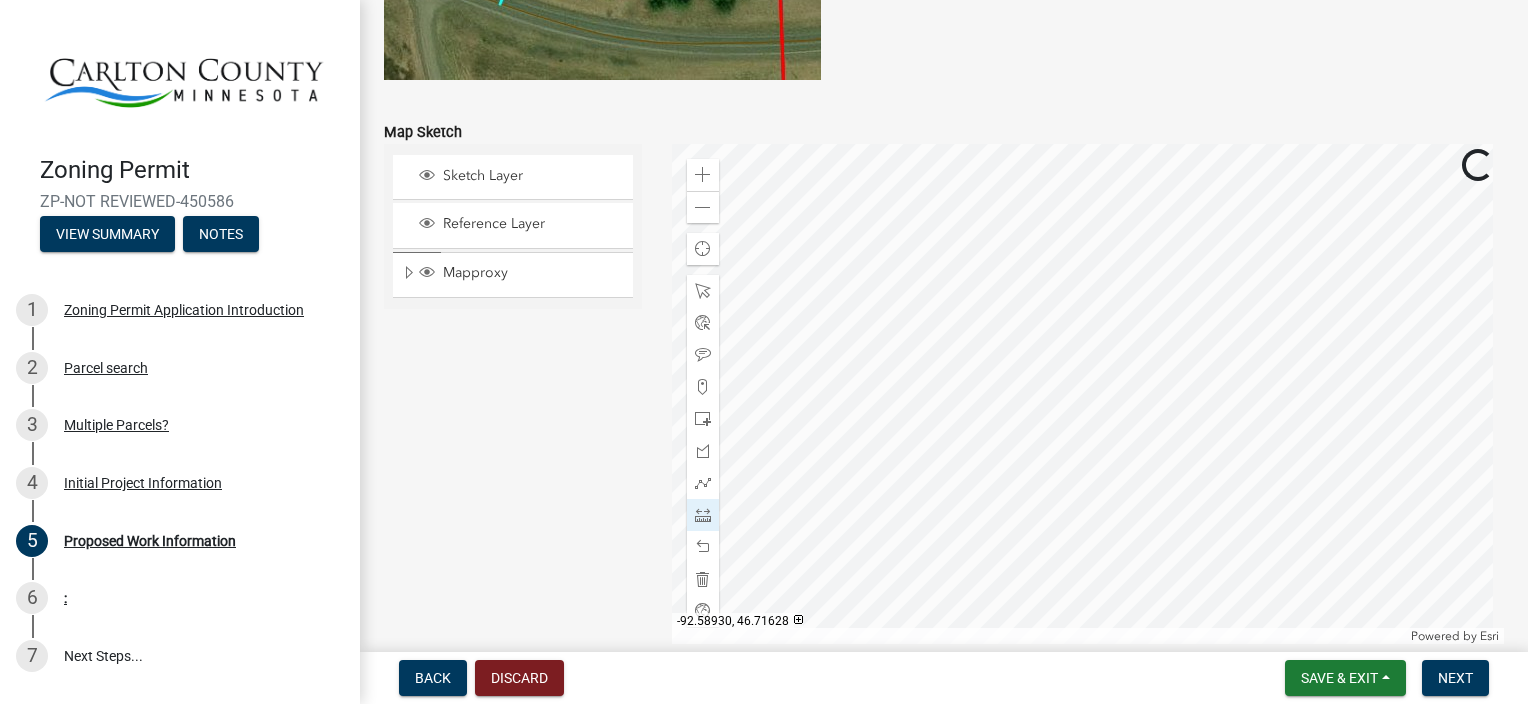 click 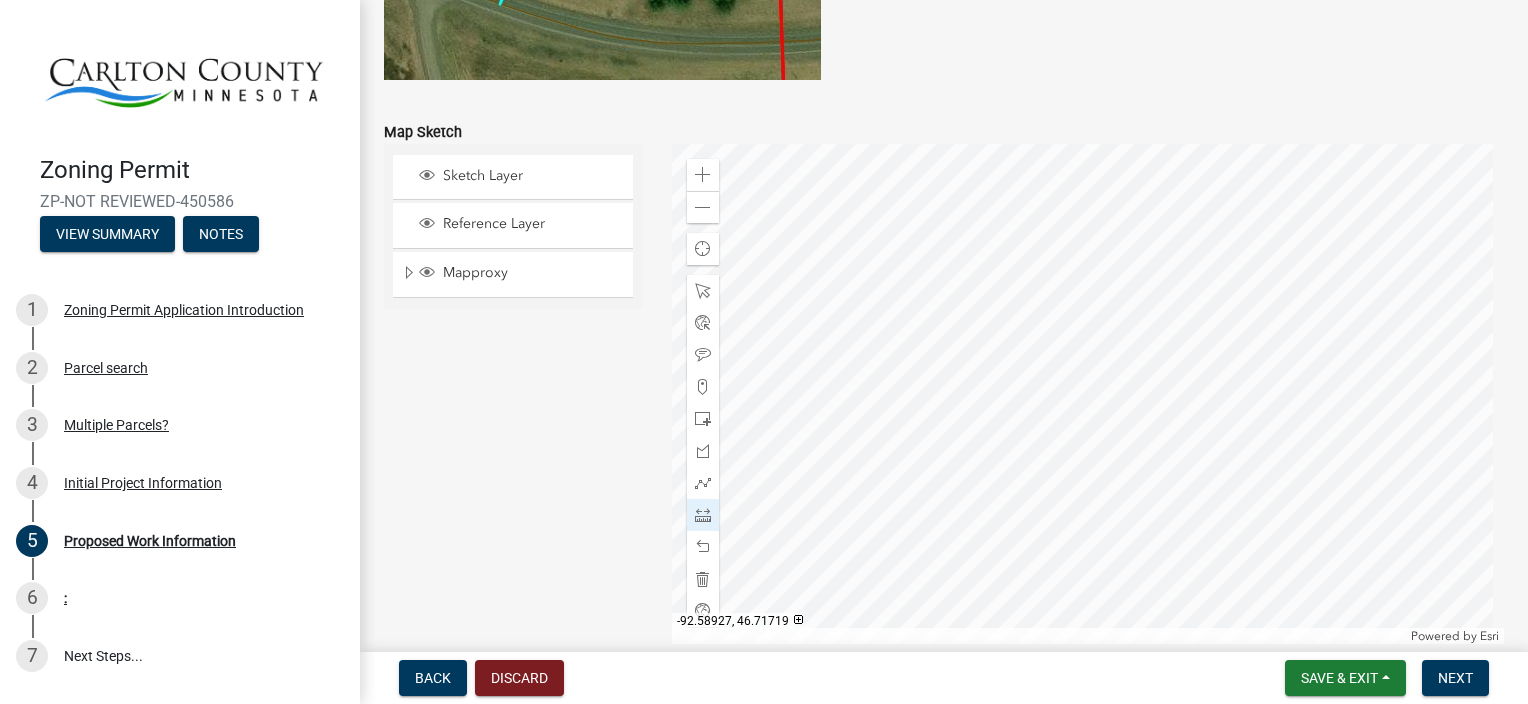 click 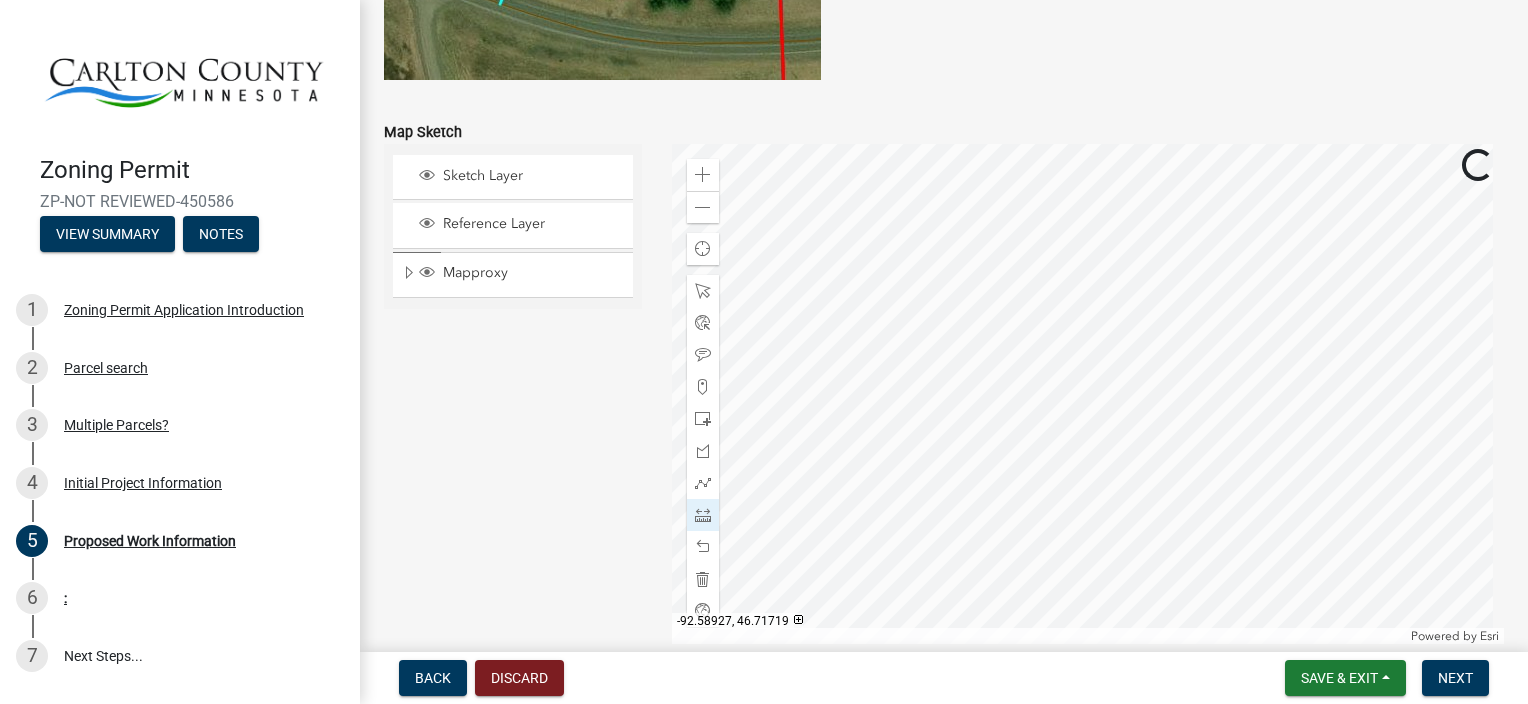 click 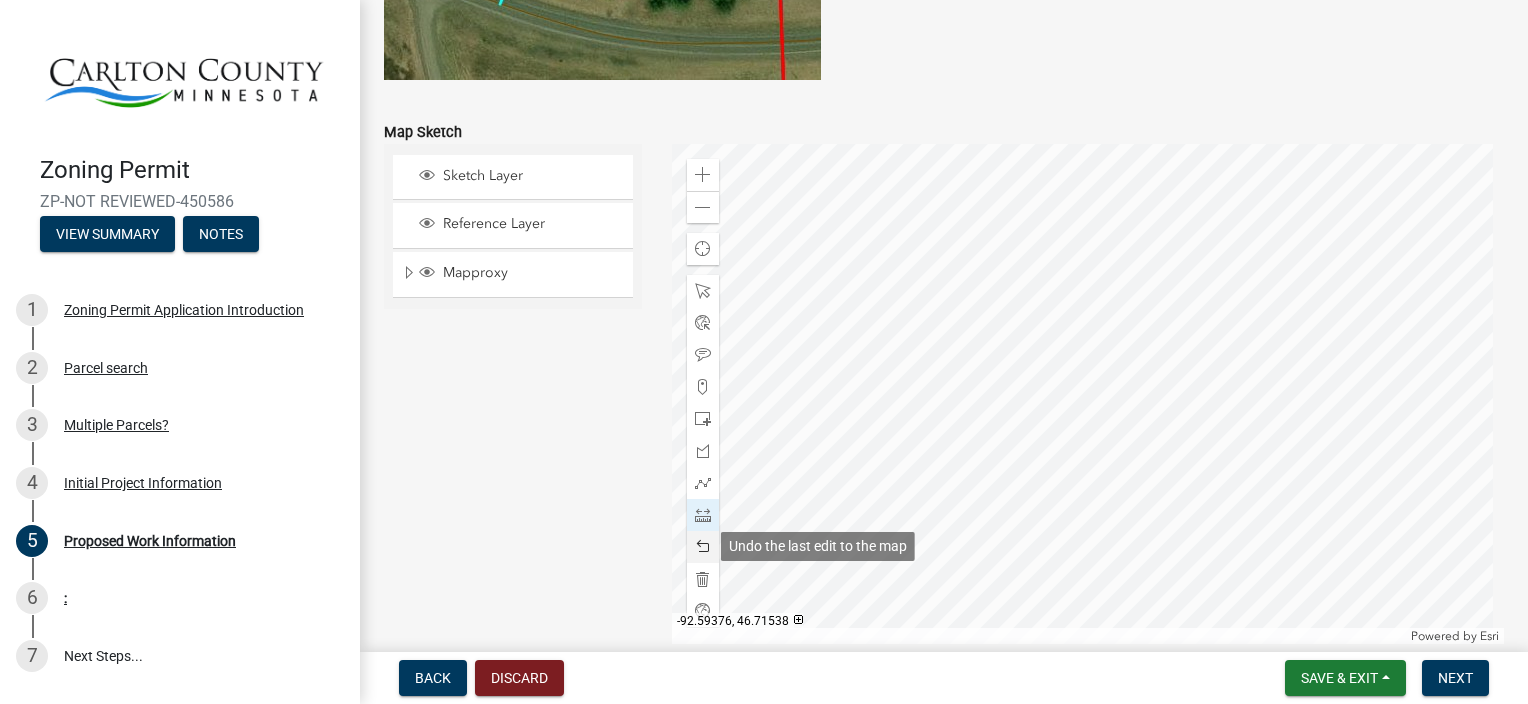 click 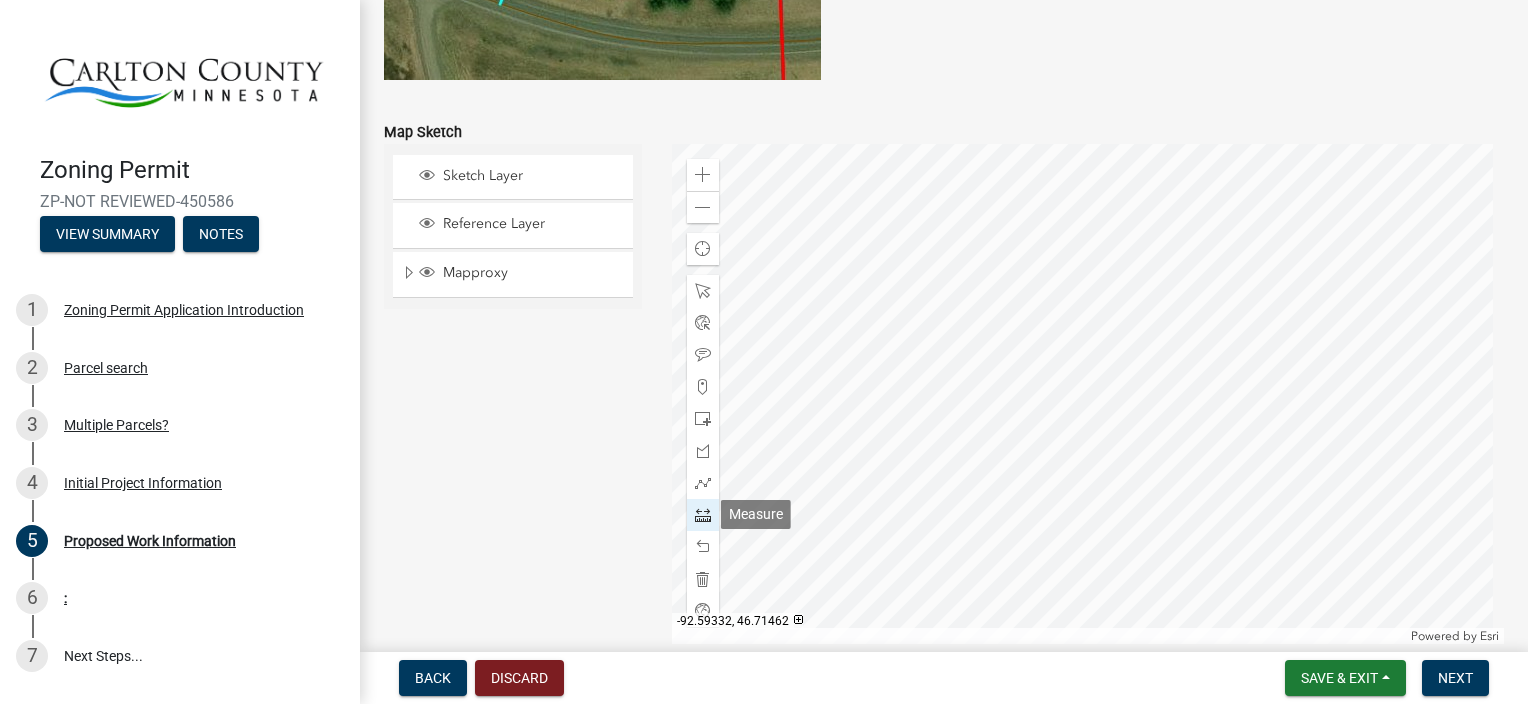 click 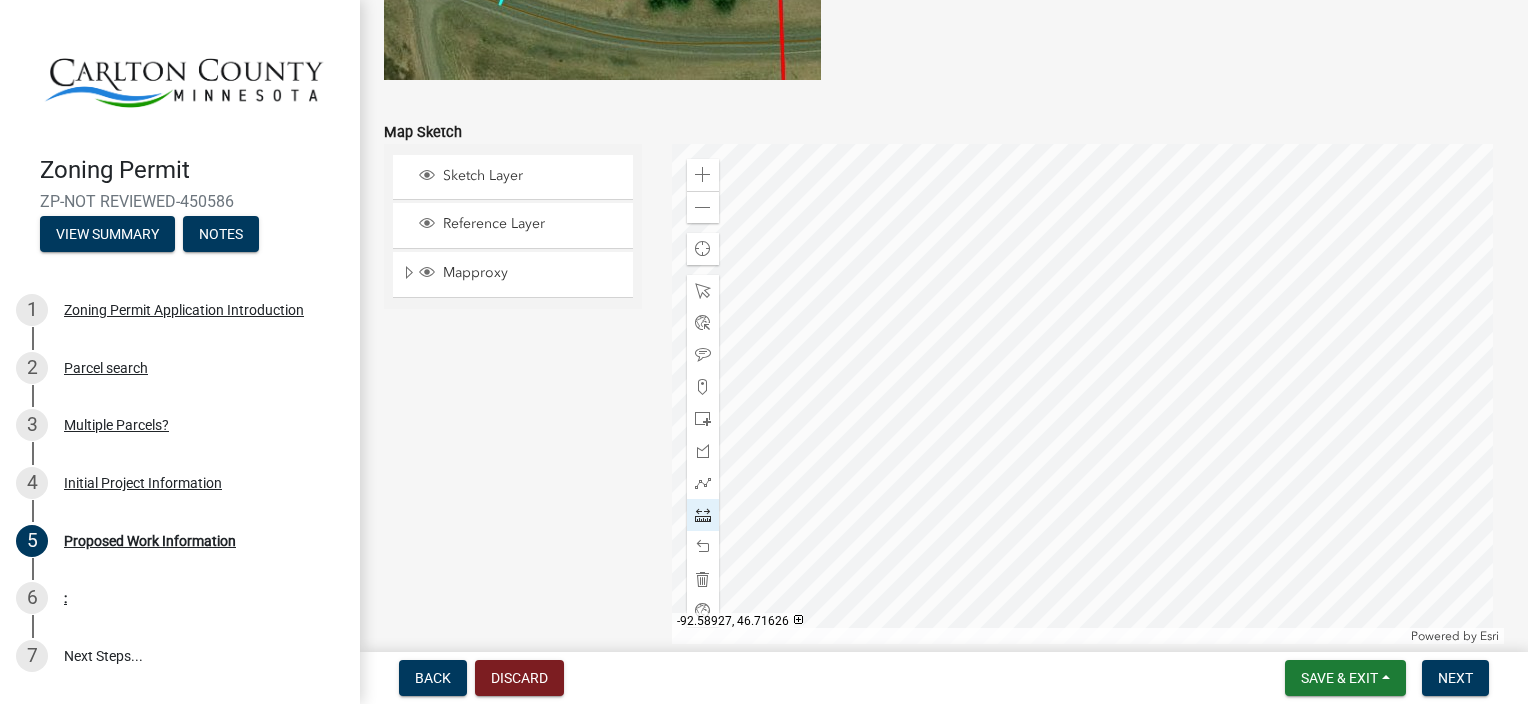 click 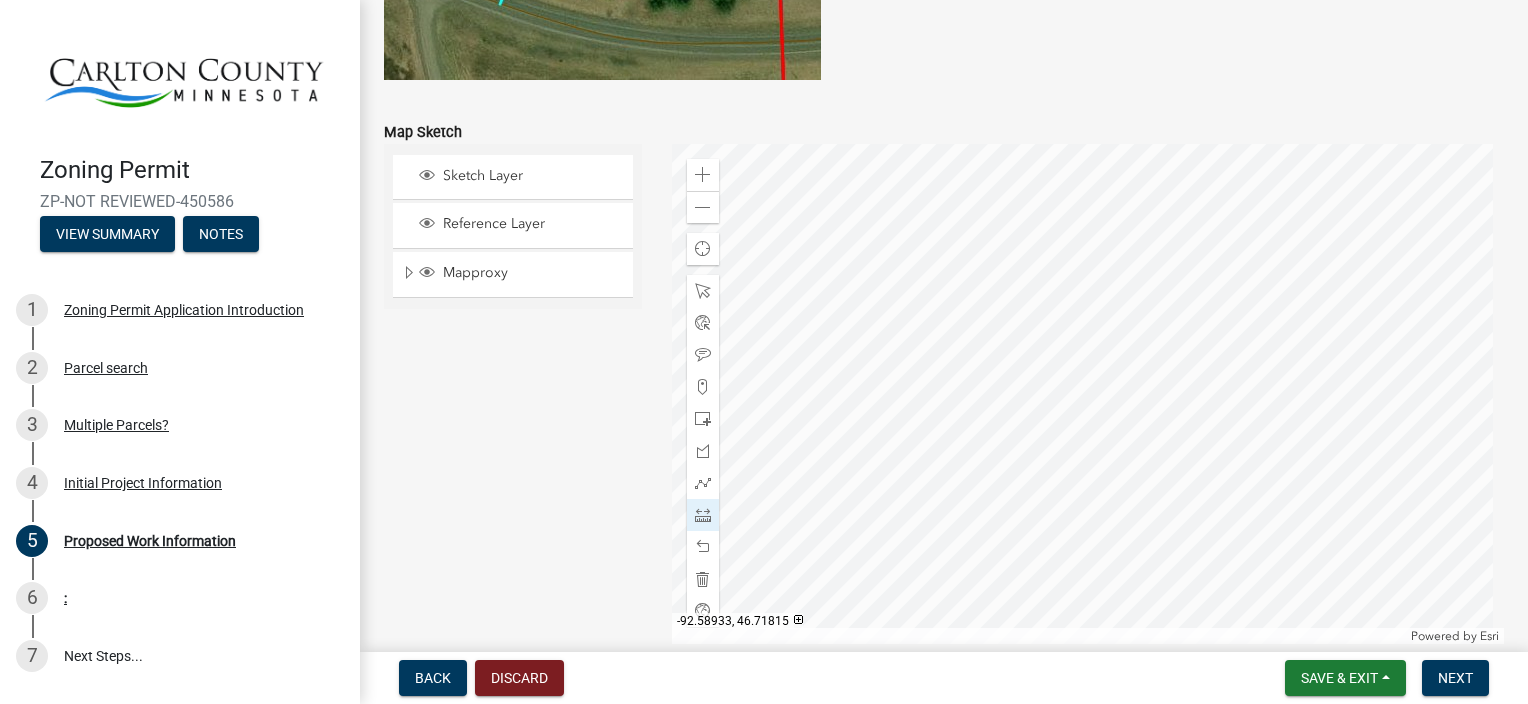 click 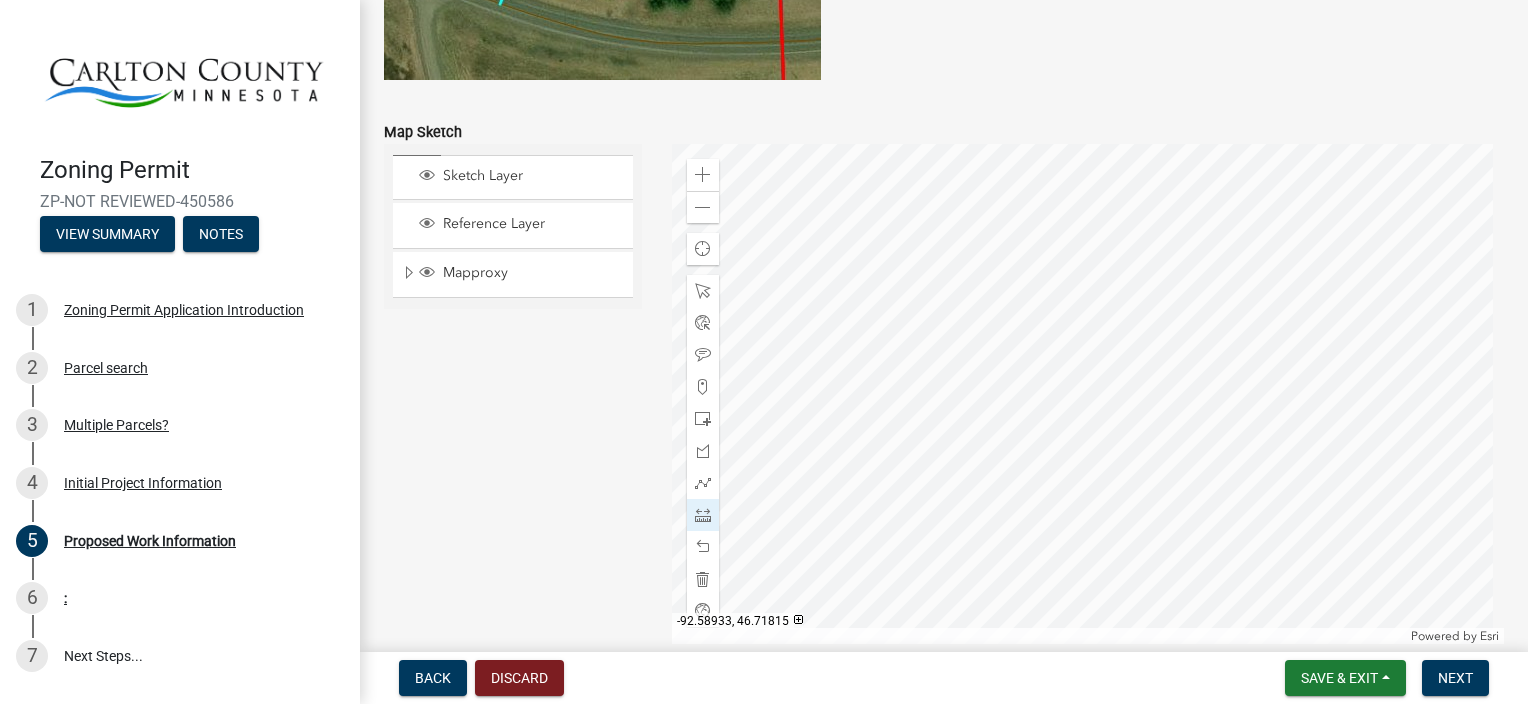 click 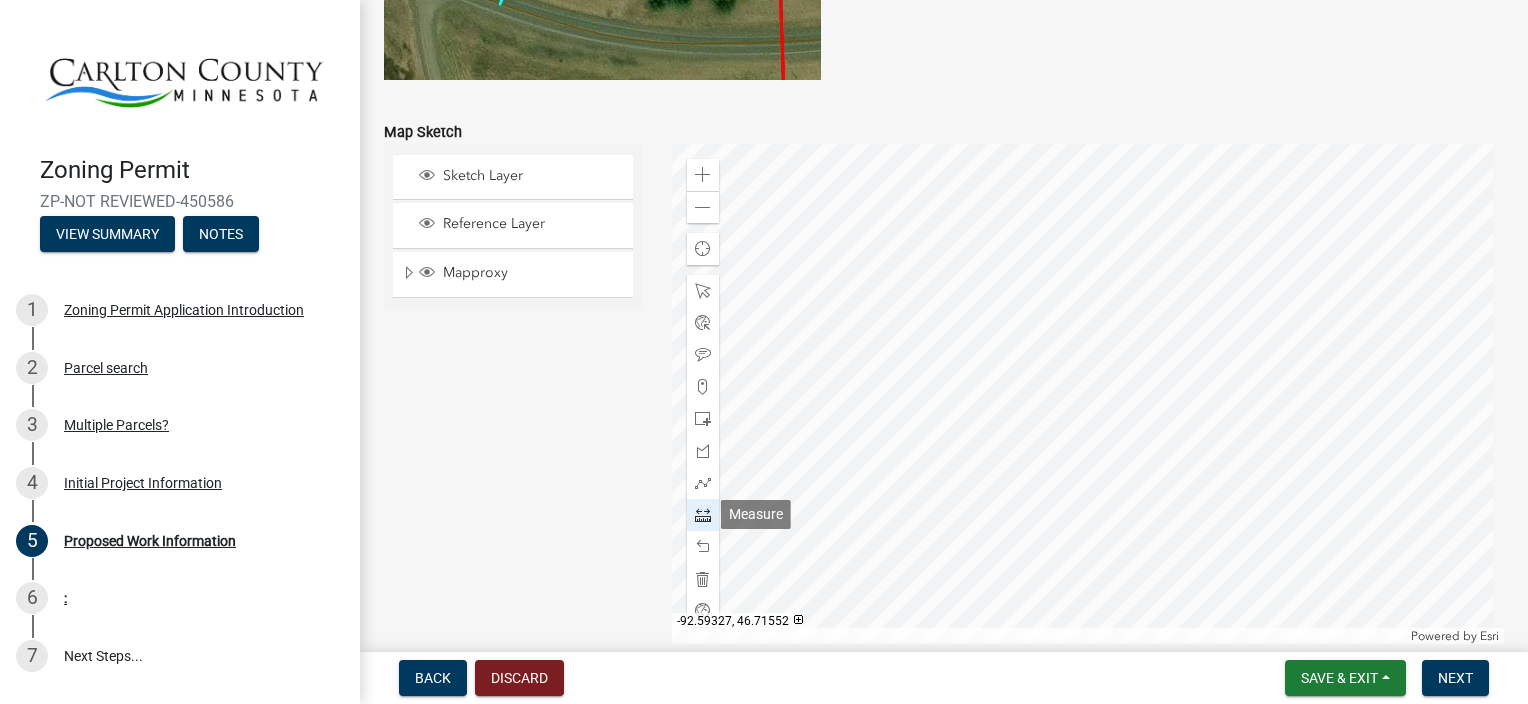 click 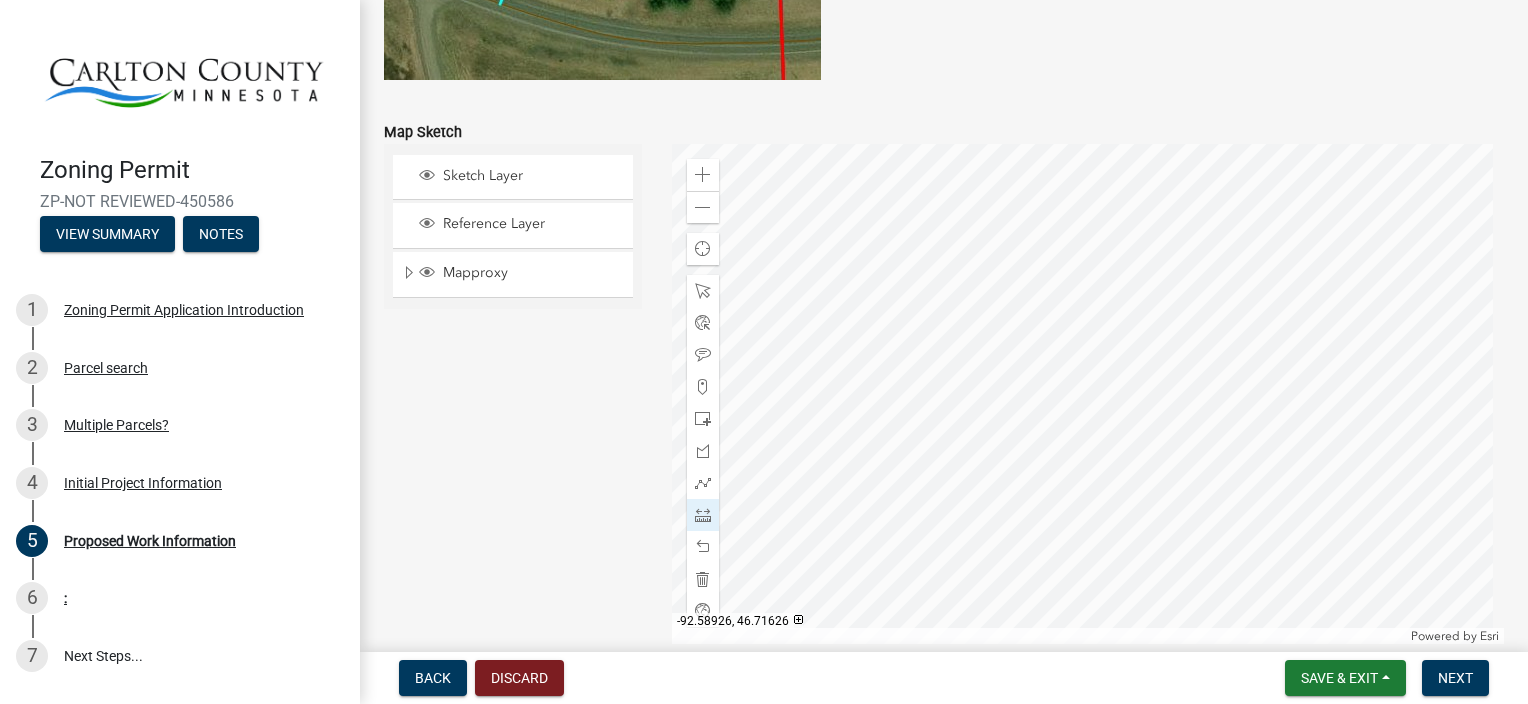 click 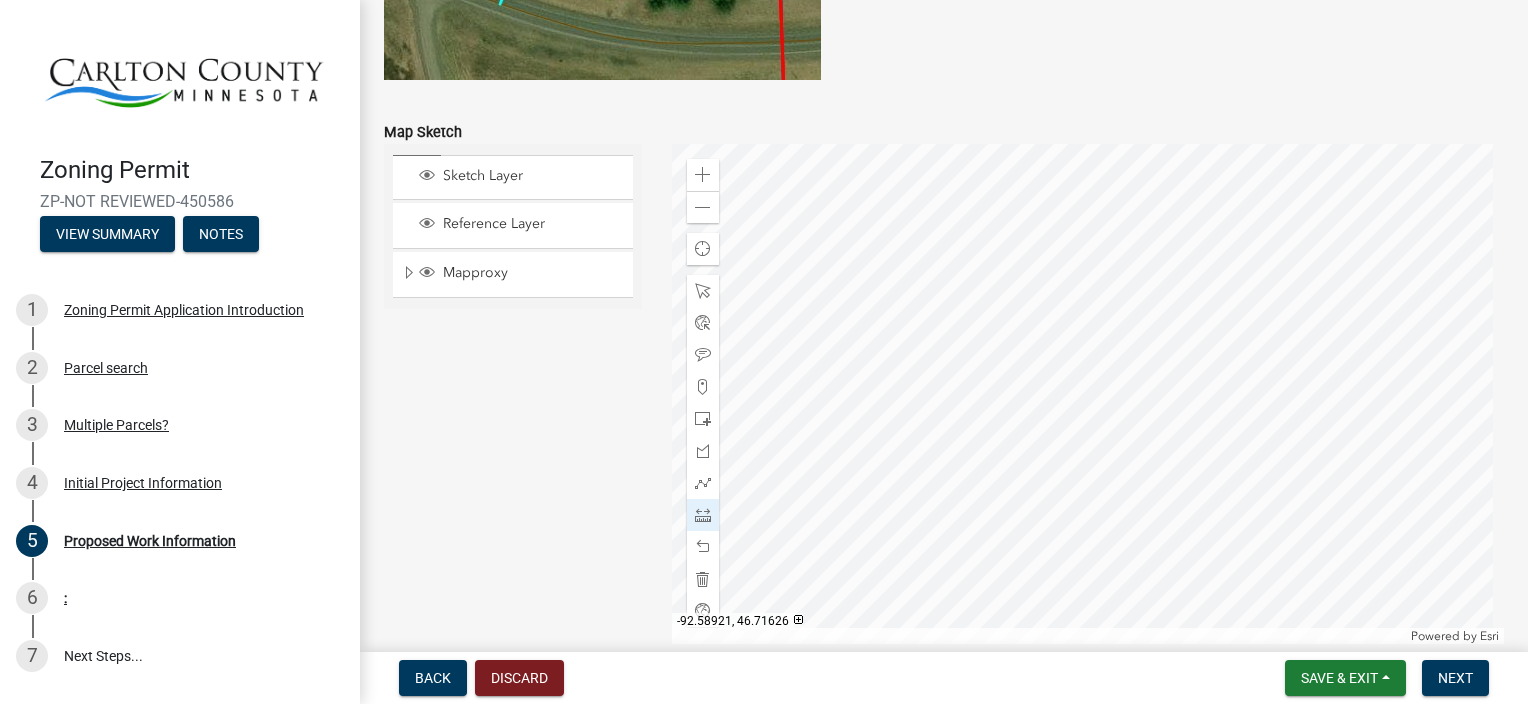 click 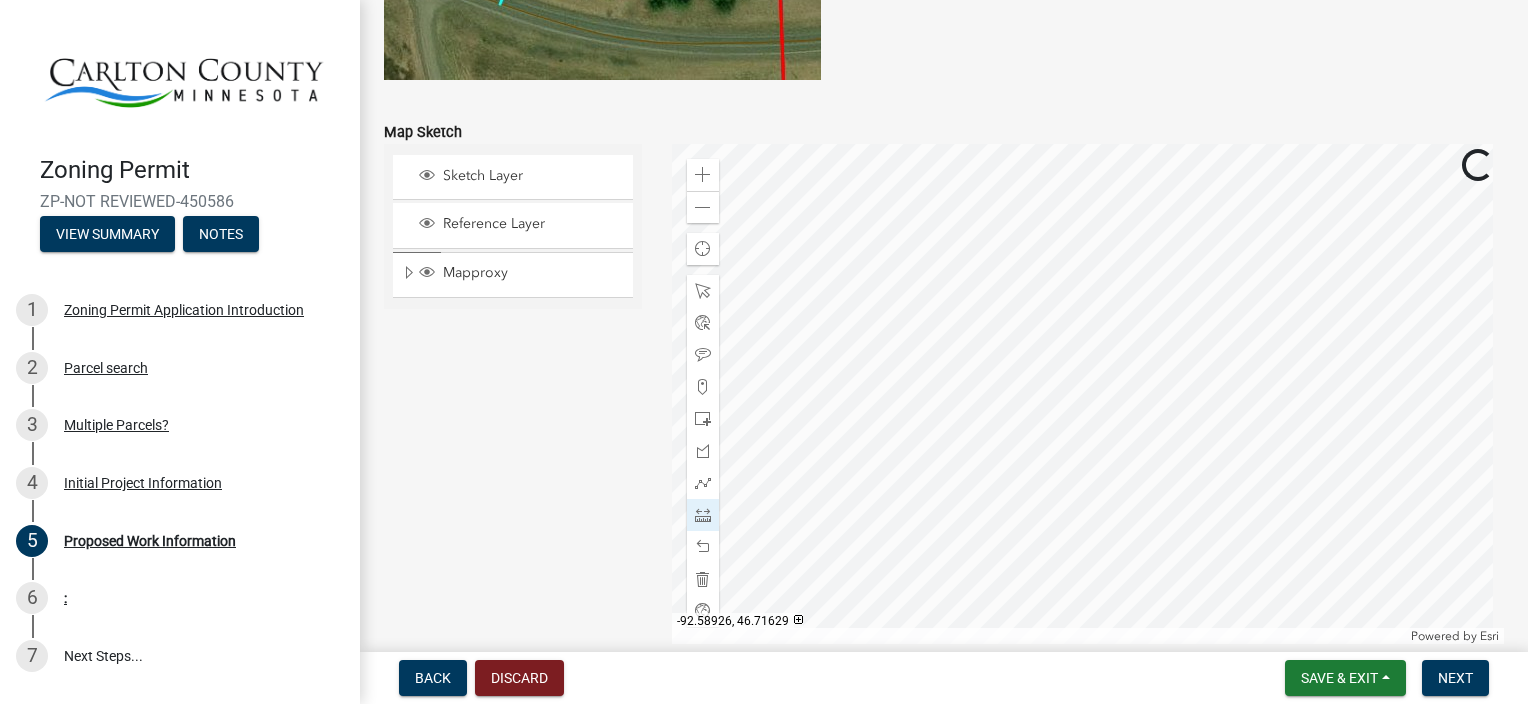 click 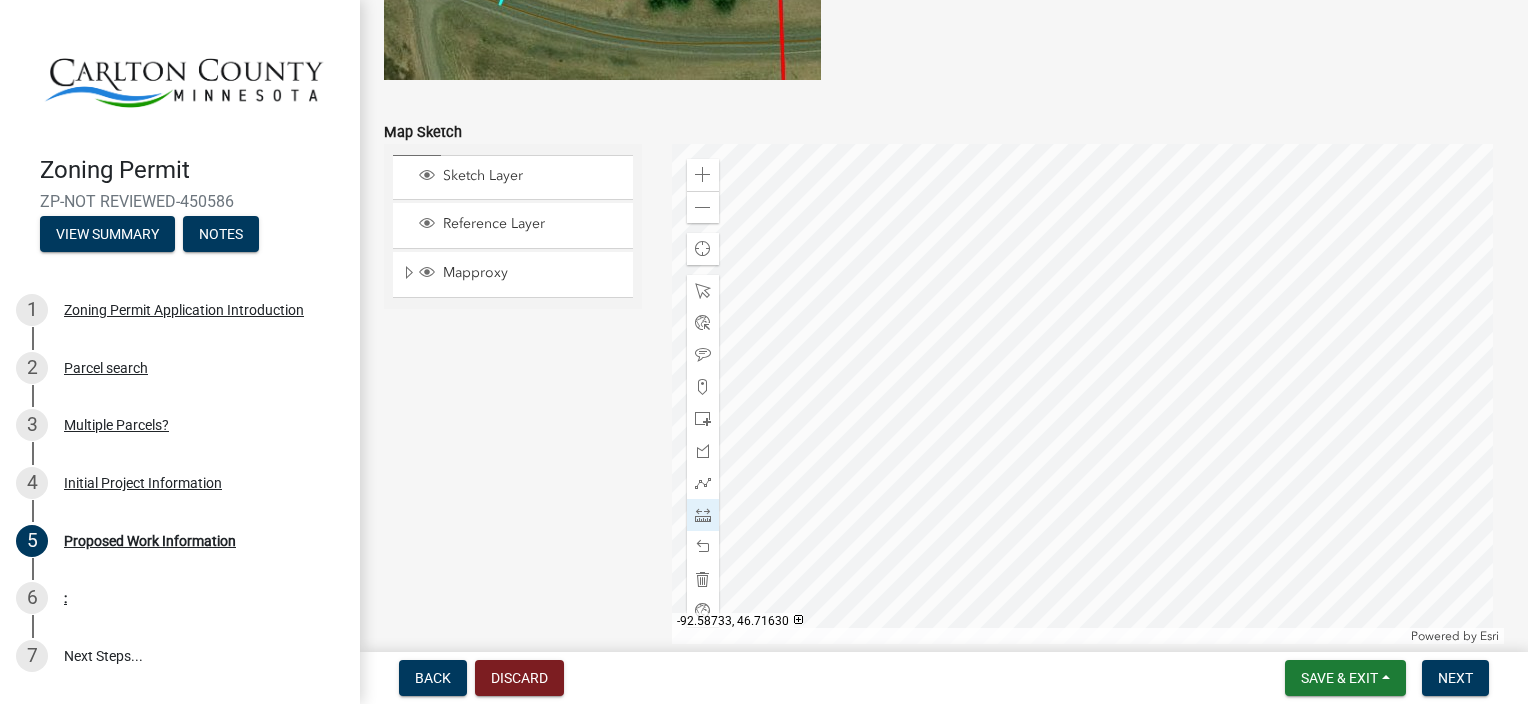 click 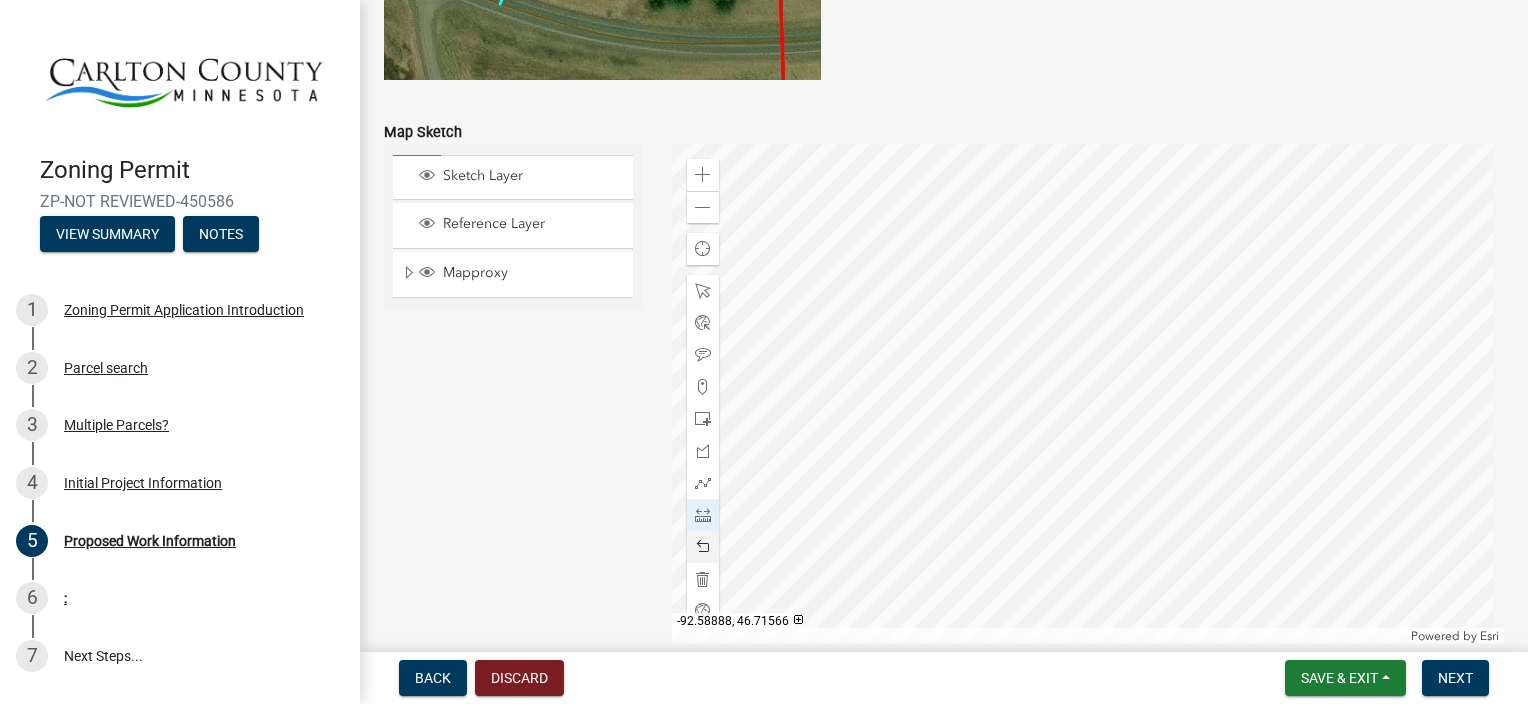 click 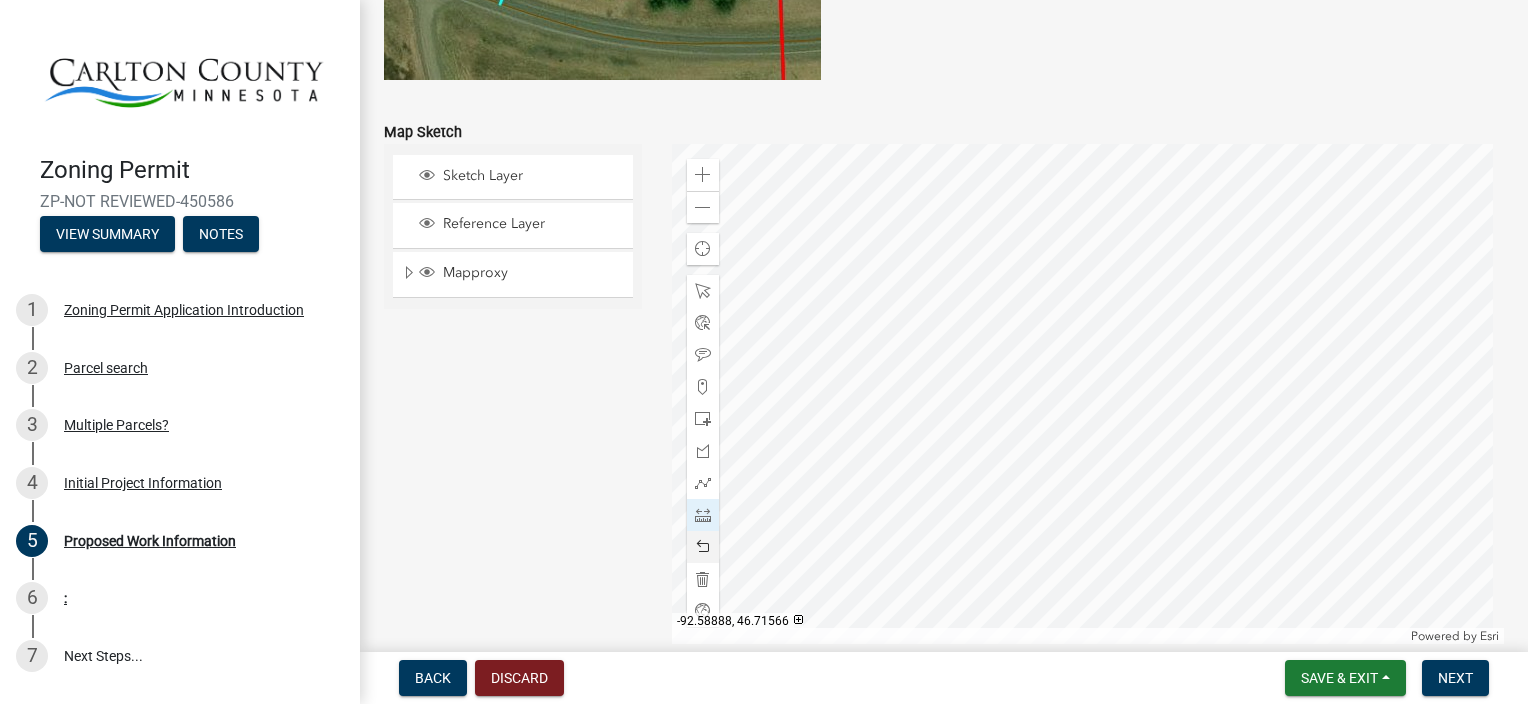 click 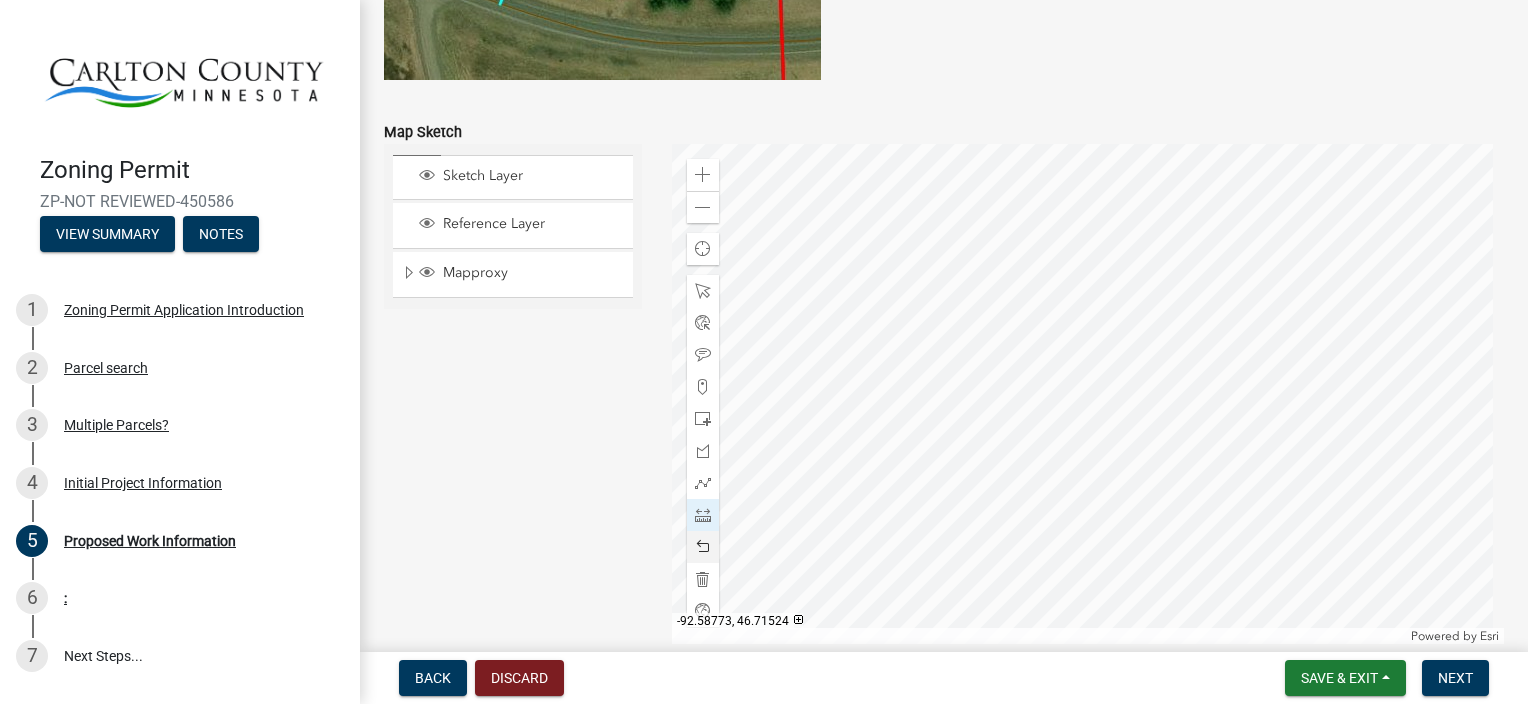 click 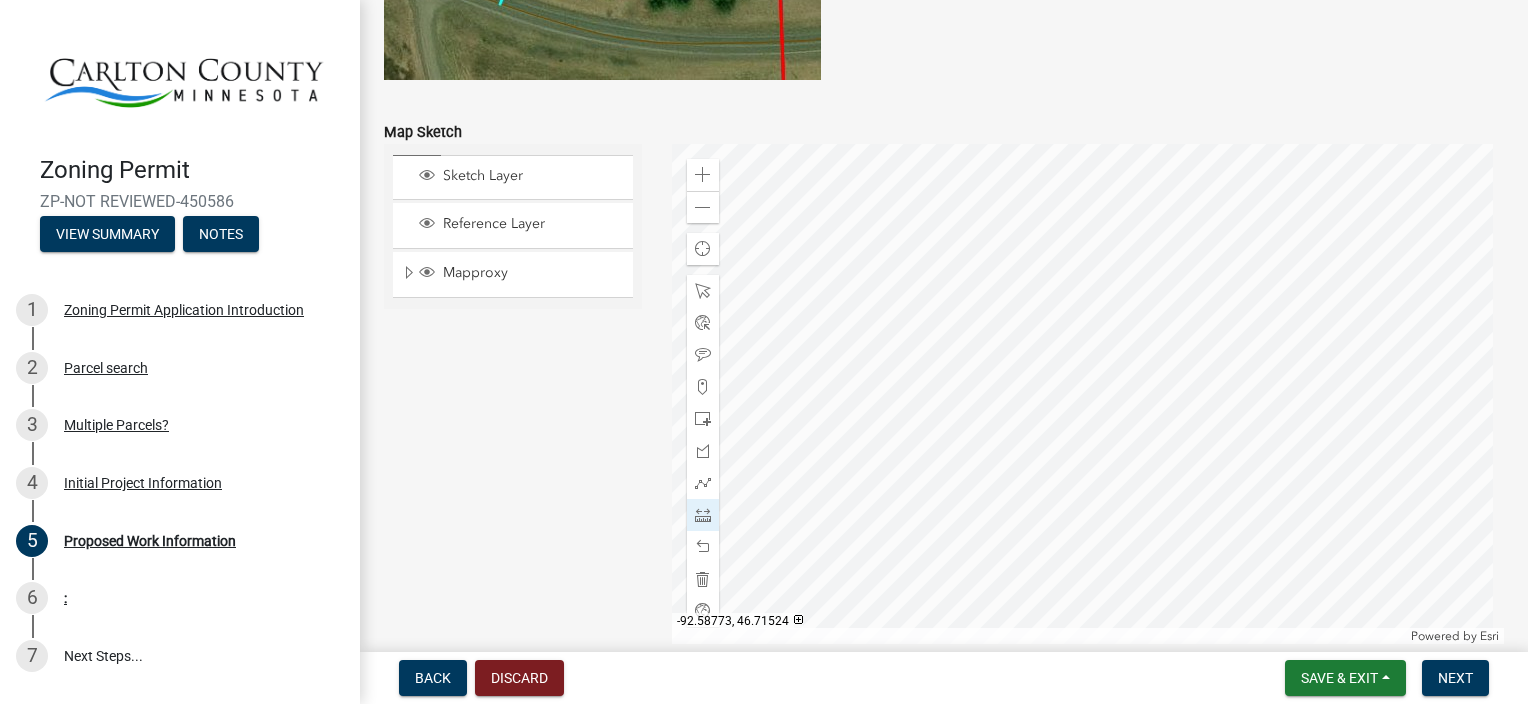 click 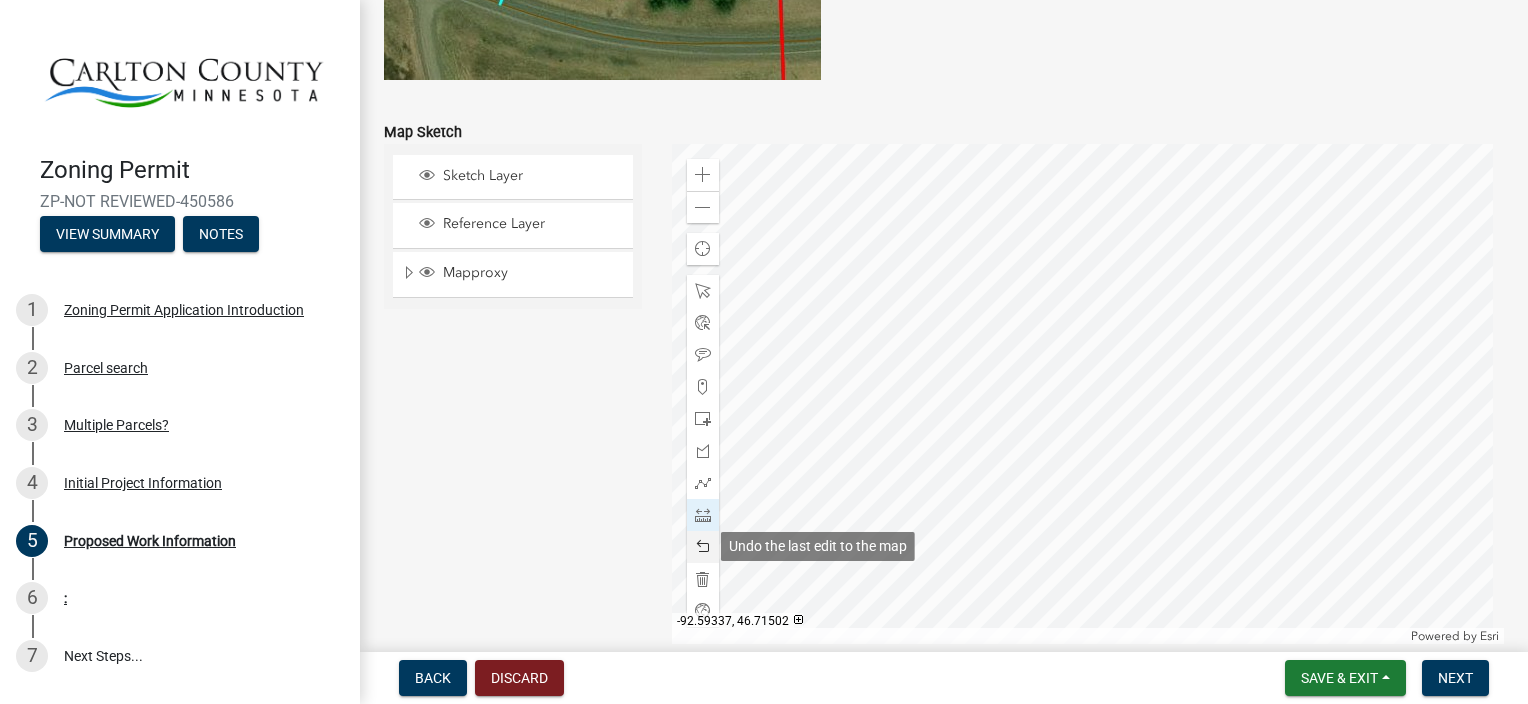 click 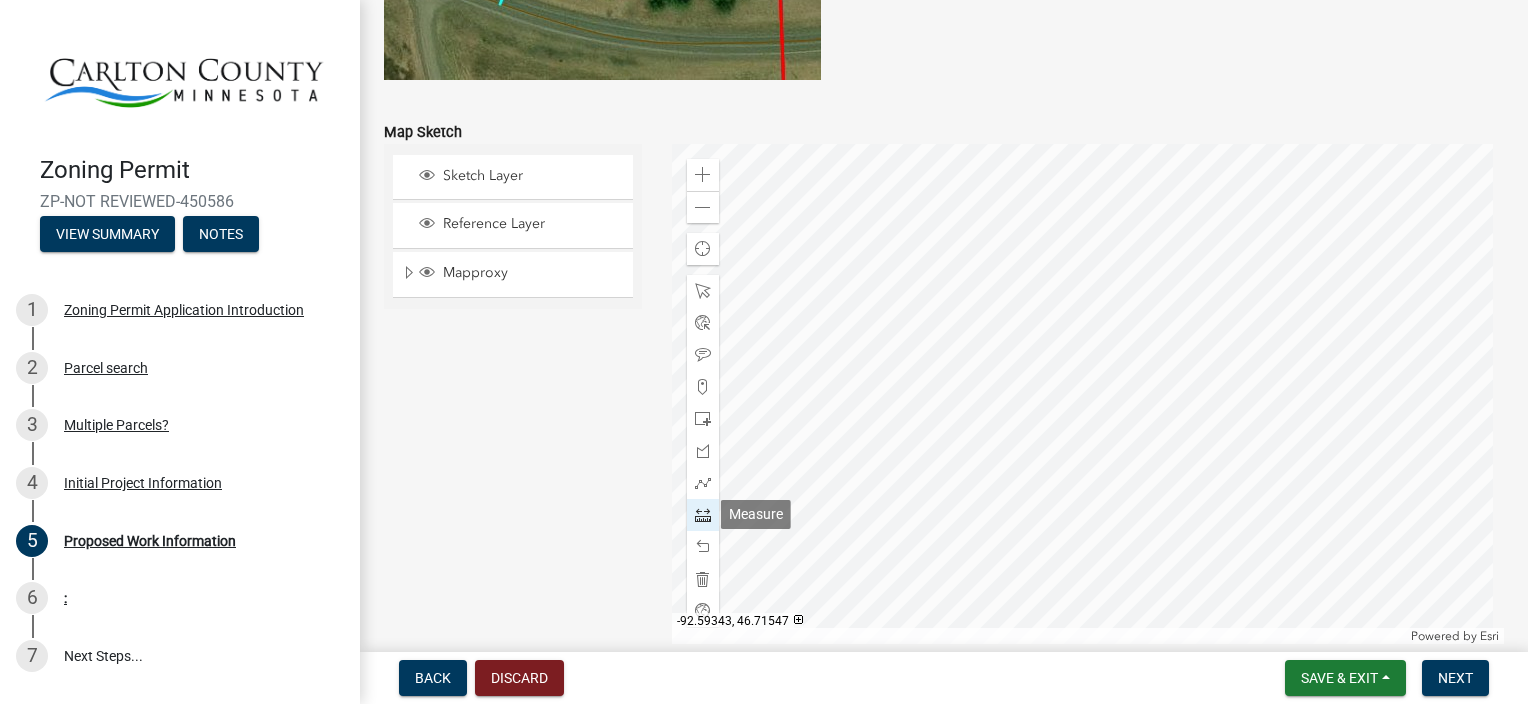 click 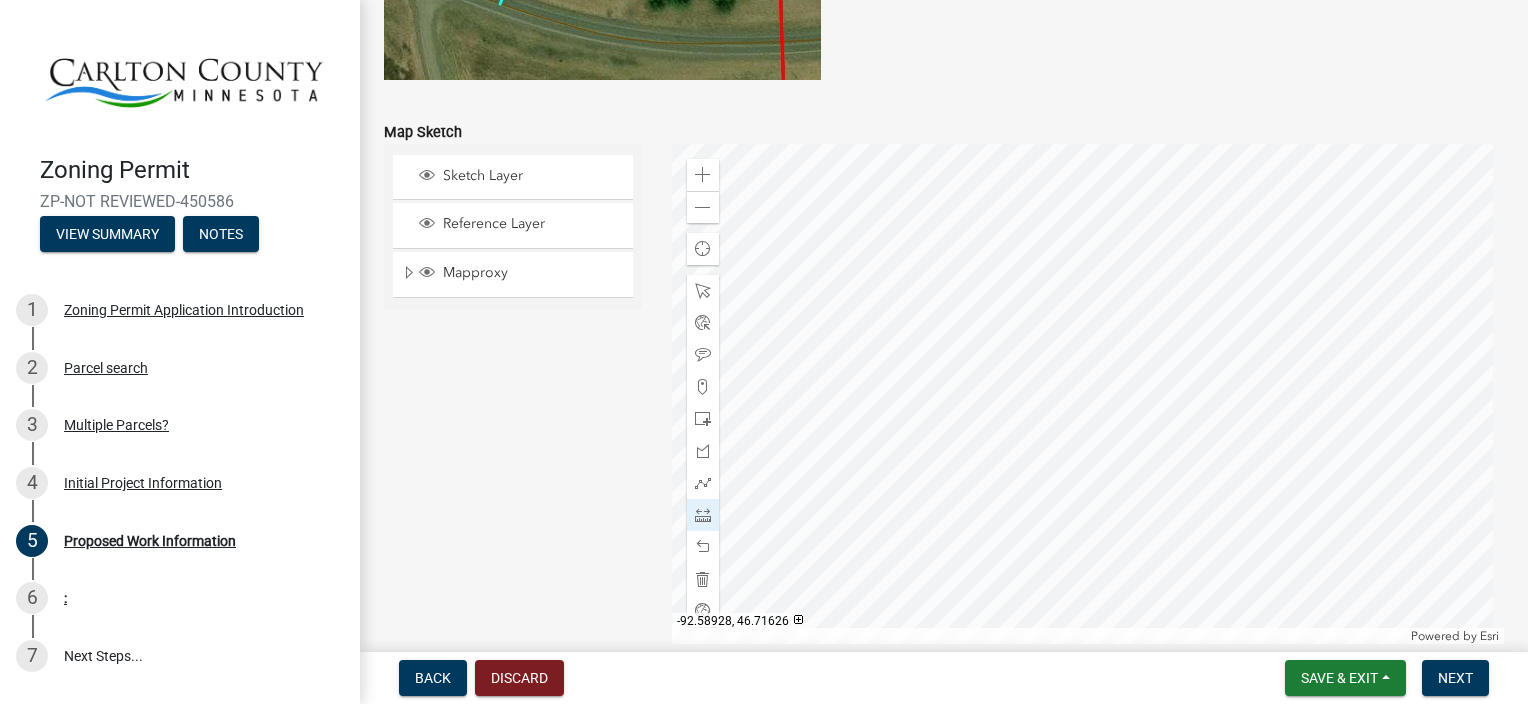 click 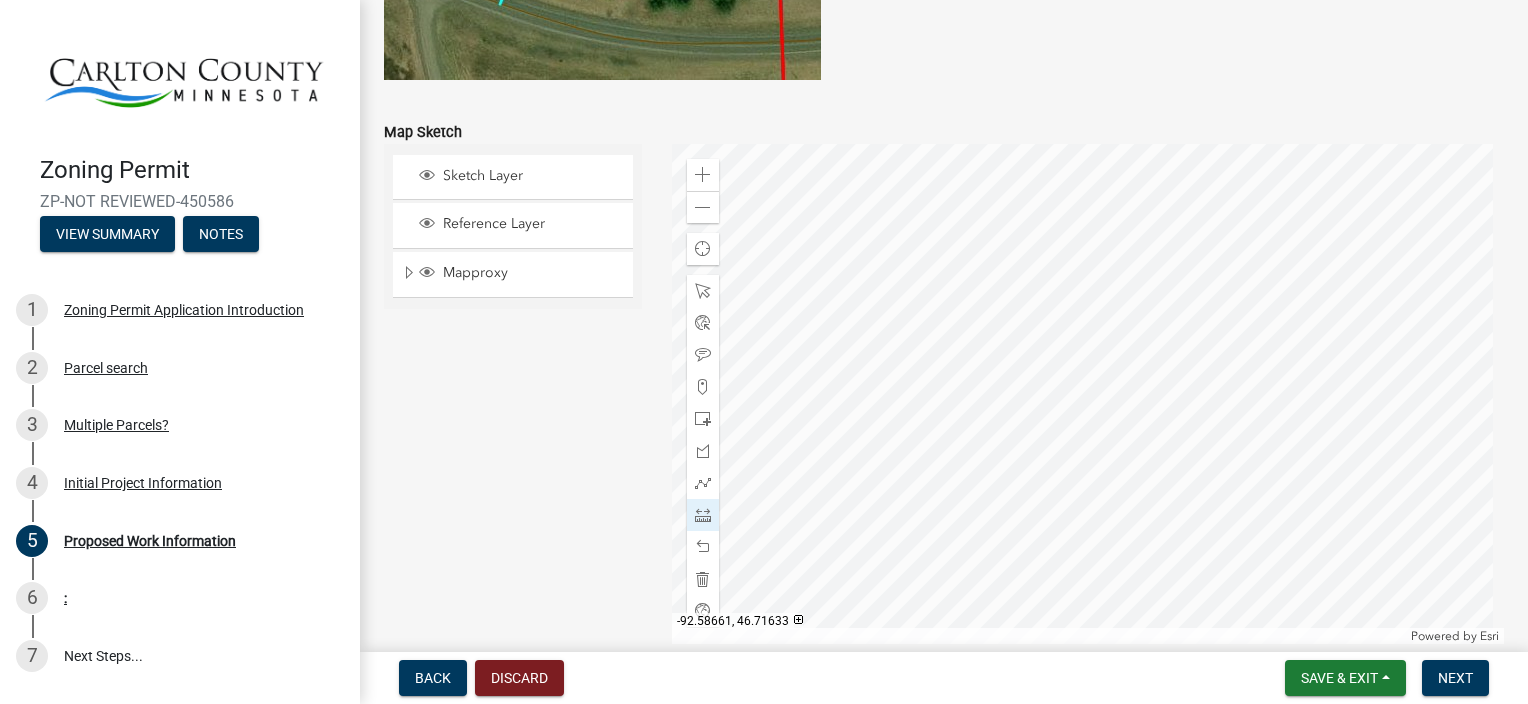 click 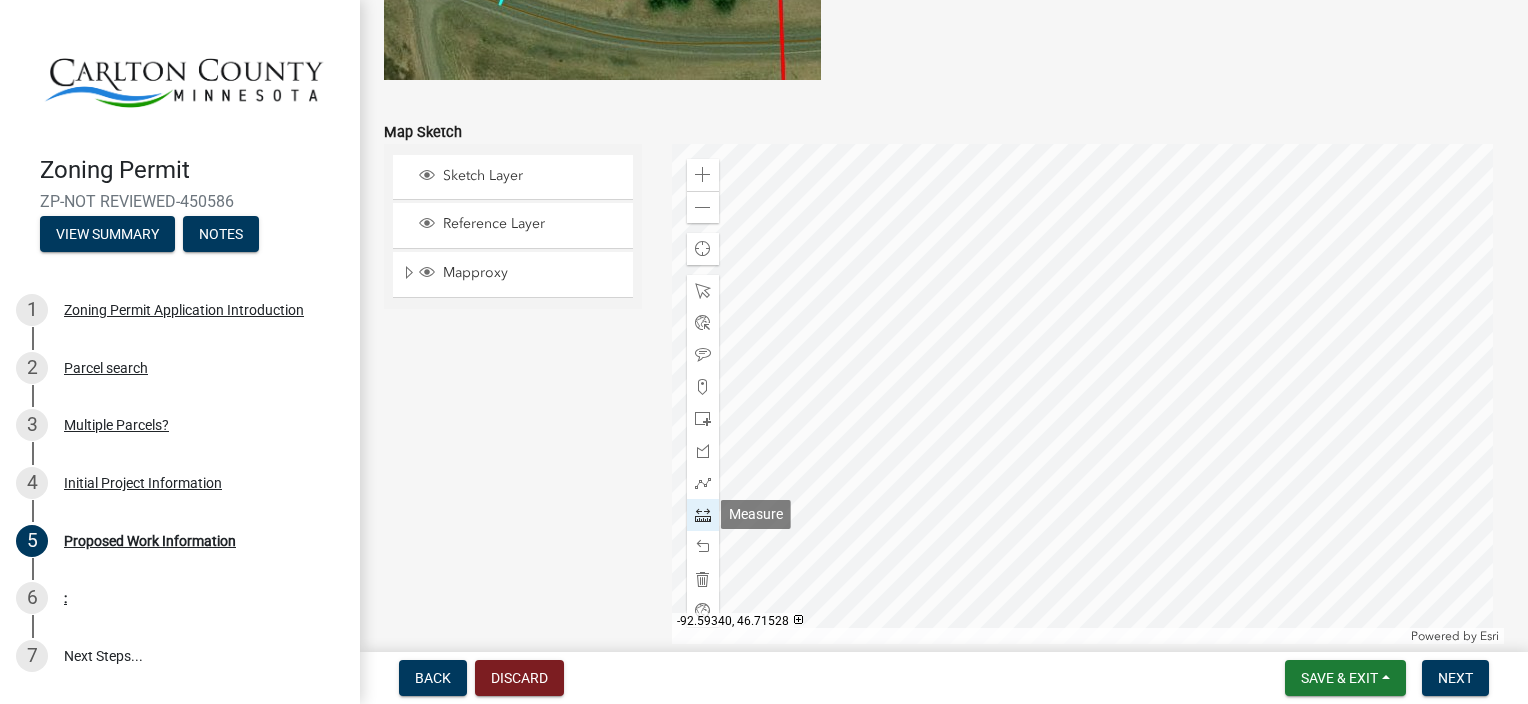 click 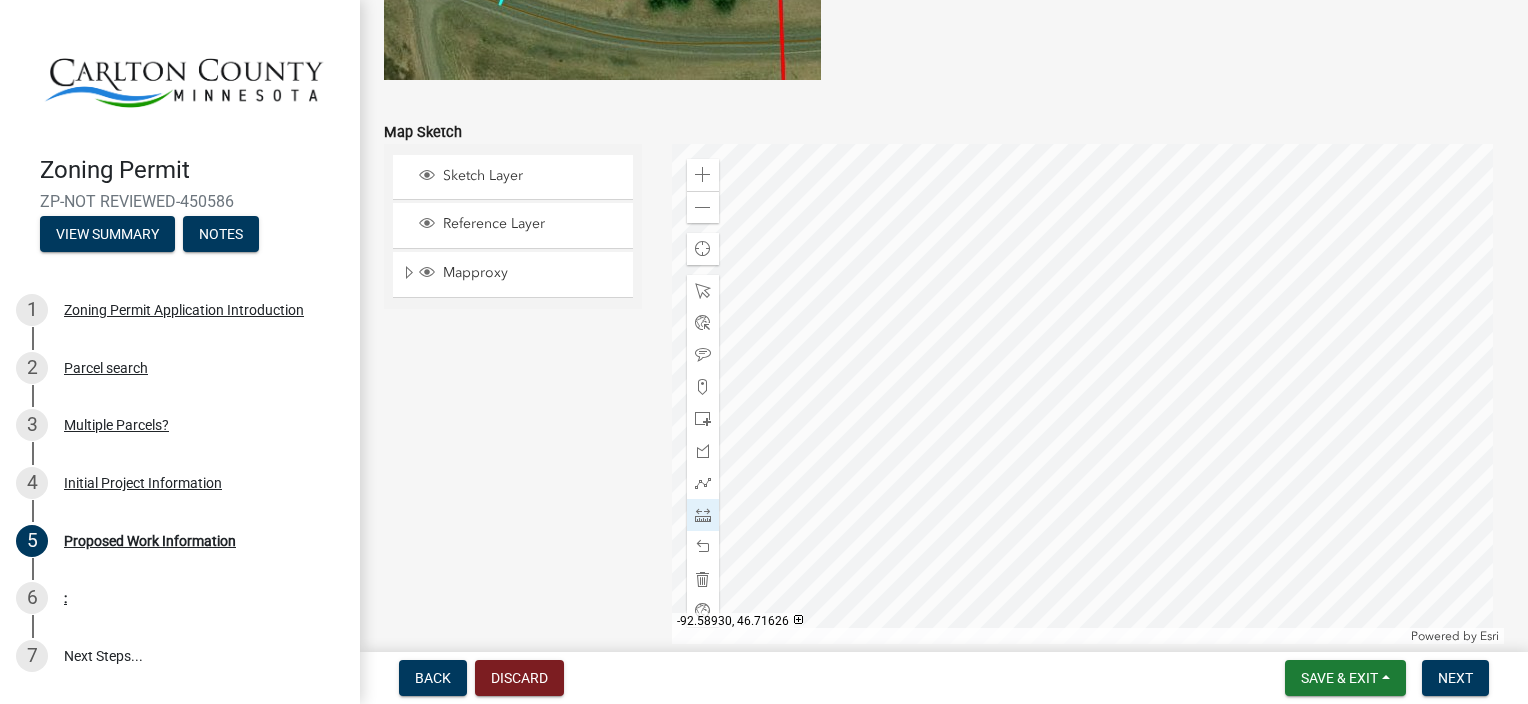click 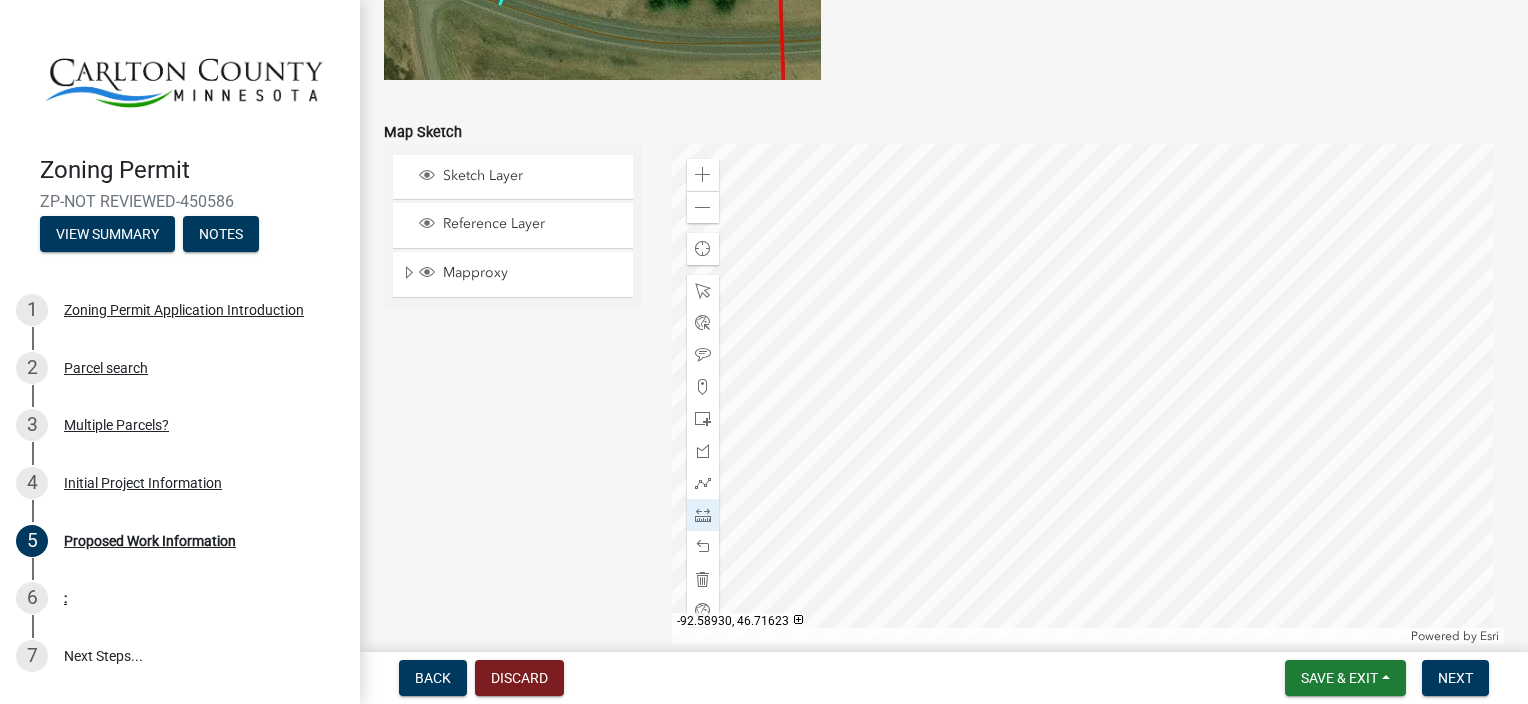 click 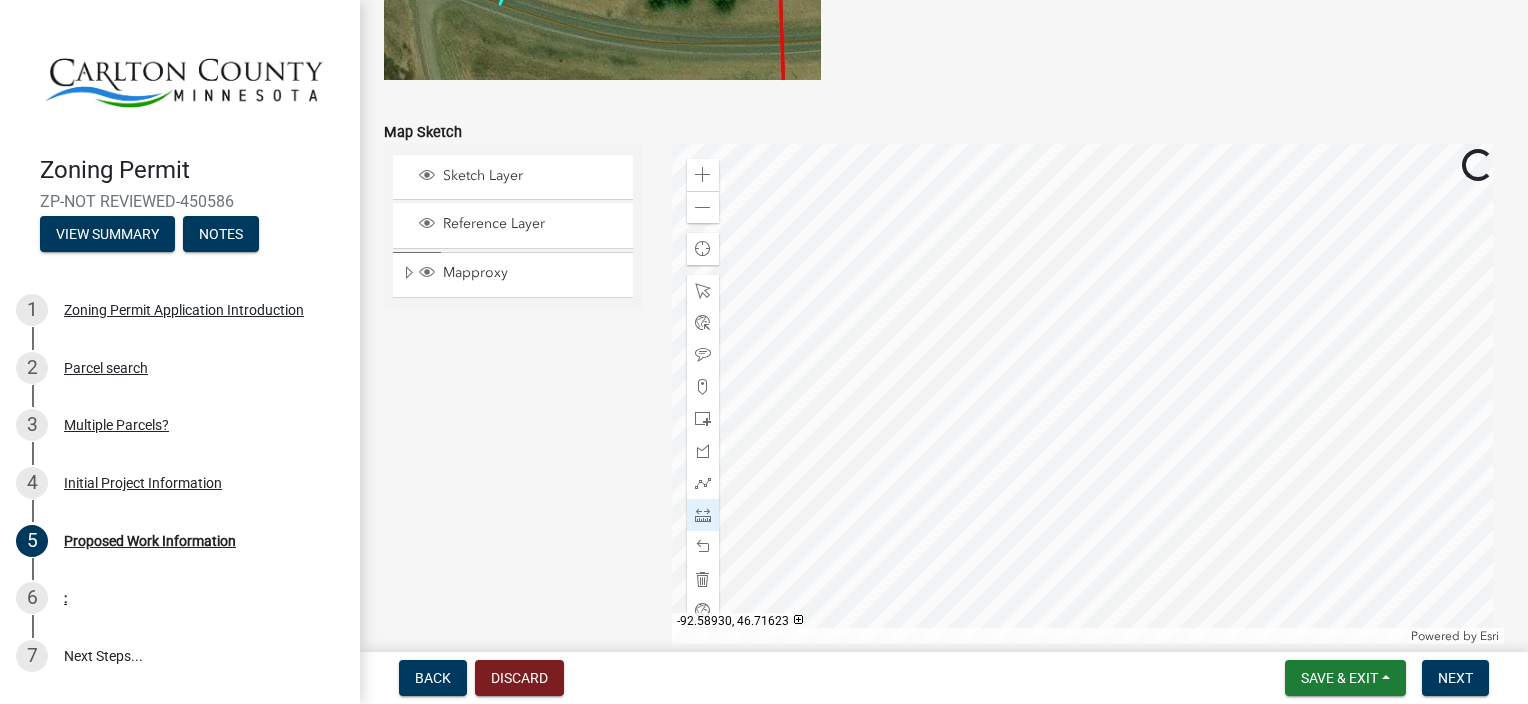 click 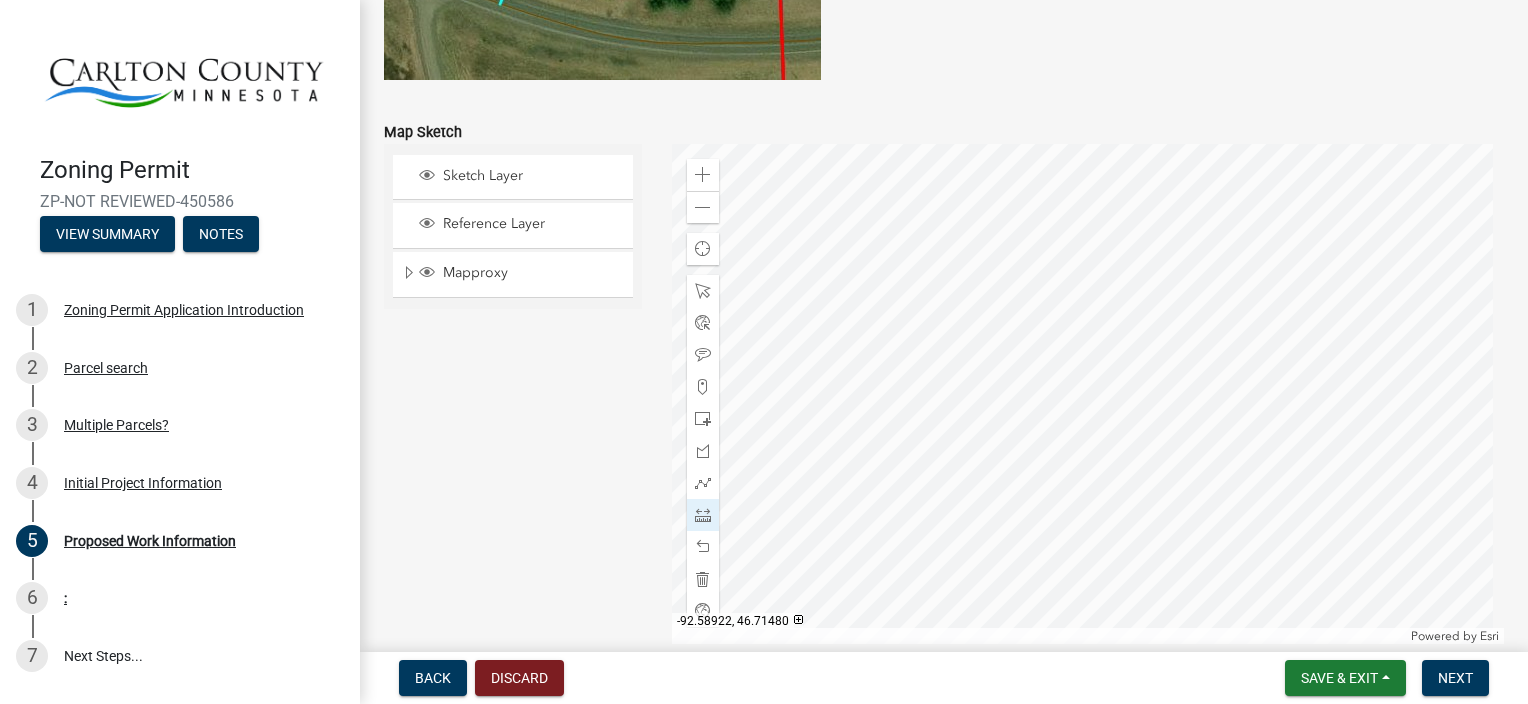 click 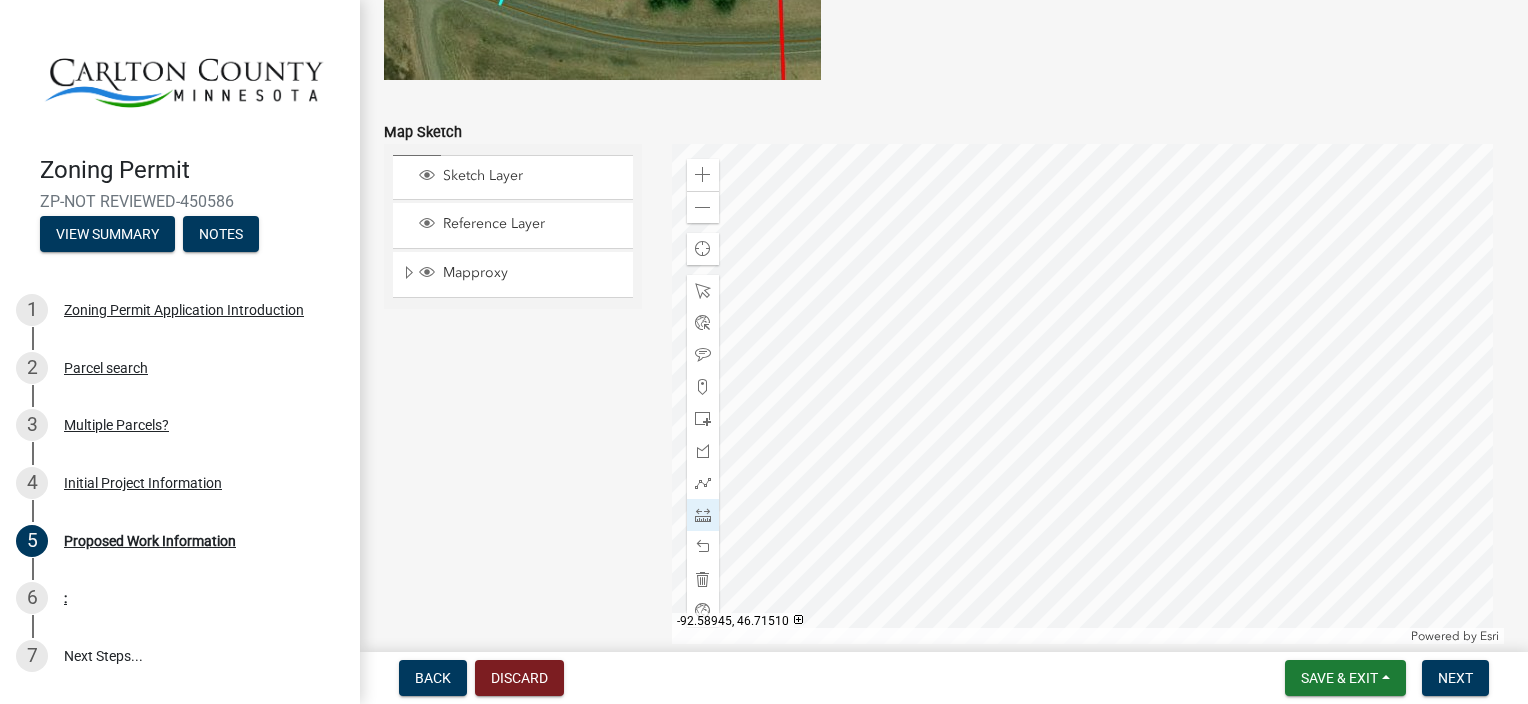 click 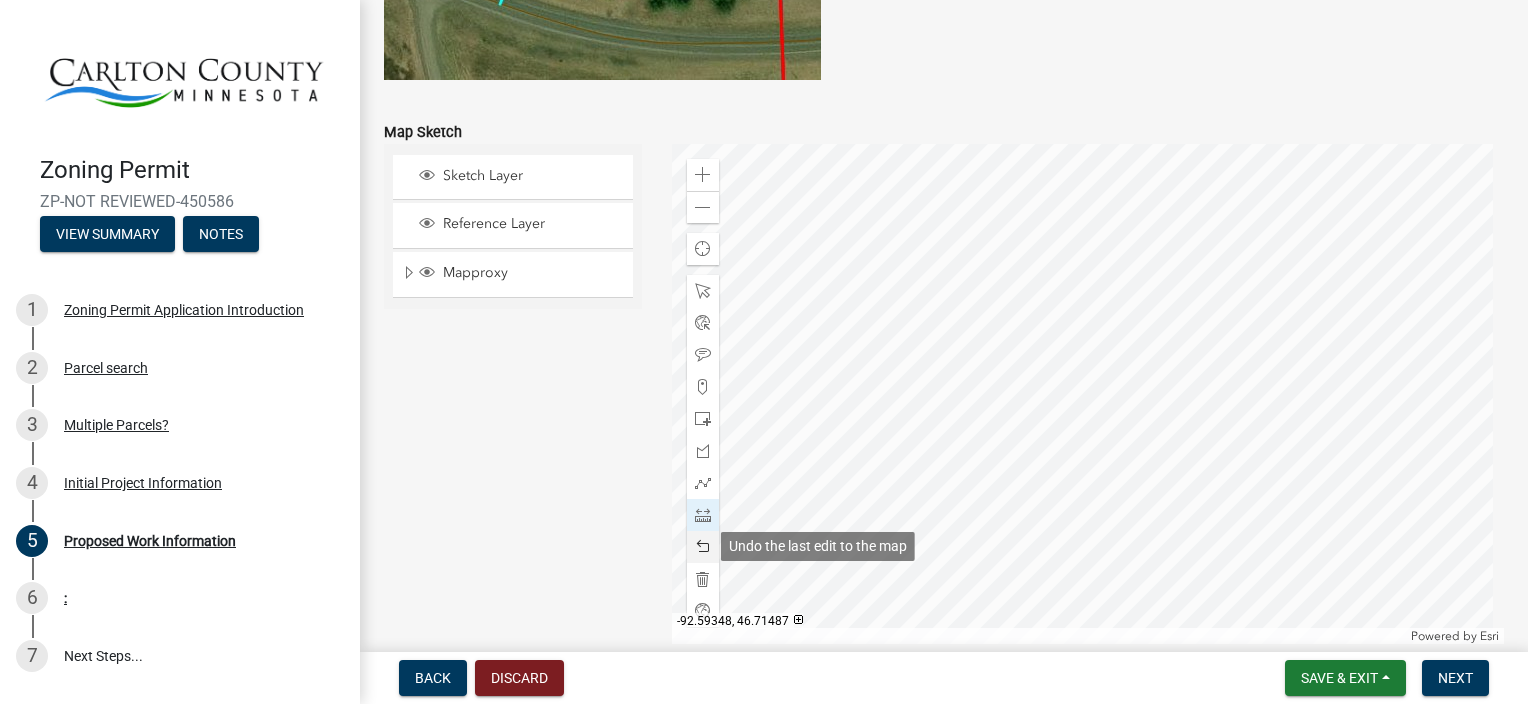 click 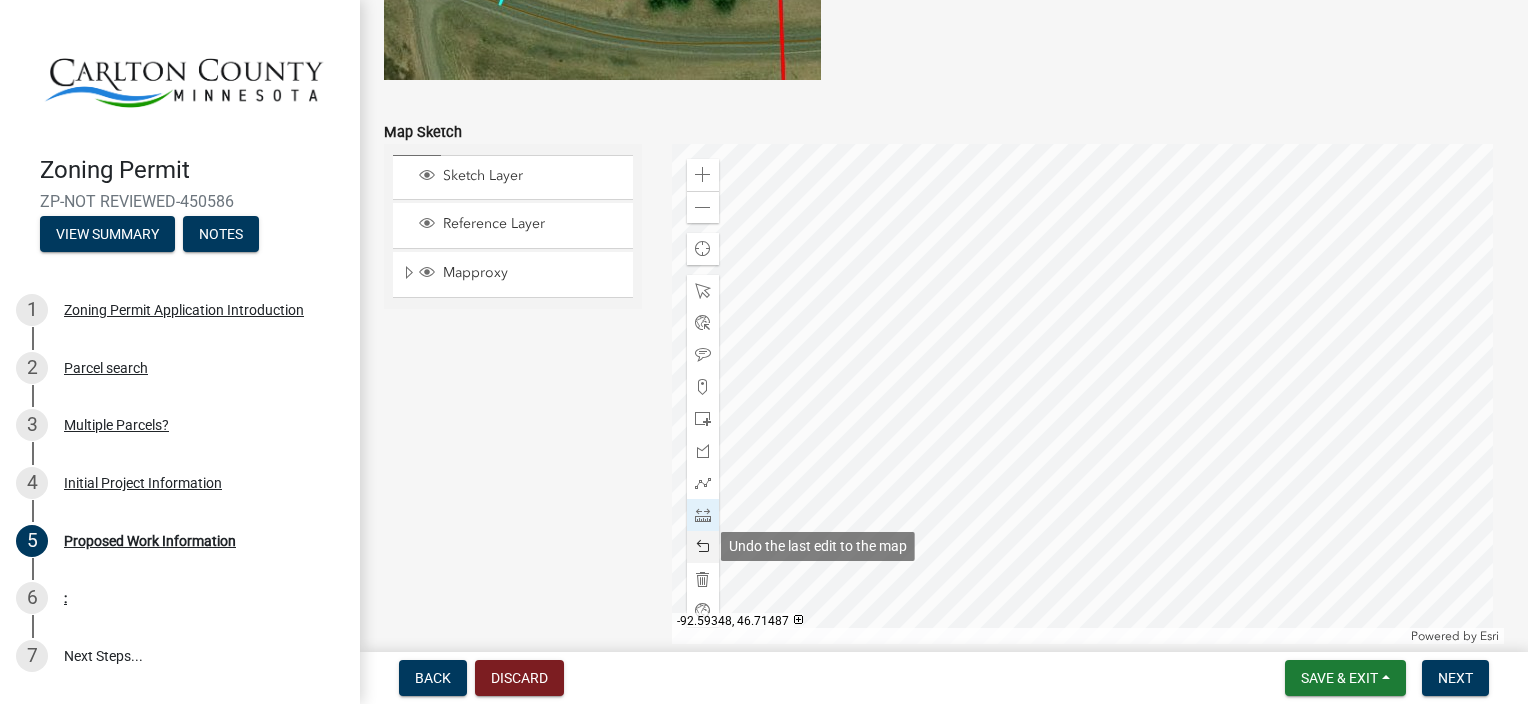 click 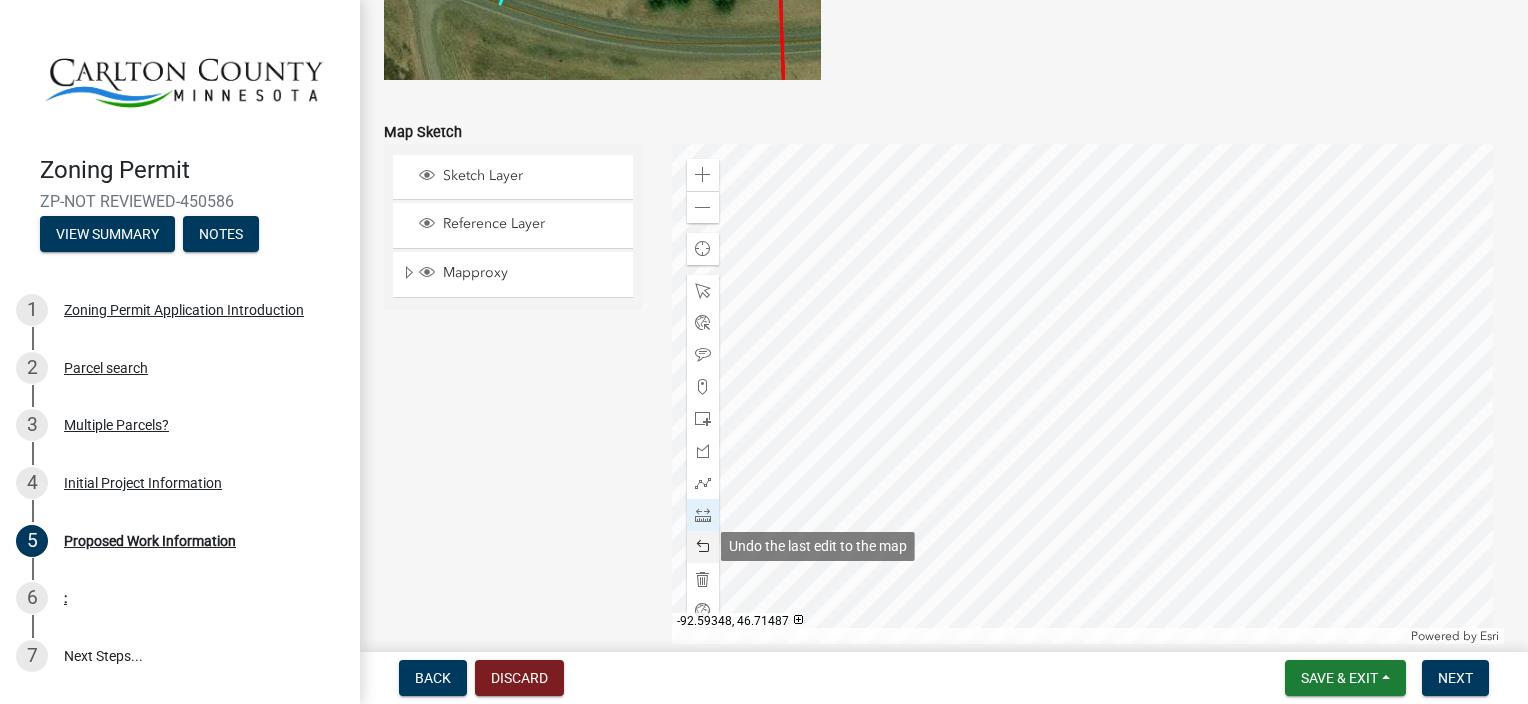 click 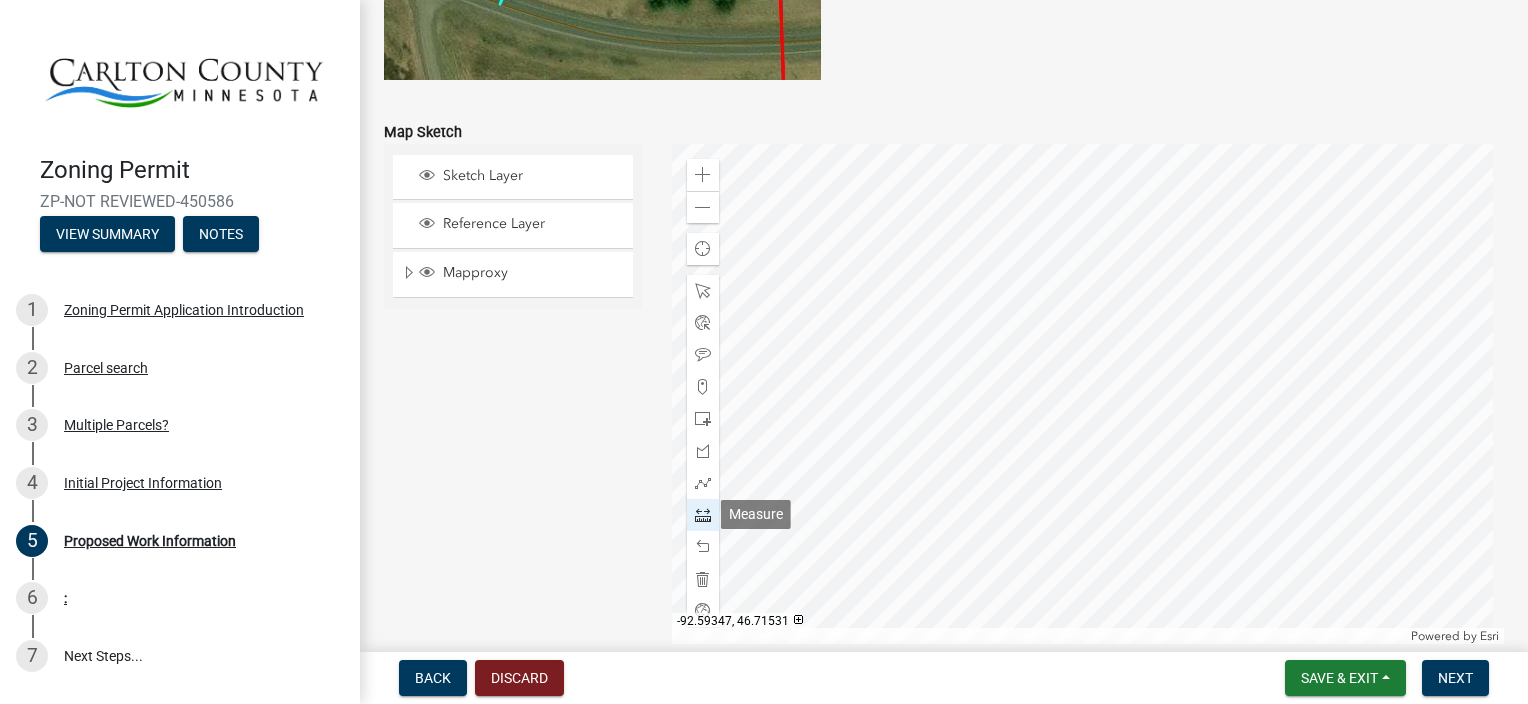 click 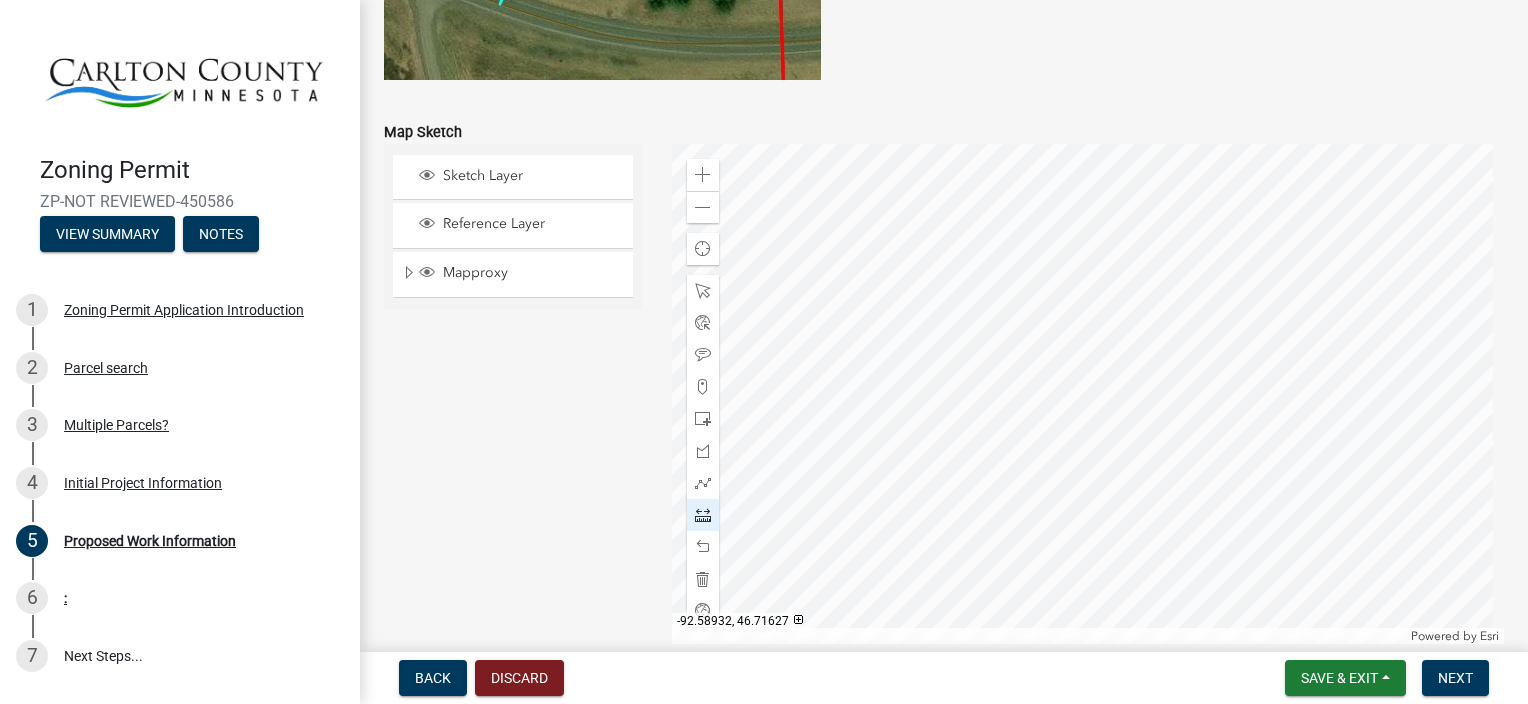 click 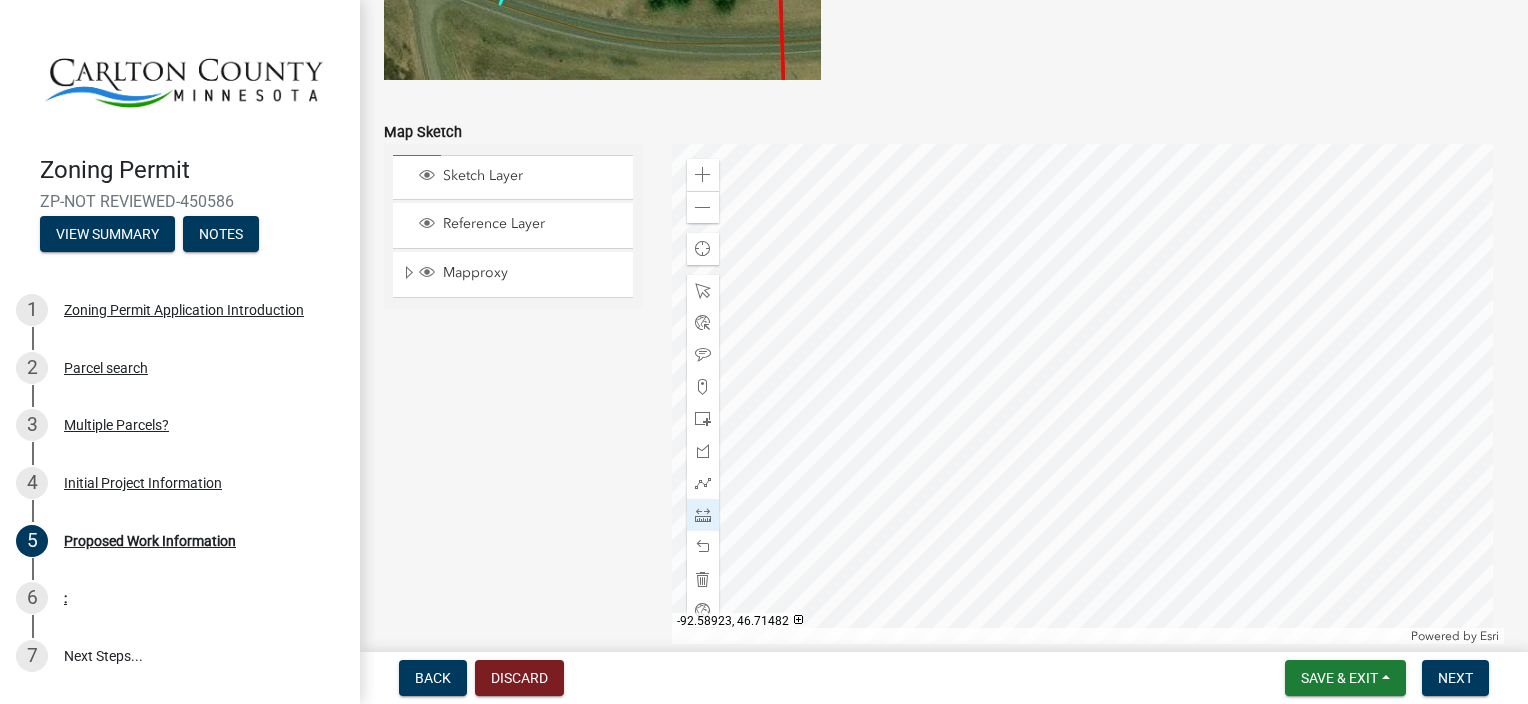 click 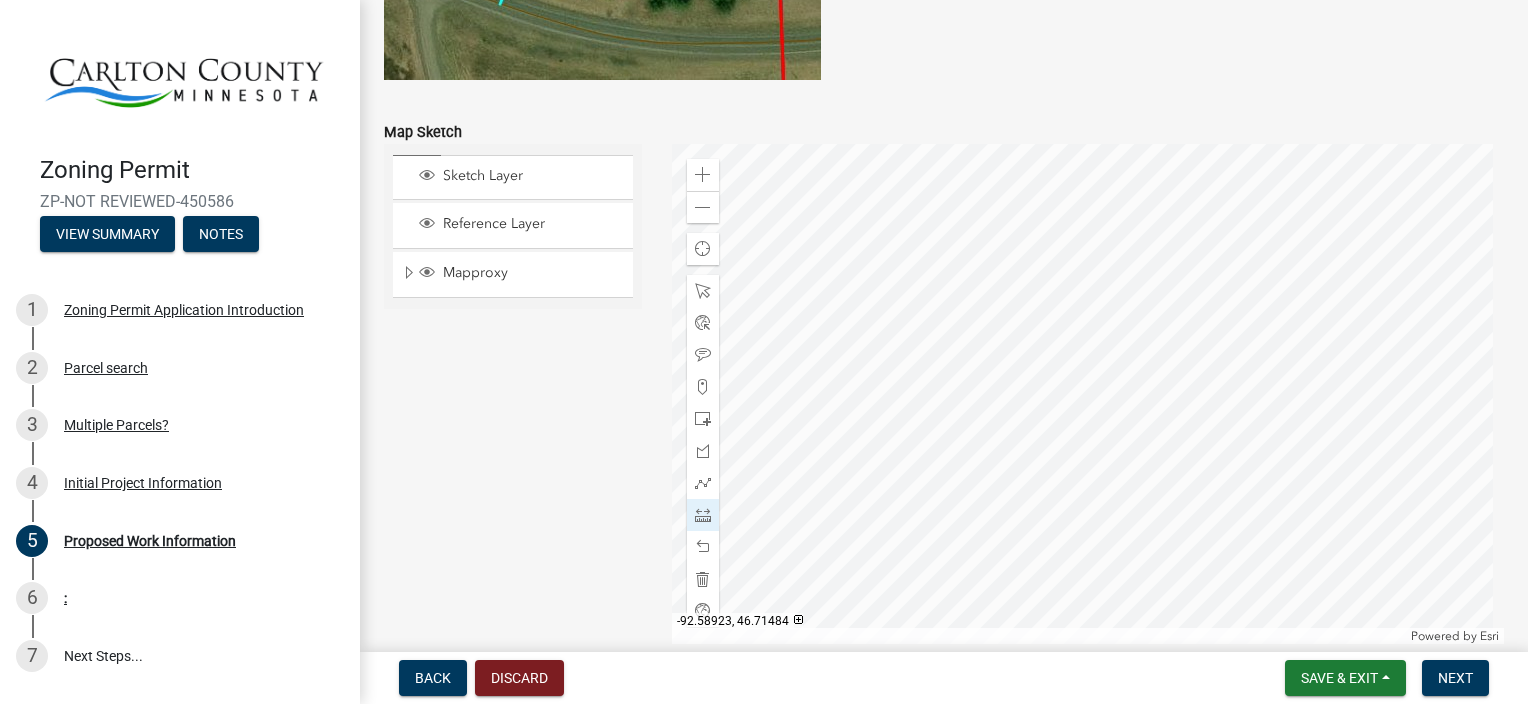 click 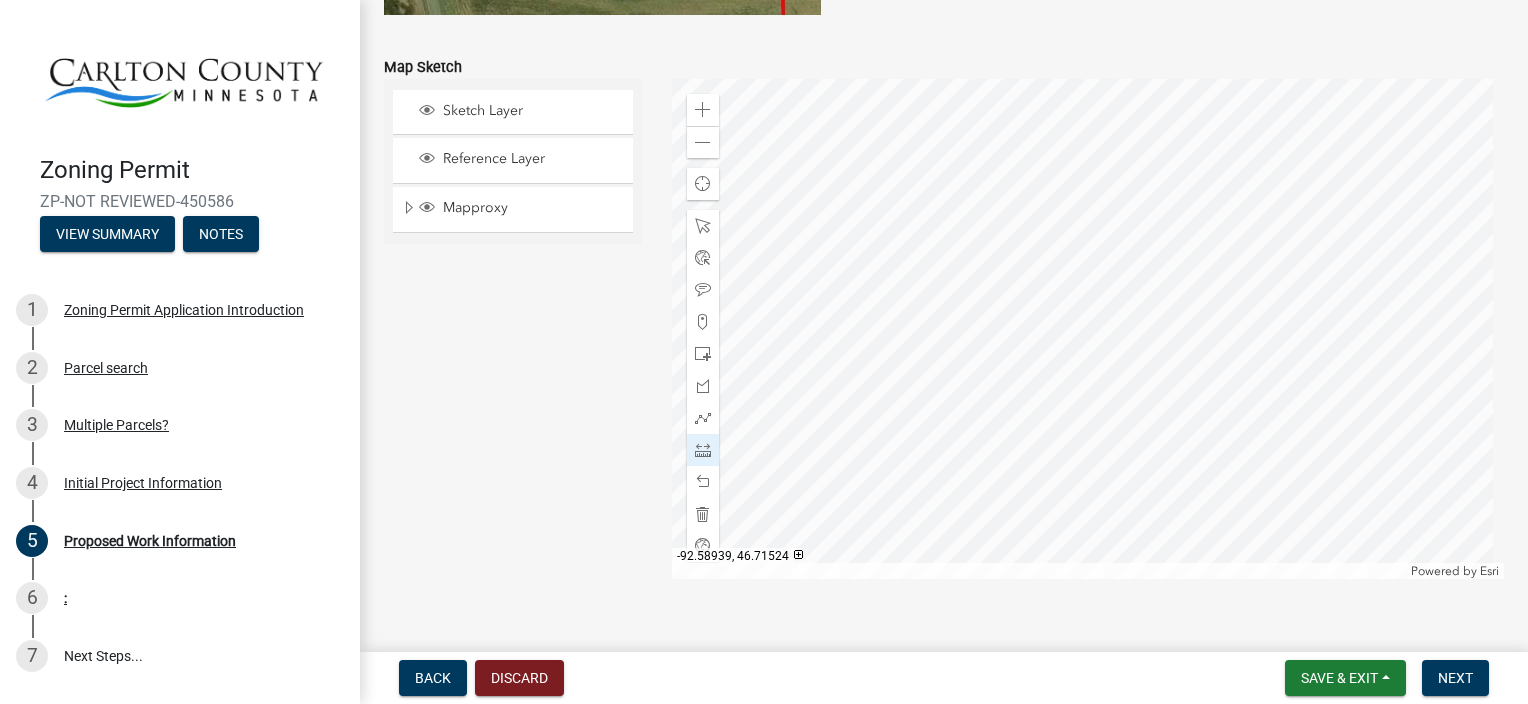 scroll, scrollTop: 4130, scrollLeft: 0, axis: vertical 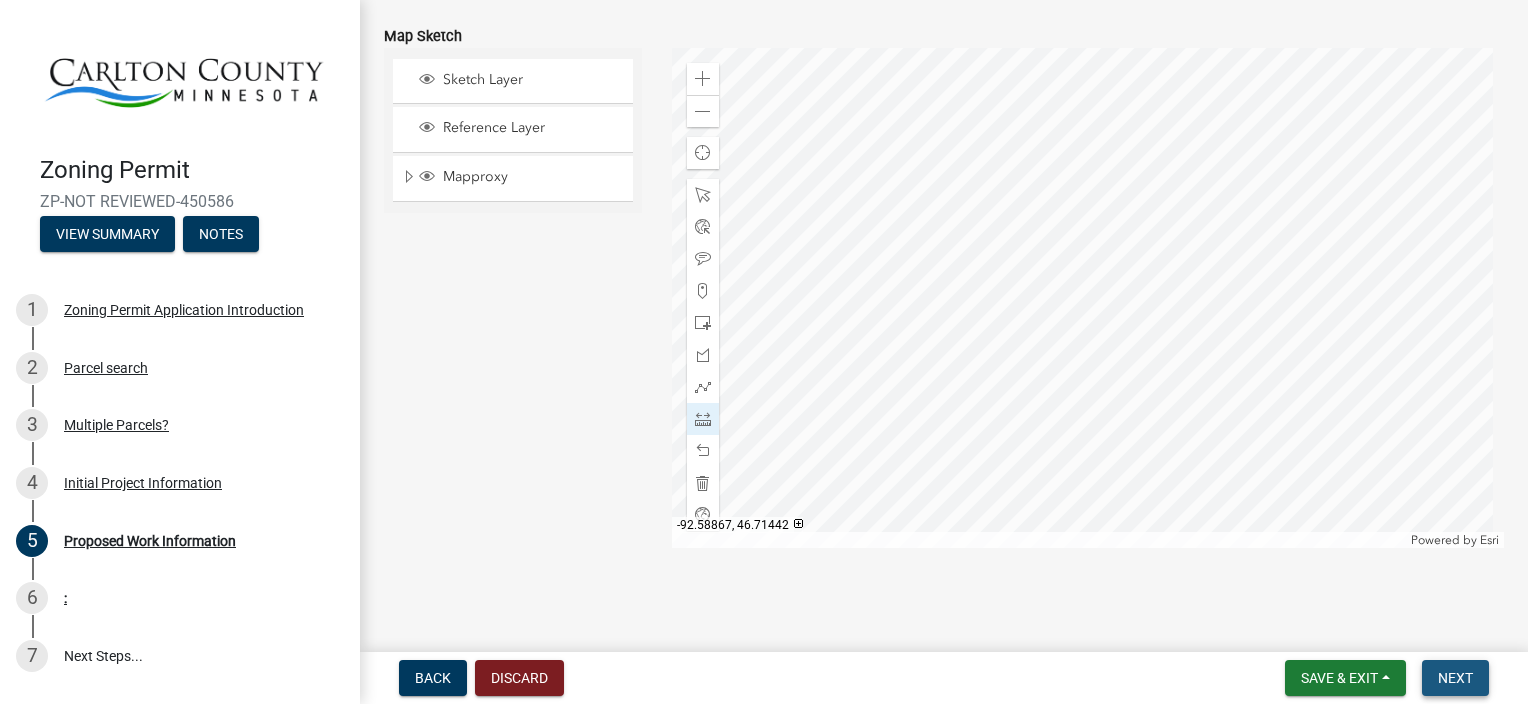 click on "Next" at bounding box center (1455, 678) 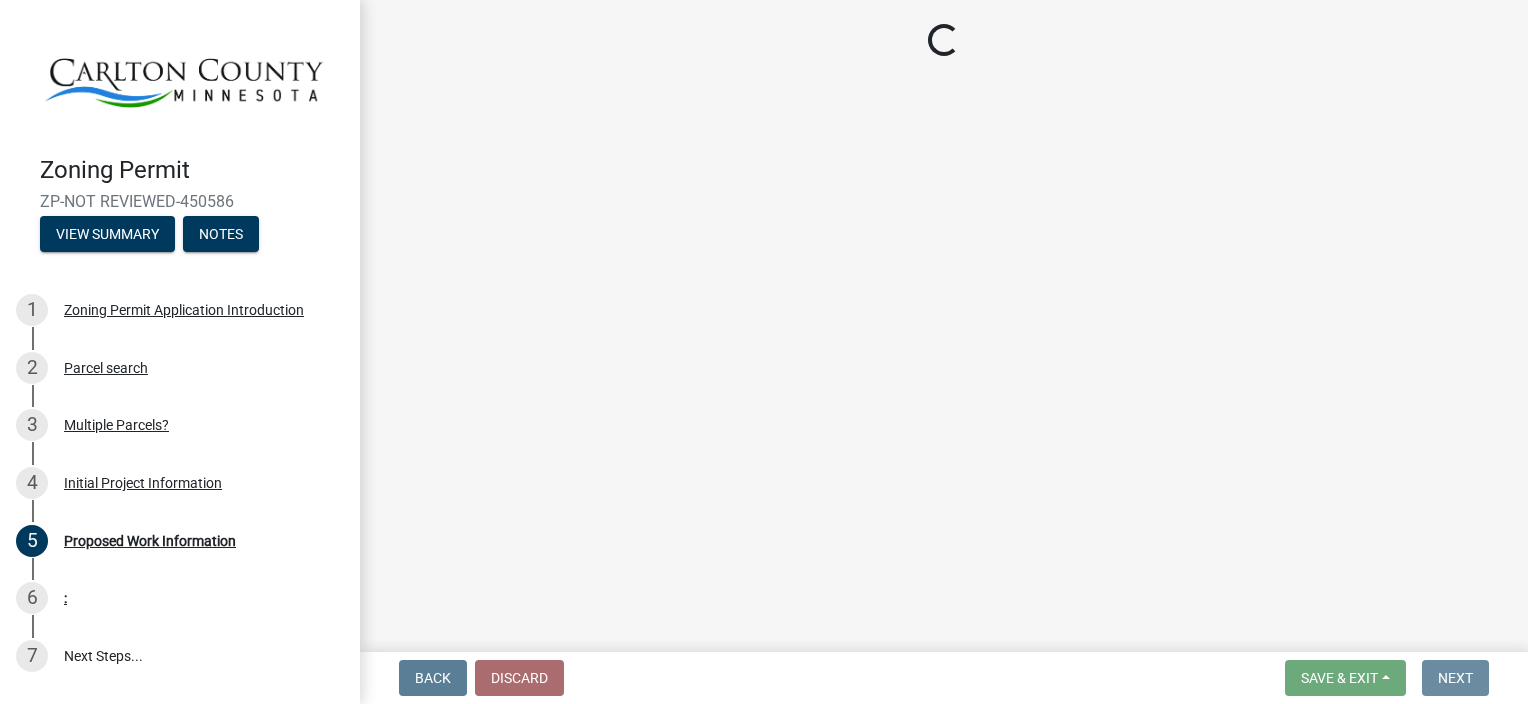 scroll, scrollTop: 0, scrollLeft: 0, axis: both 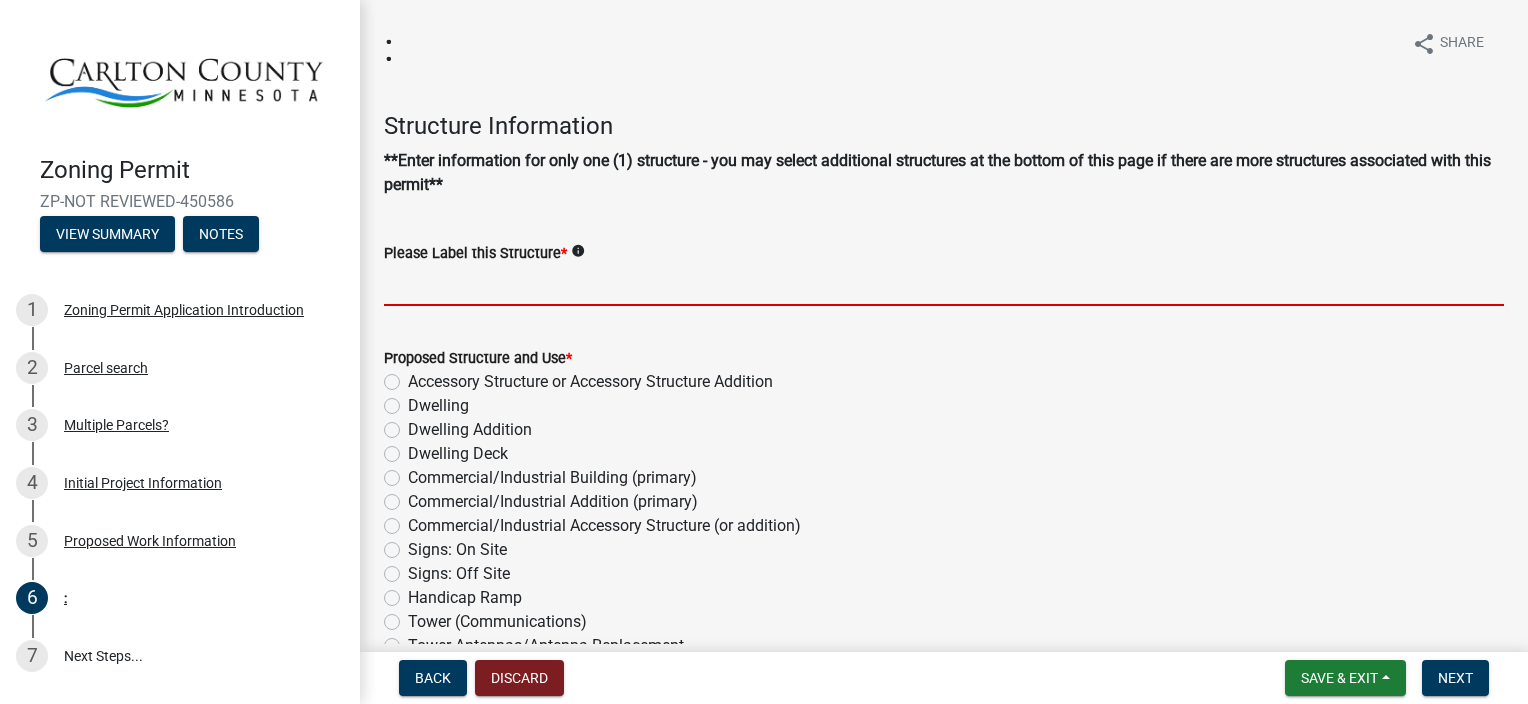 click on "Please Label this Structure  *" at bounding box center (944, 285) 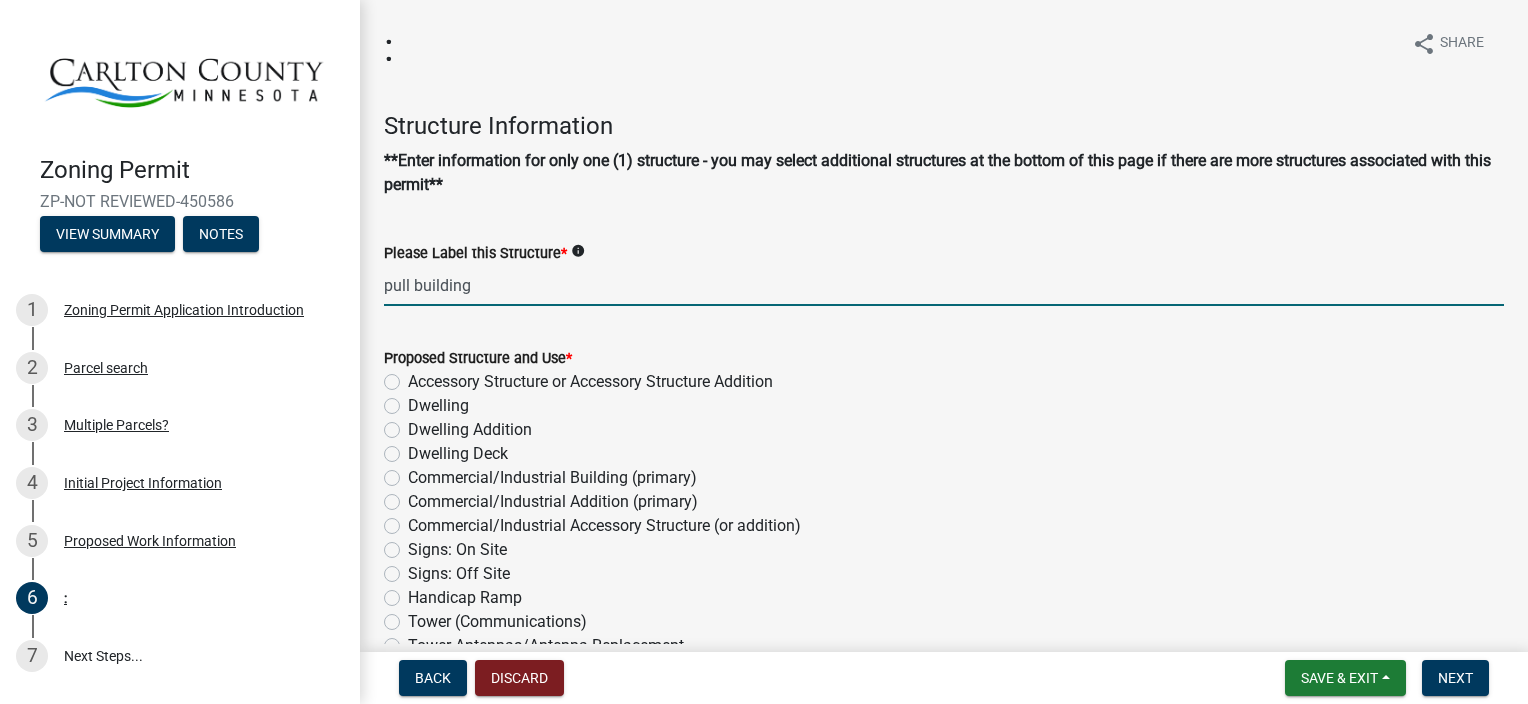type on "pull building" 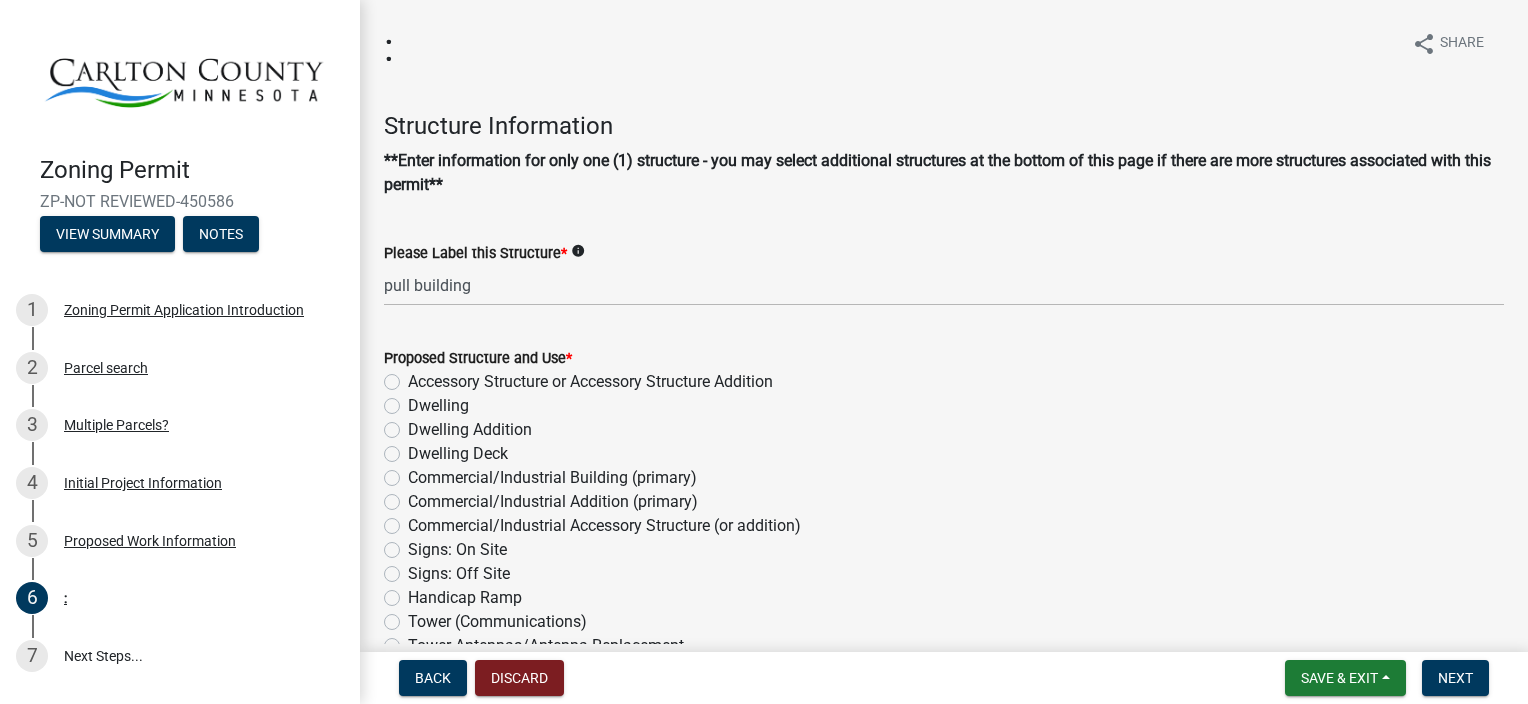 click on "Accessory Structure or Accessory Structure Addition" 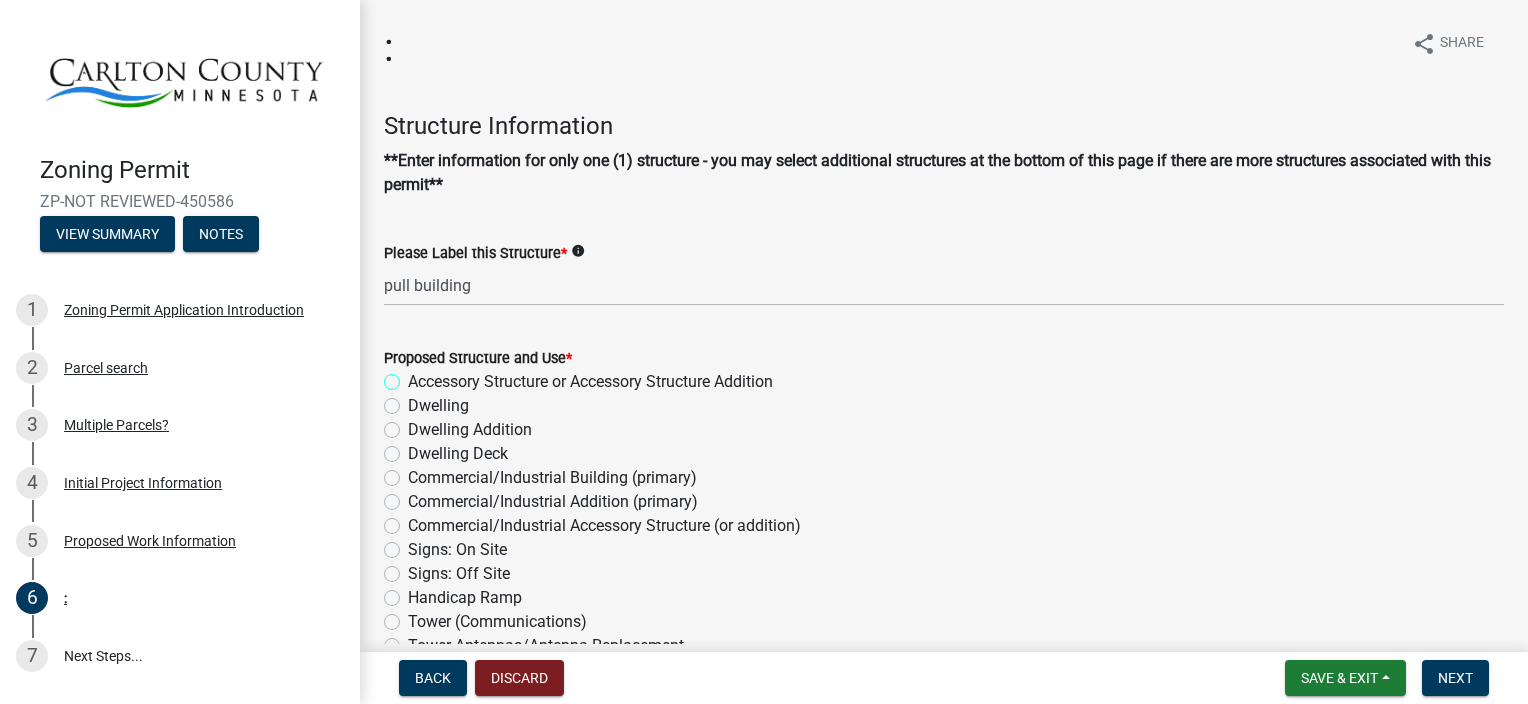 click on "Accessory Structure or Accessory Structure Addition" at bounding box center [414, 376] 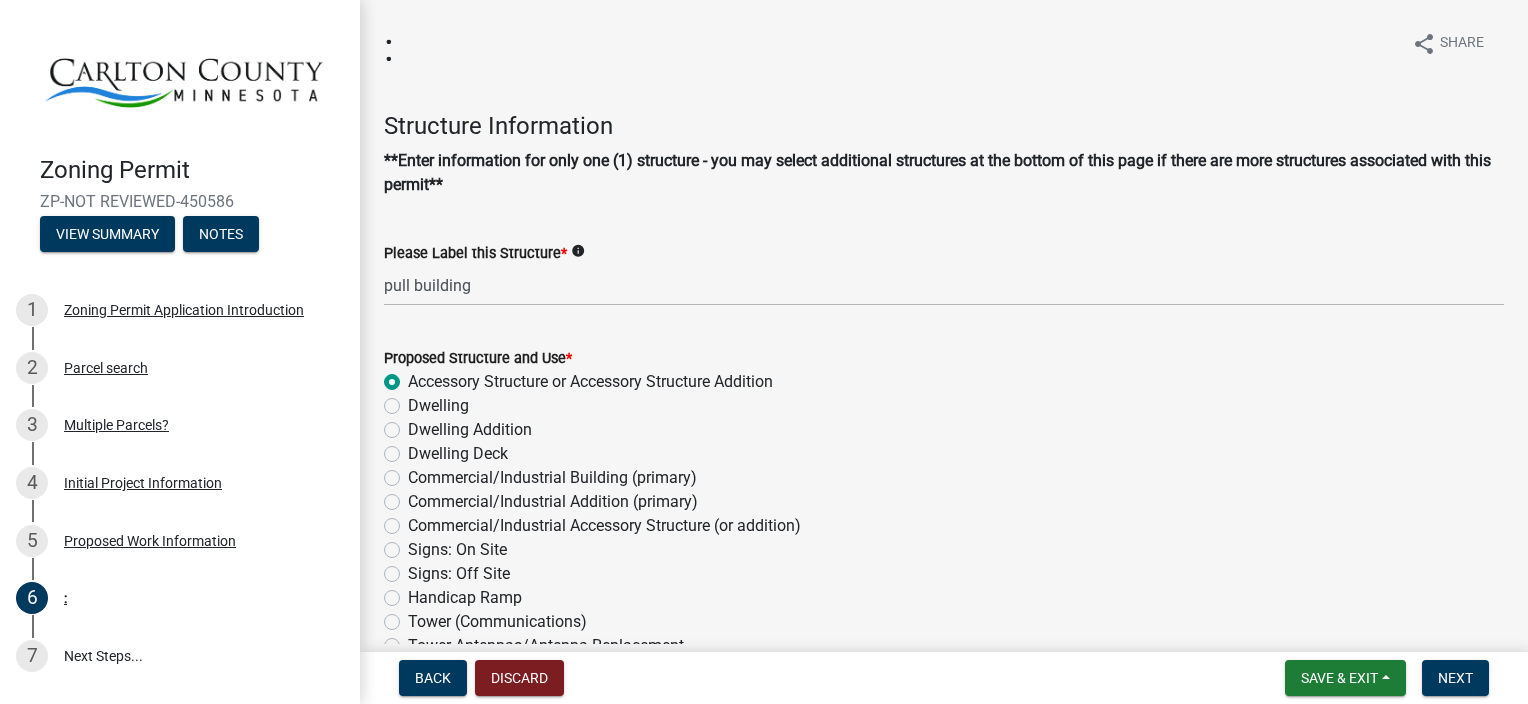 radio on "true" 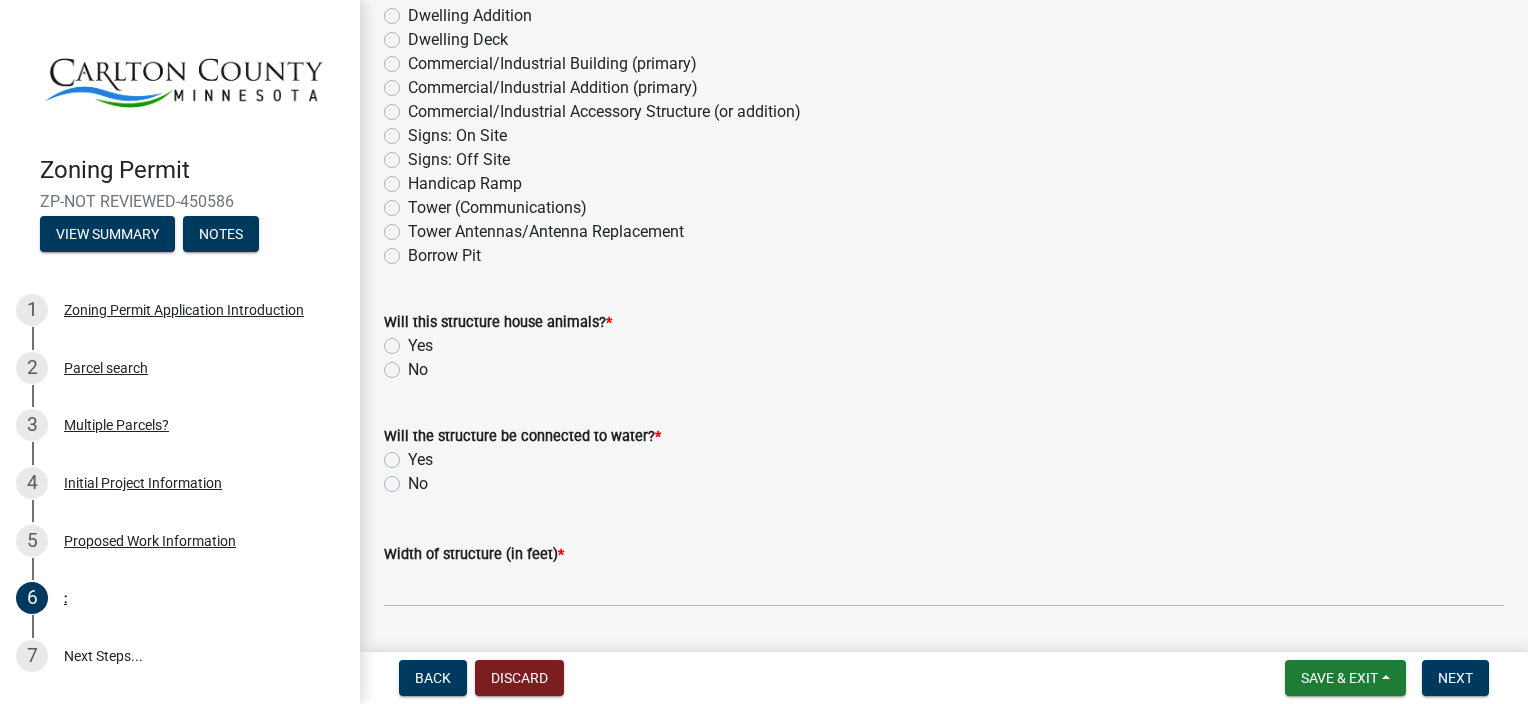 scroll, scrollTop: 500, scrollLeft: 0, axis: vertical 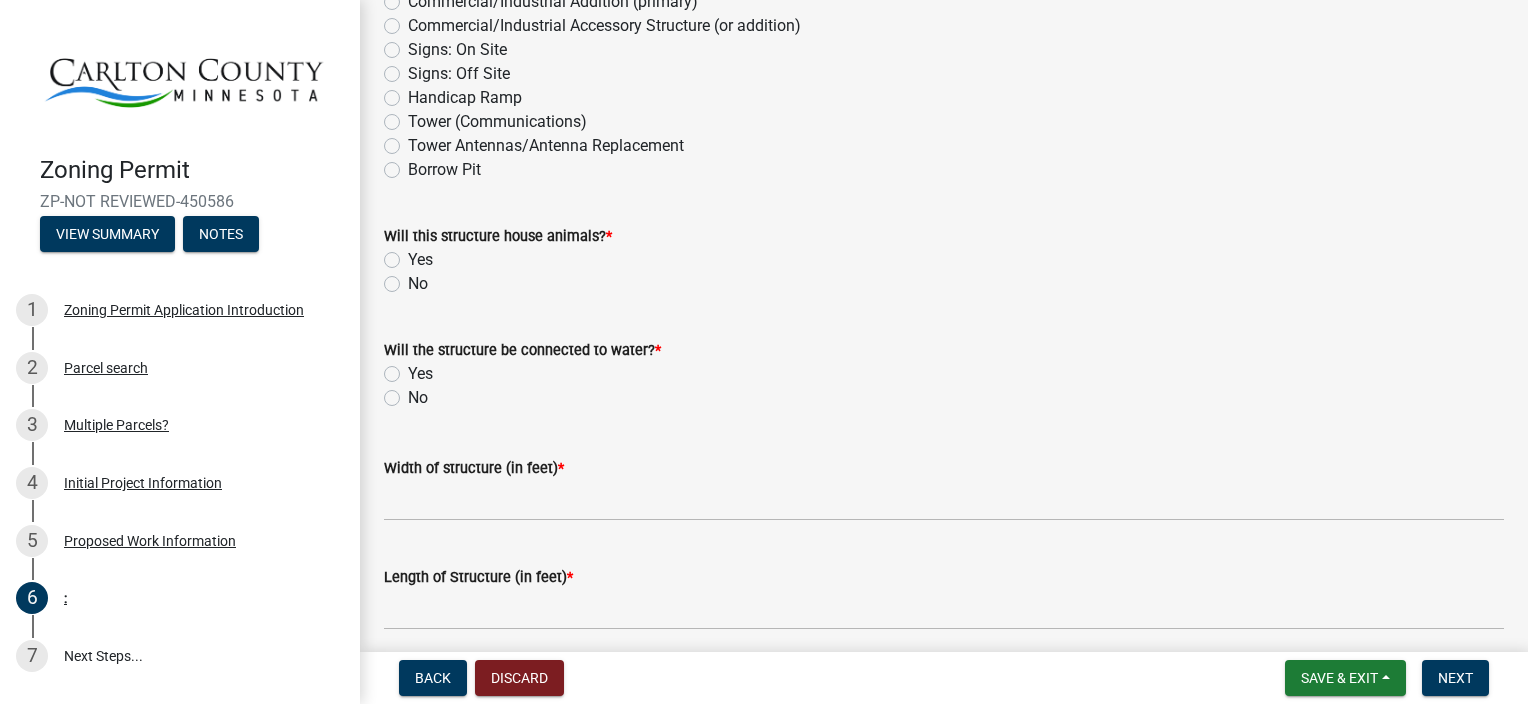 click on "No" 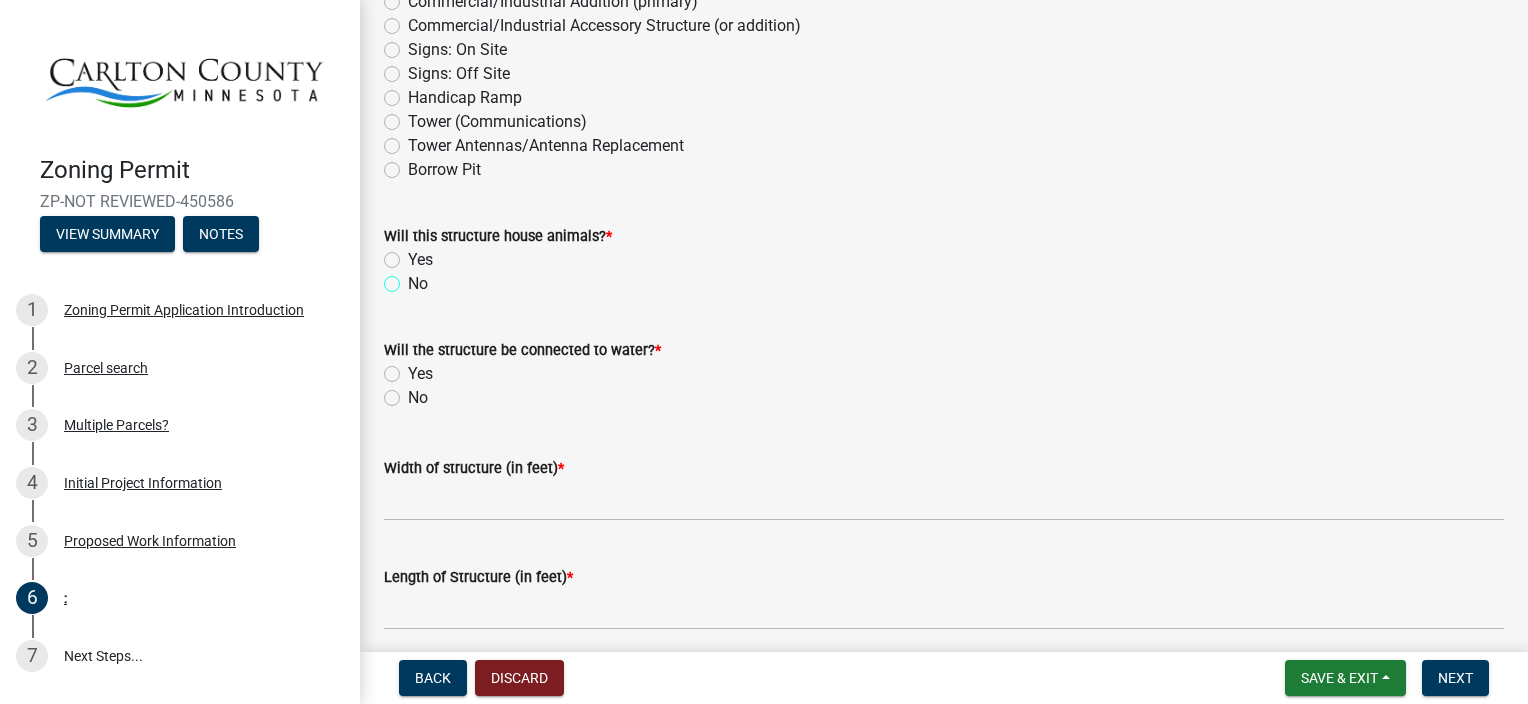 click on "No" at bounding box center (414, 278) 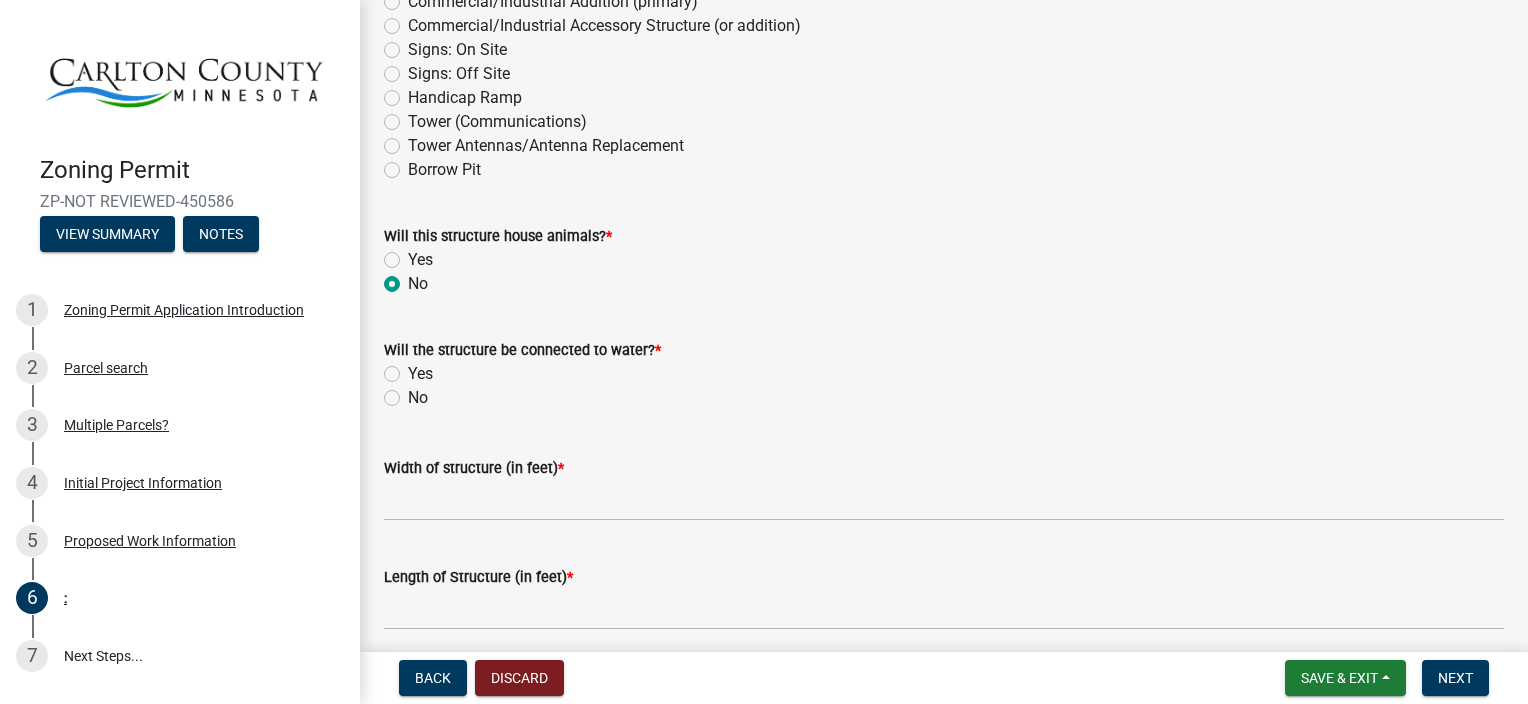 radio on "true" 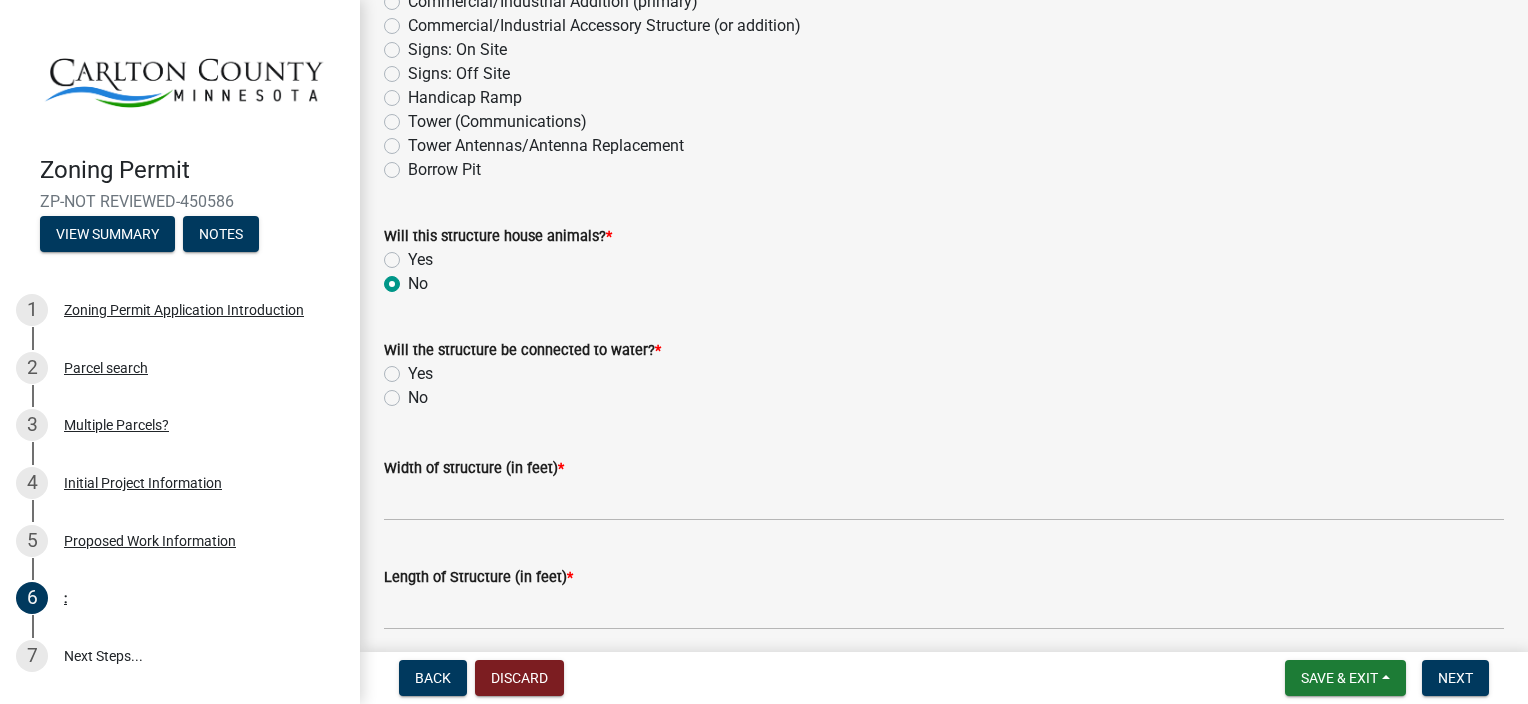 click on "No" 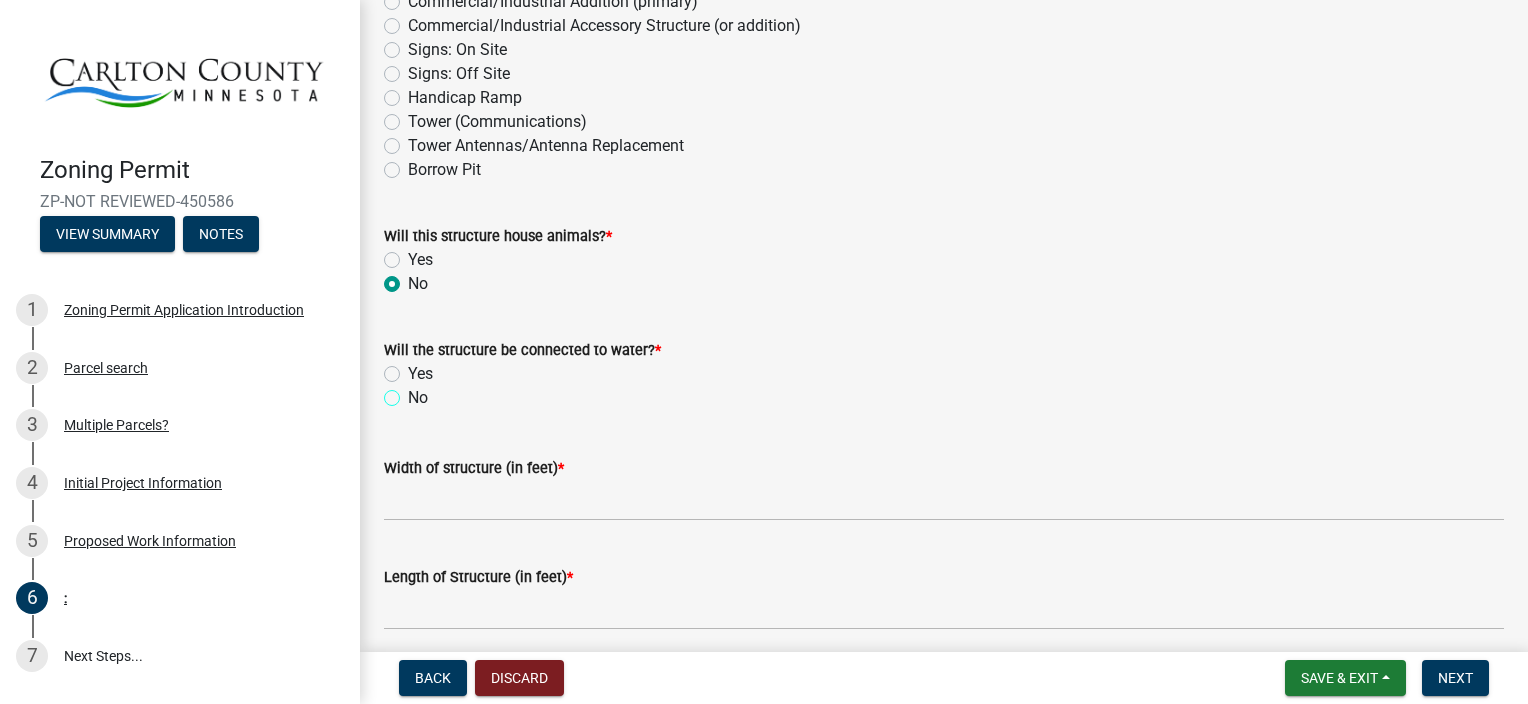 click on "No" at bounding box center (414, 392) 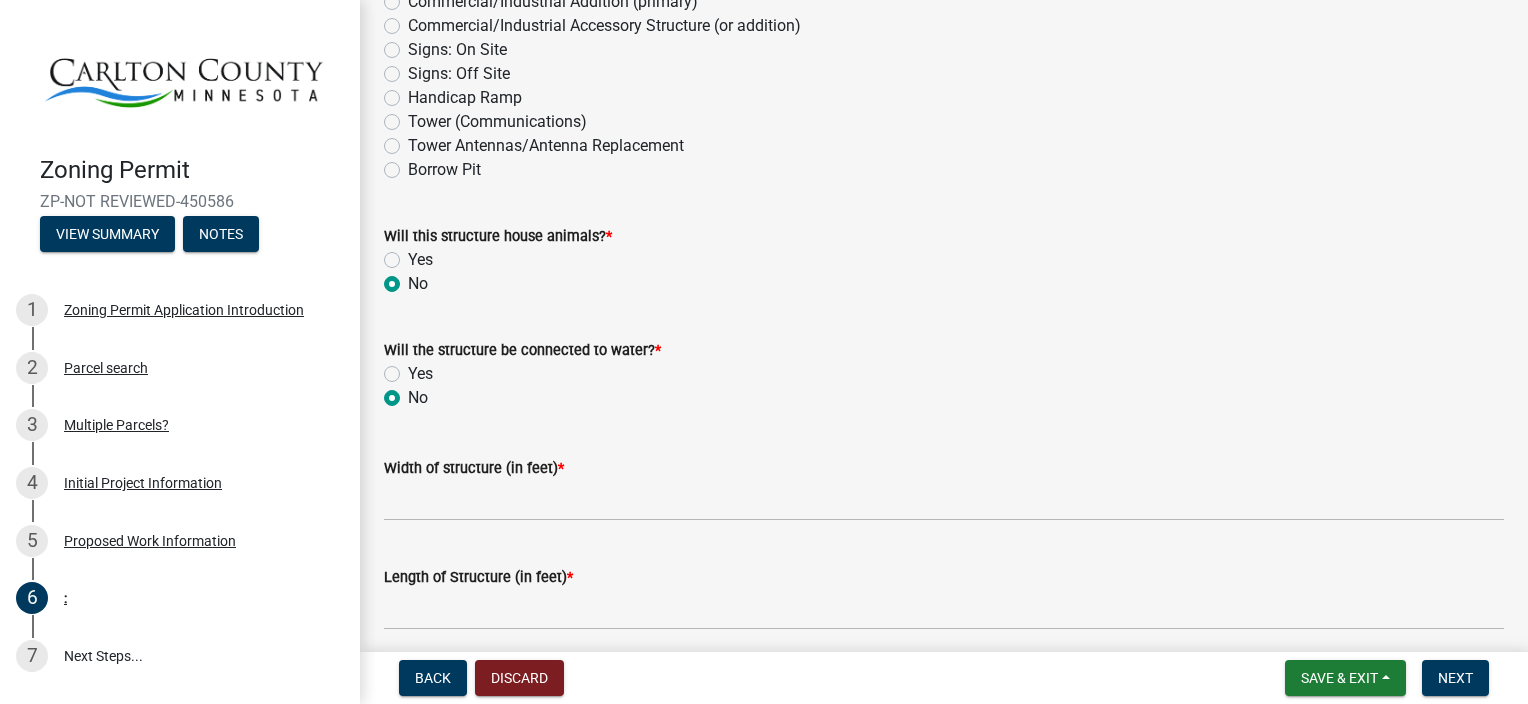 radio on "true" 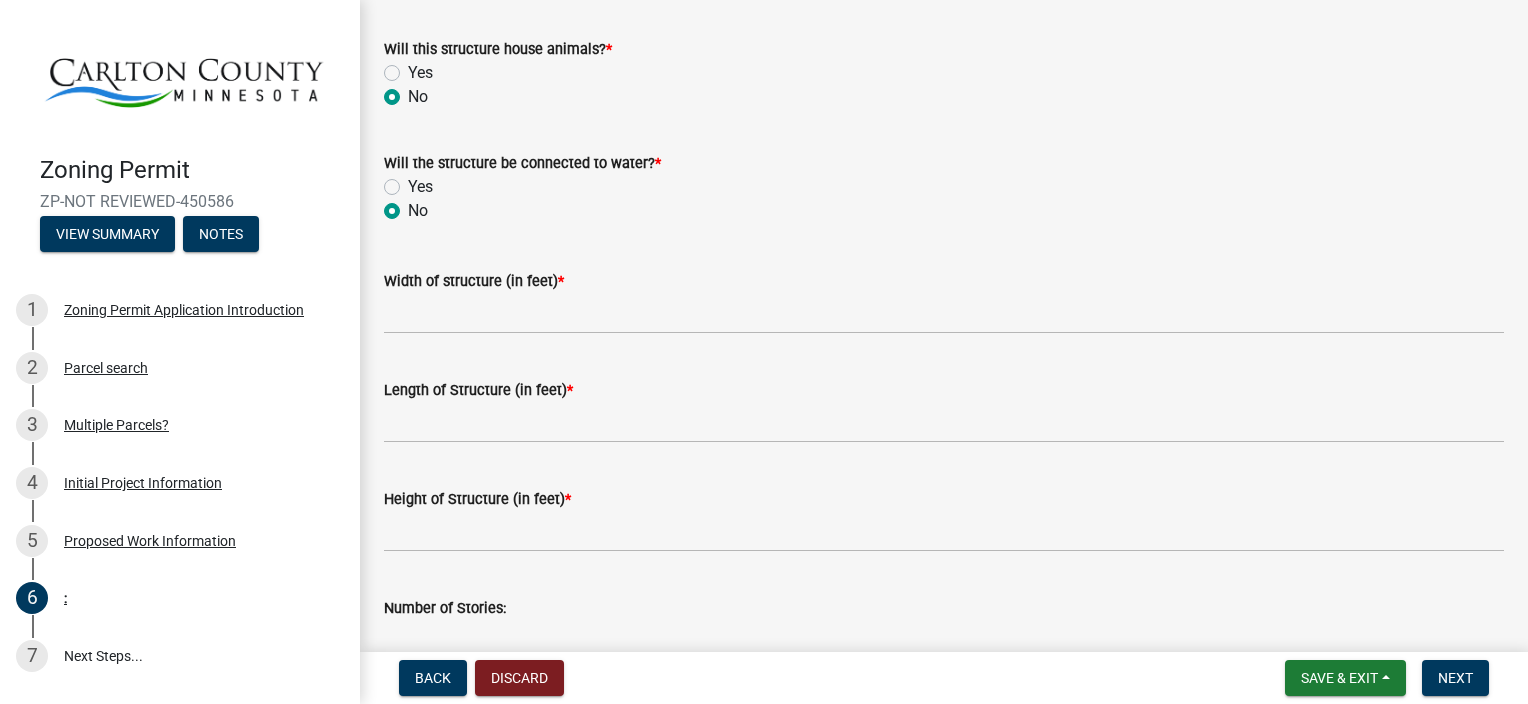 scroll, scrollTop: 700, scrollLeft: 0, axis: vertical 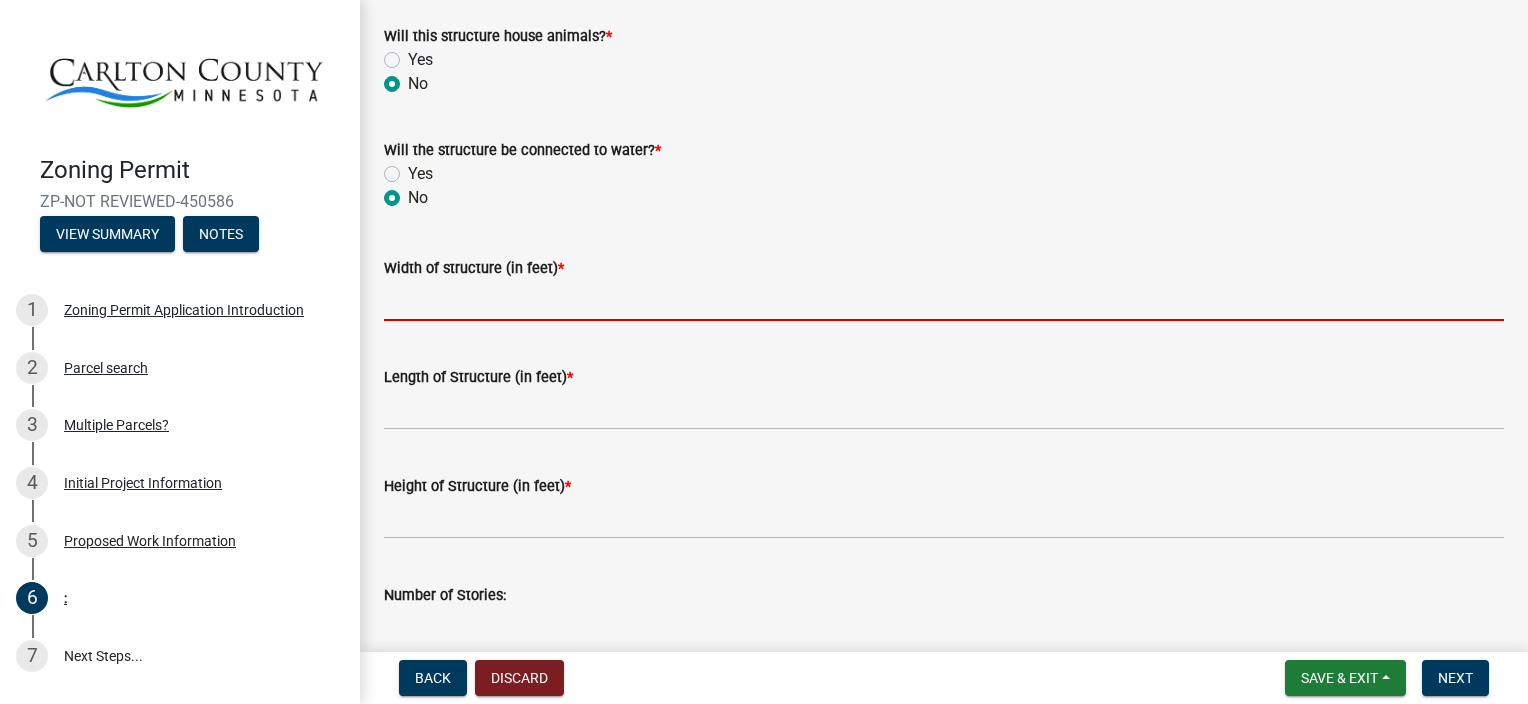 click on "Width of structure (in feet)  *" at bounding box center [944, 300] 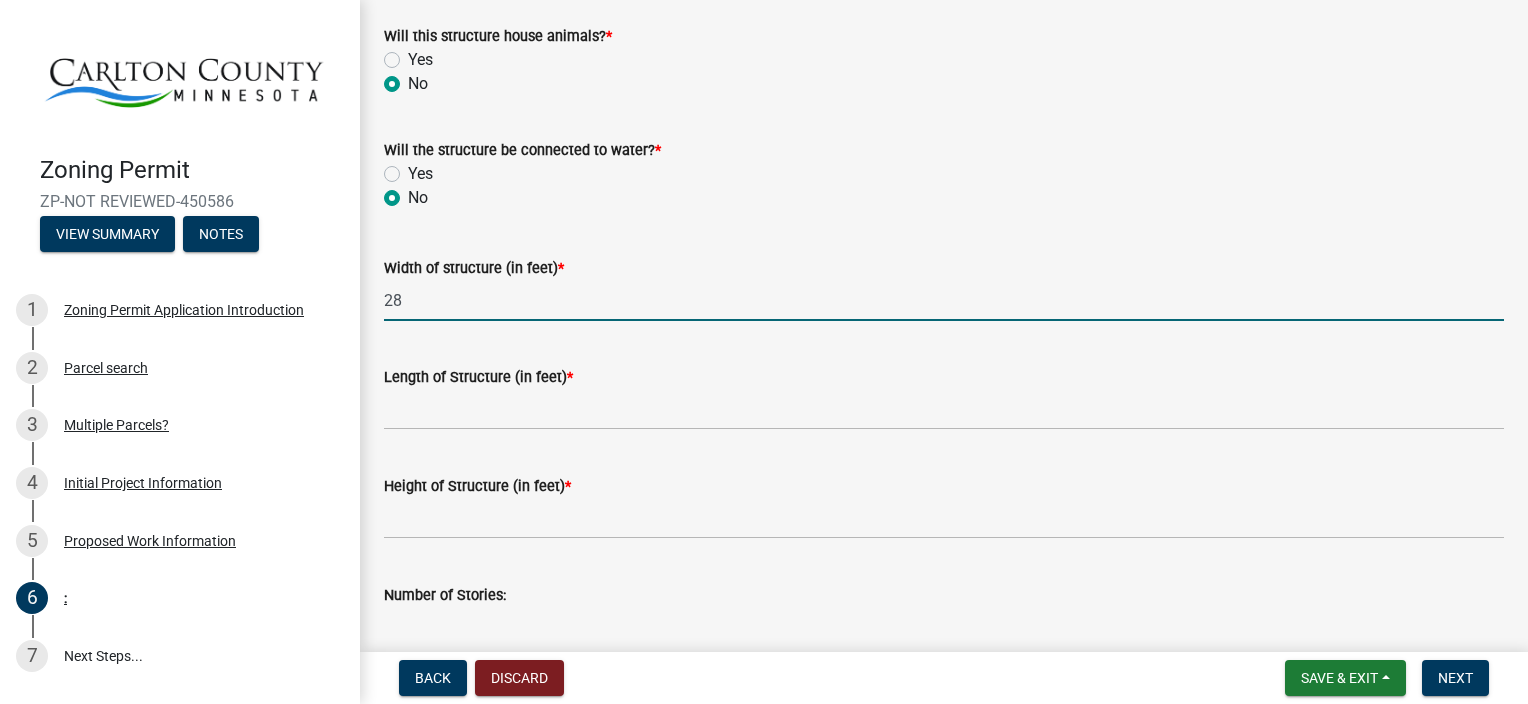 type on "28" 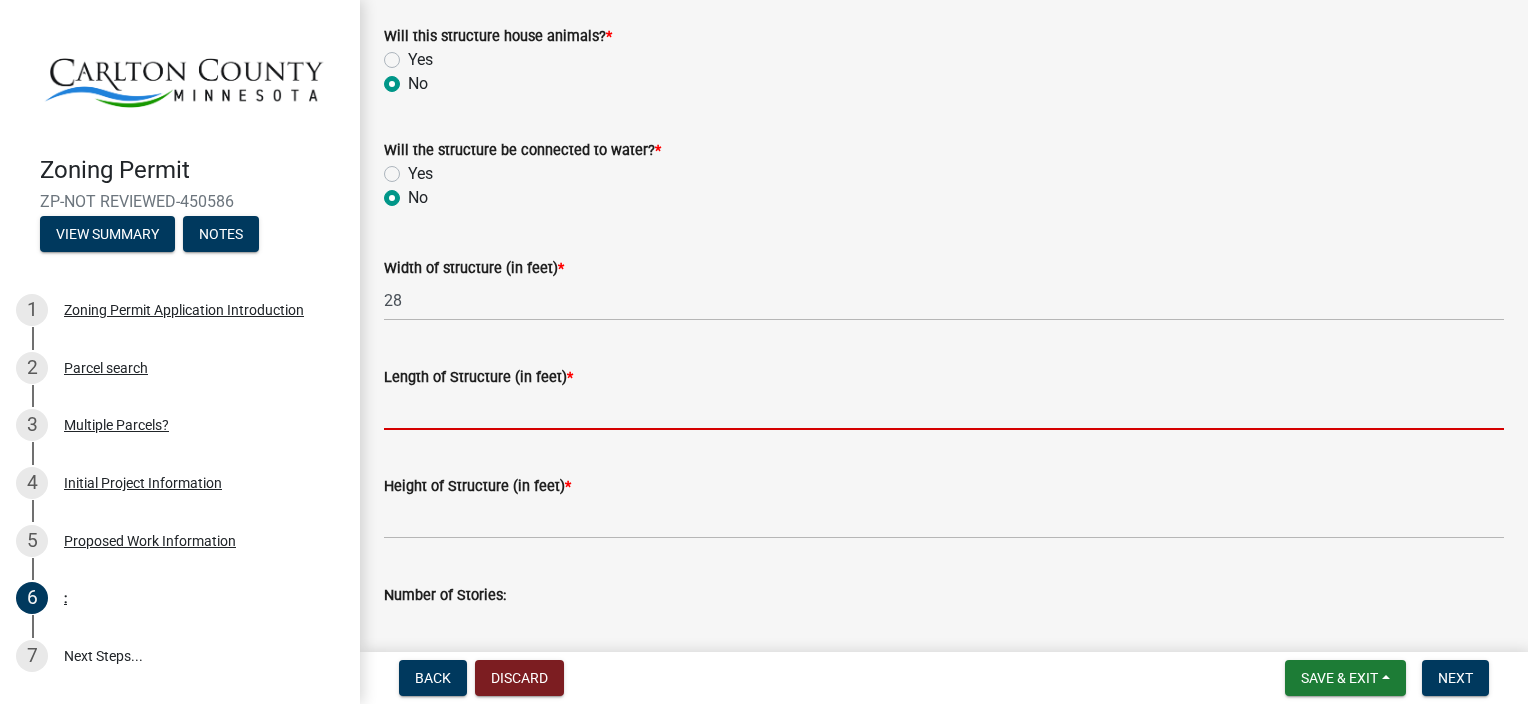 click on "Length of Structure (in feet)  *" at bounding box center (944, 409) 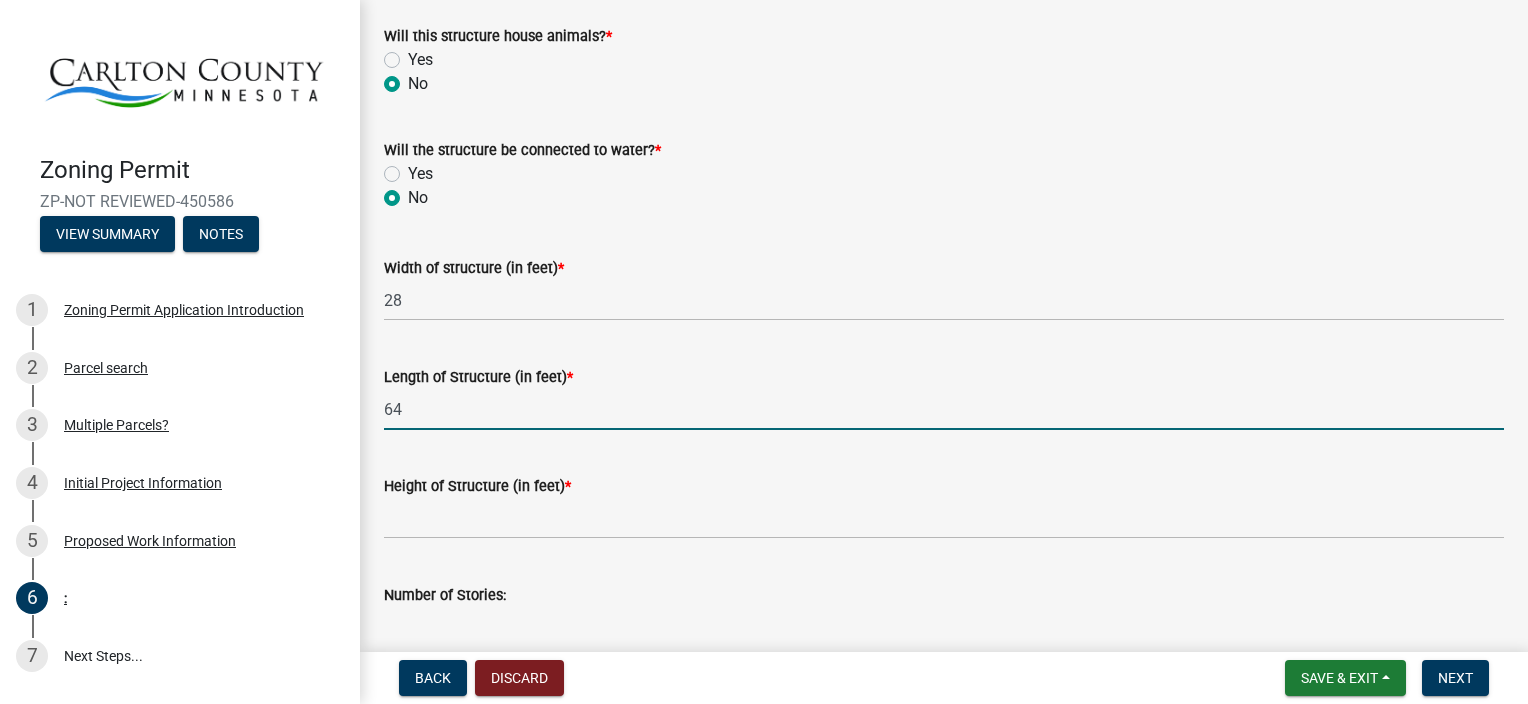 type on "64" 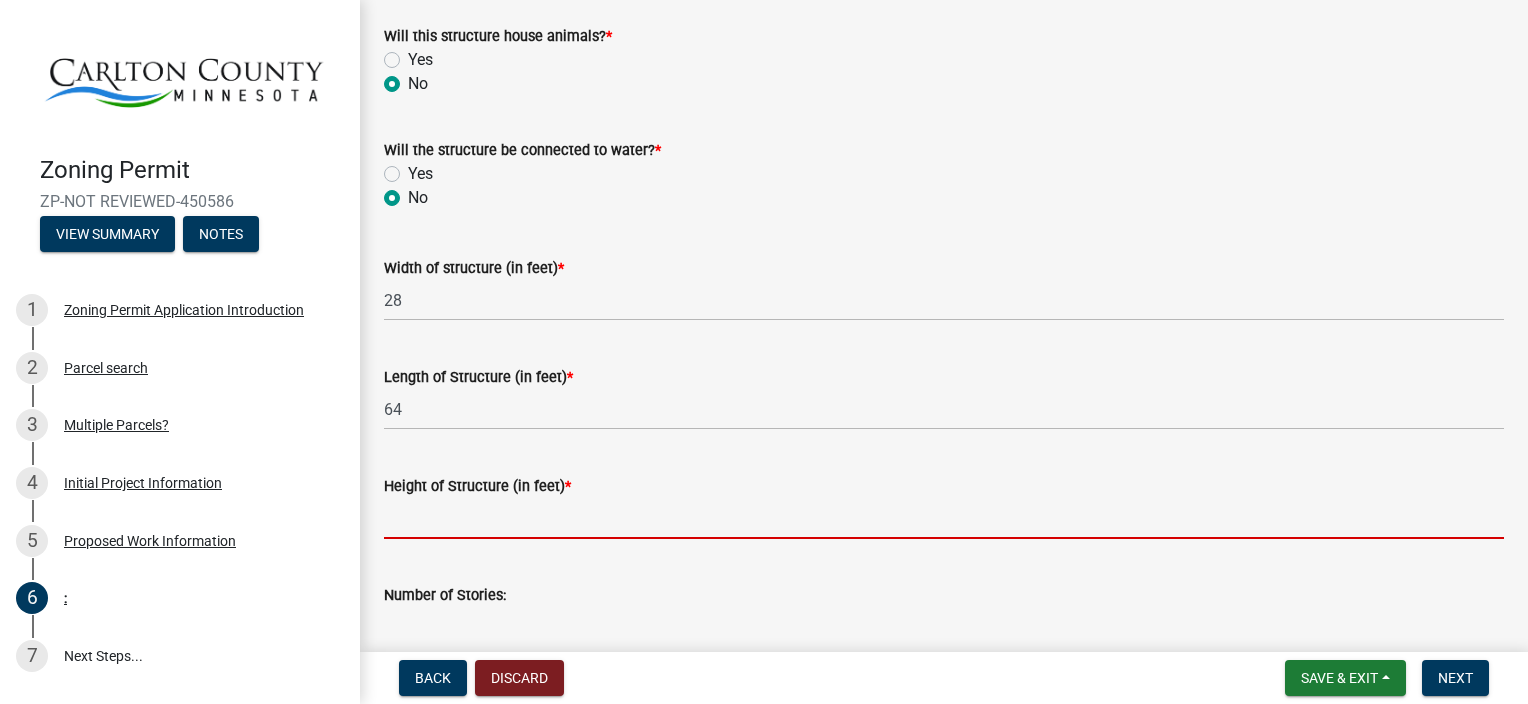 click on "Height of Structure (in feet)  *" at bounding box center (944, 518) 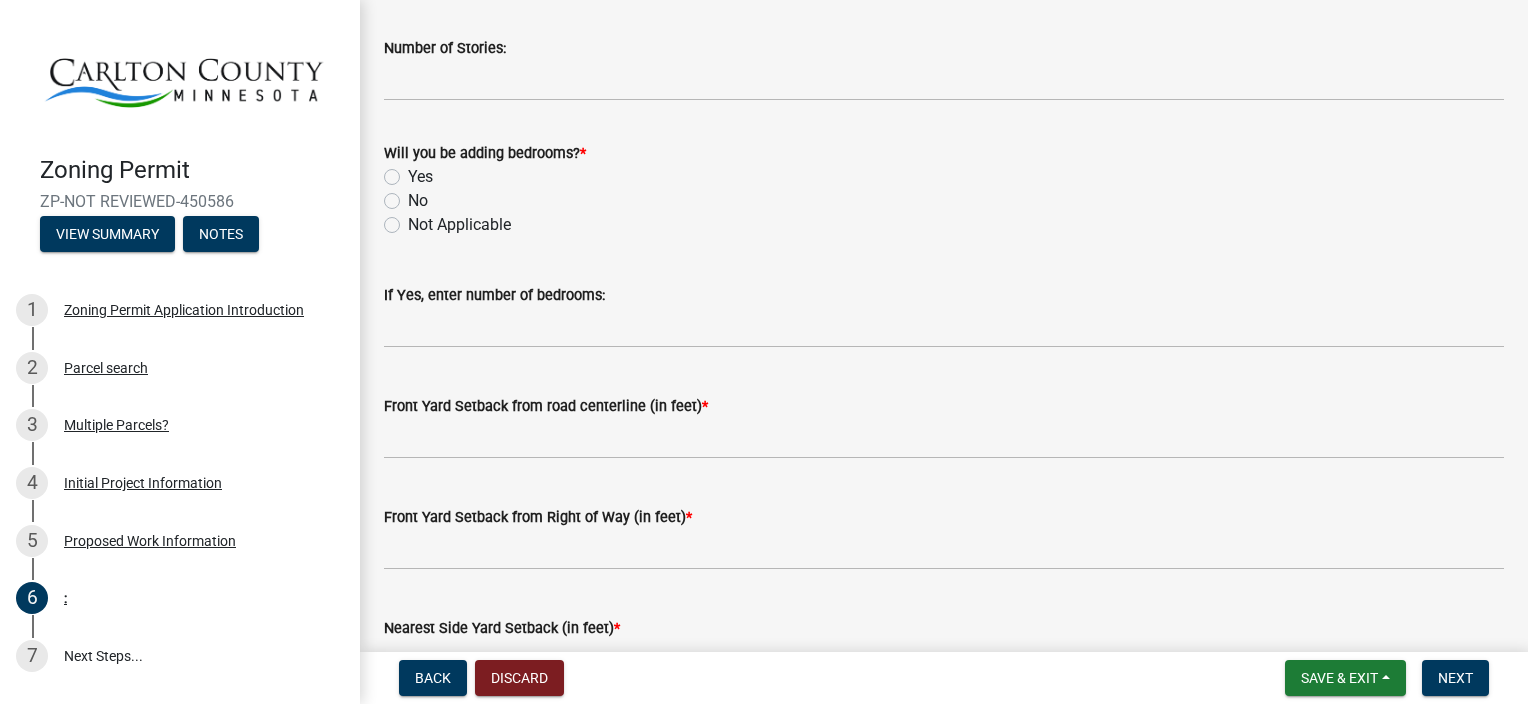 scroll, scrollTop: 1300, scrollLeft: 0, axis: vertical 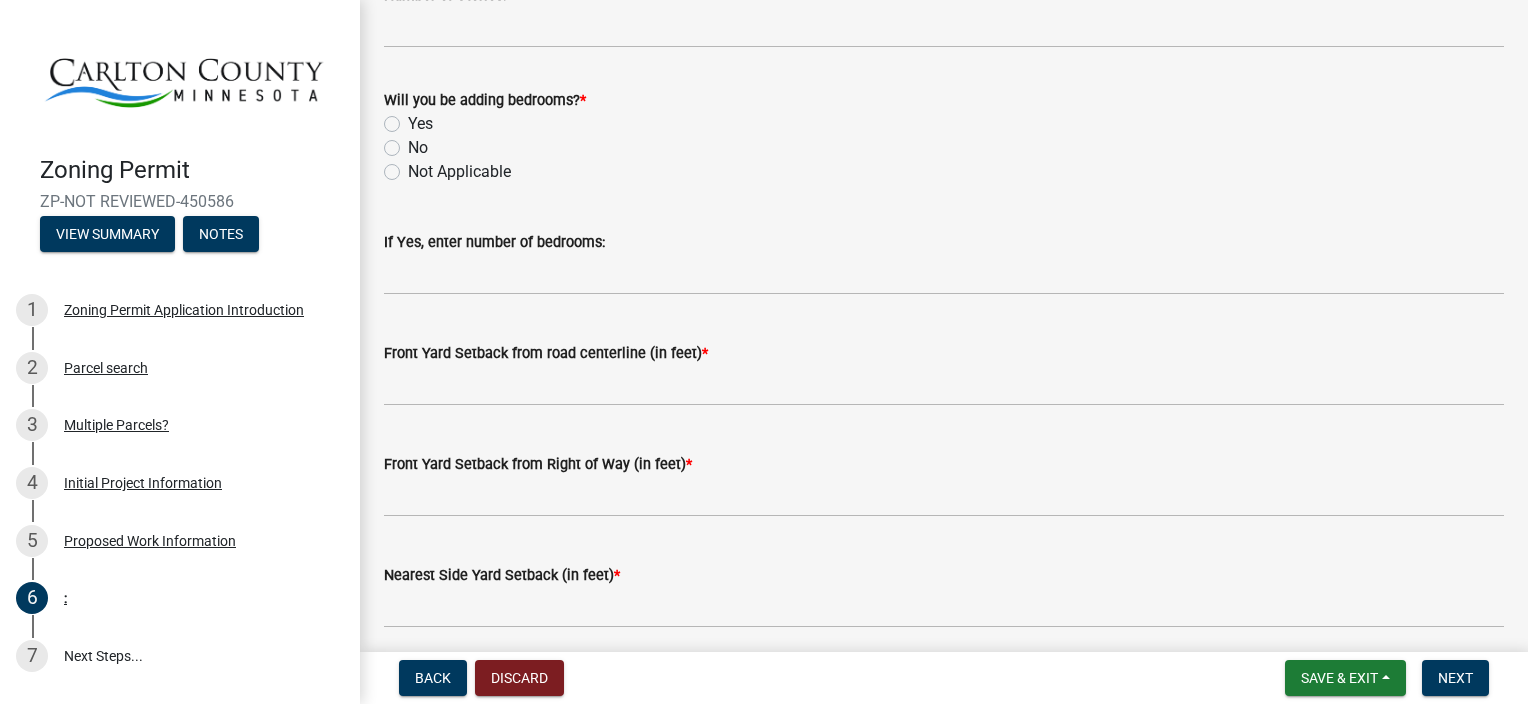 type on "10" 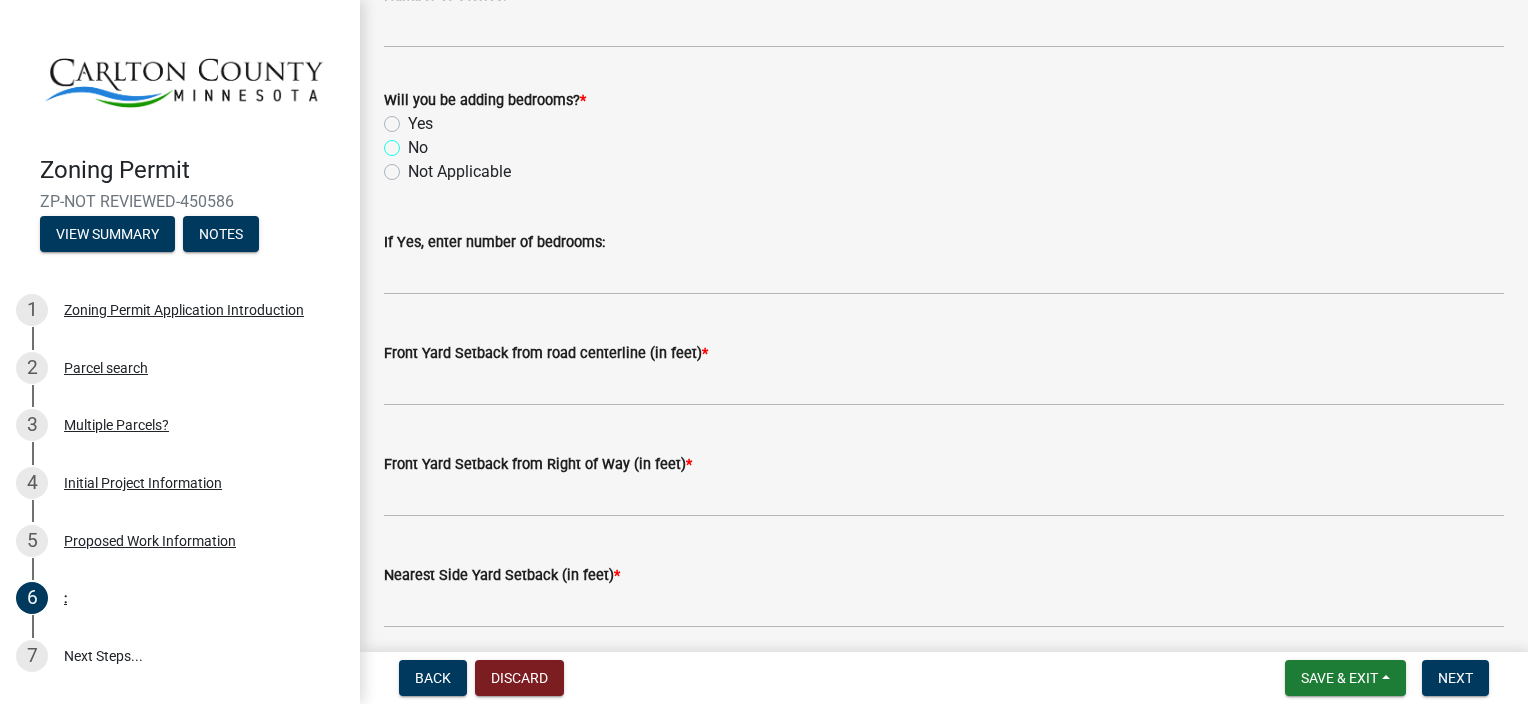 click on "No" at bounding box center [414, 142] 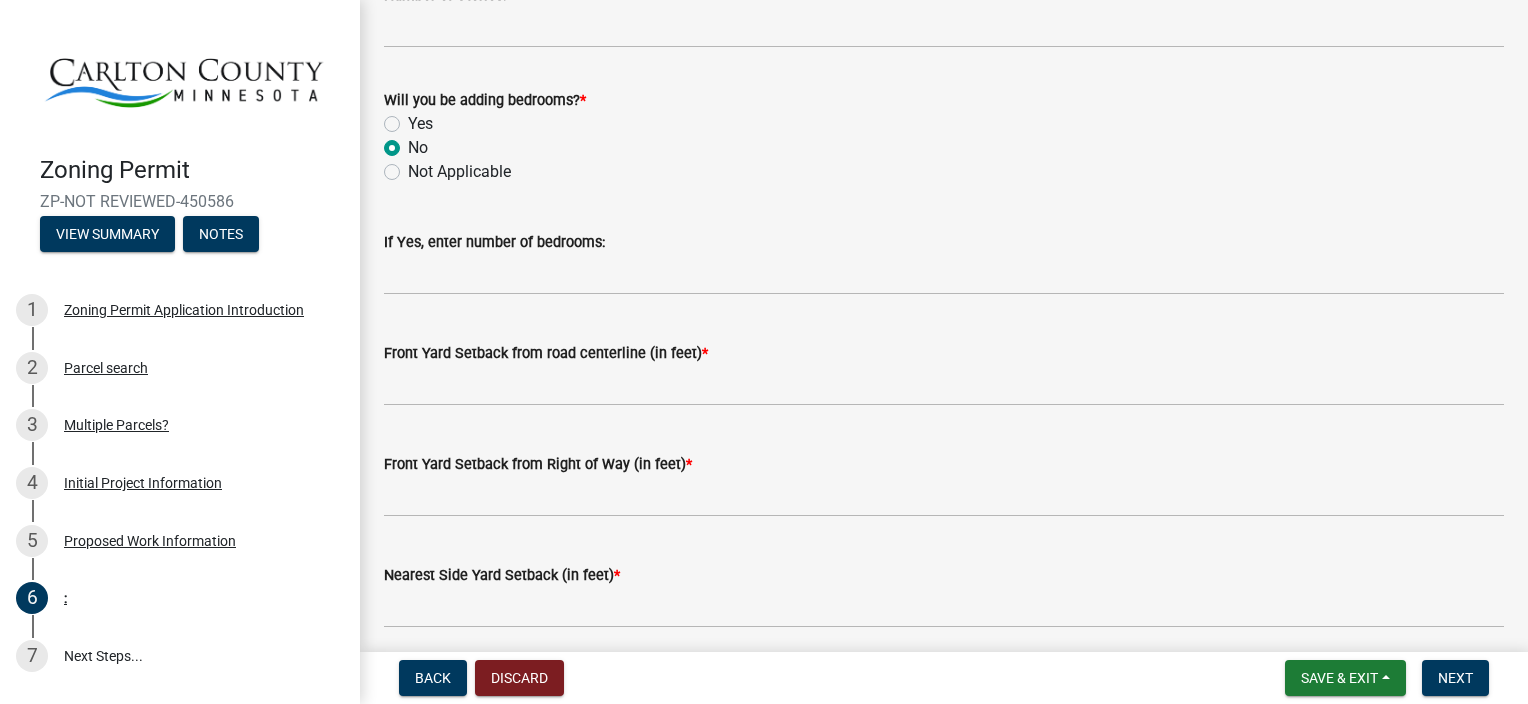 radio on "true" 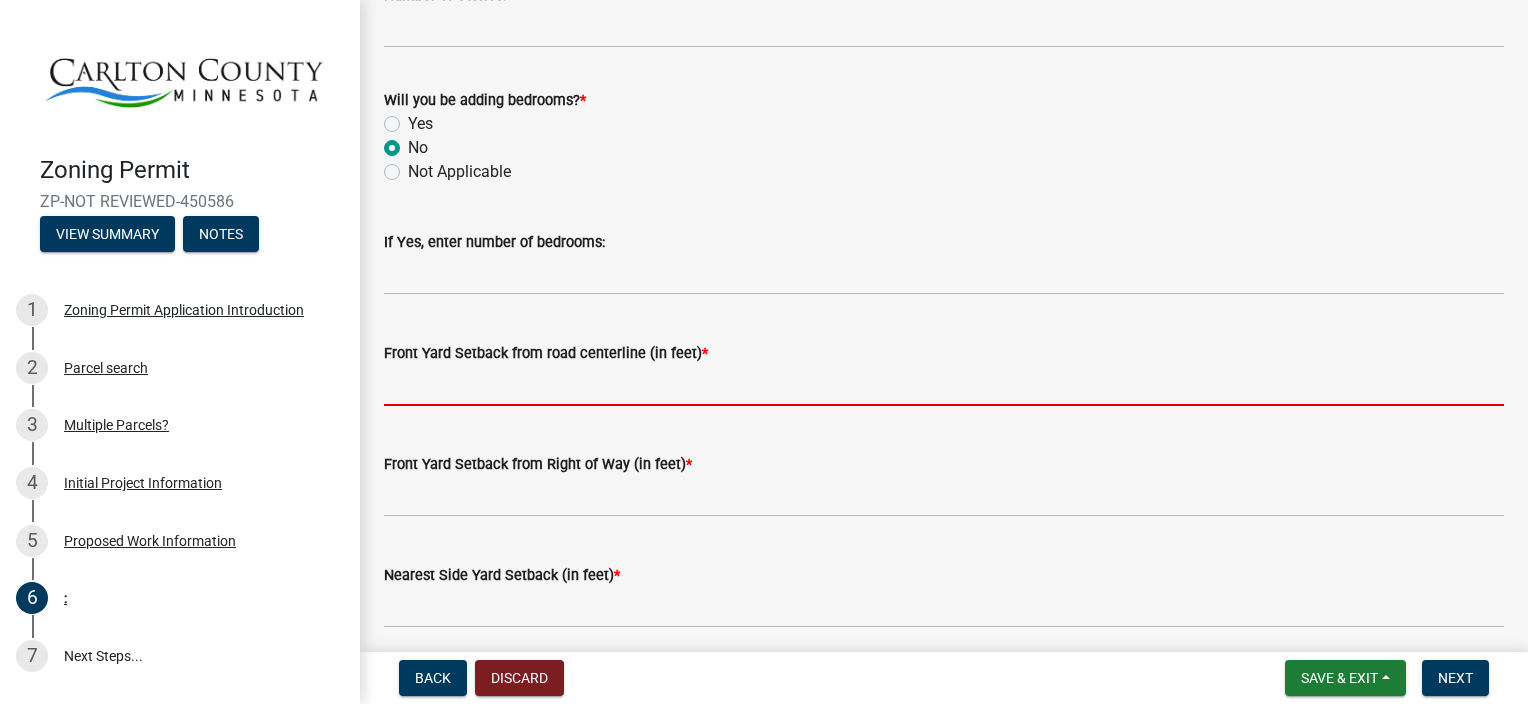 click 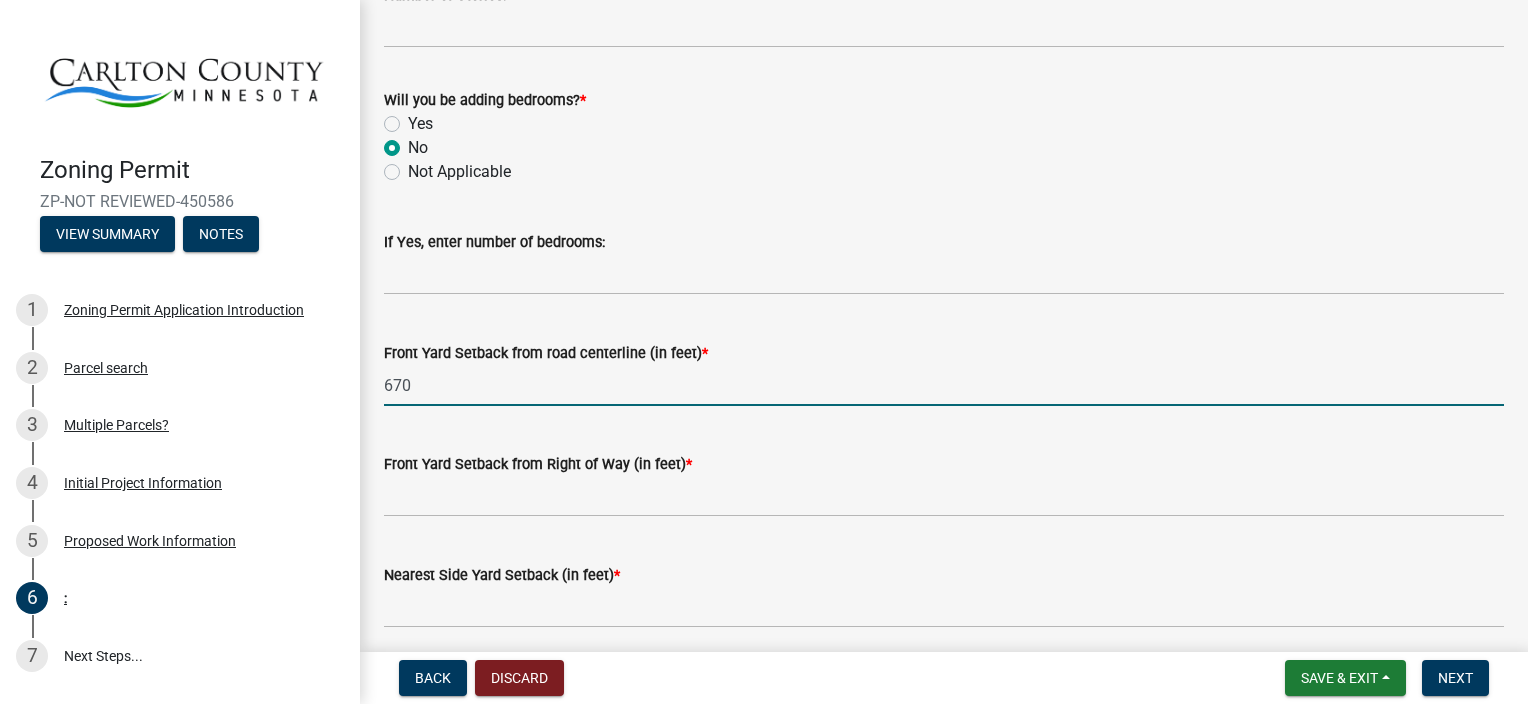 type on "670" 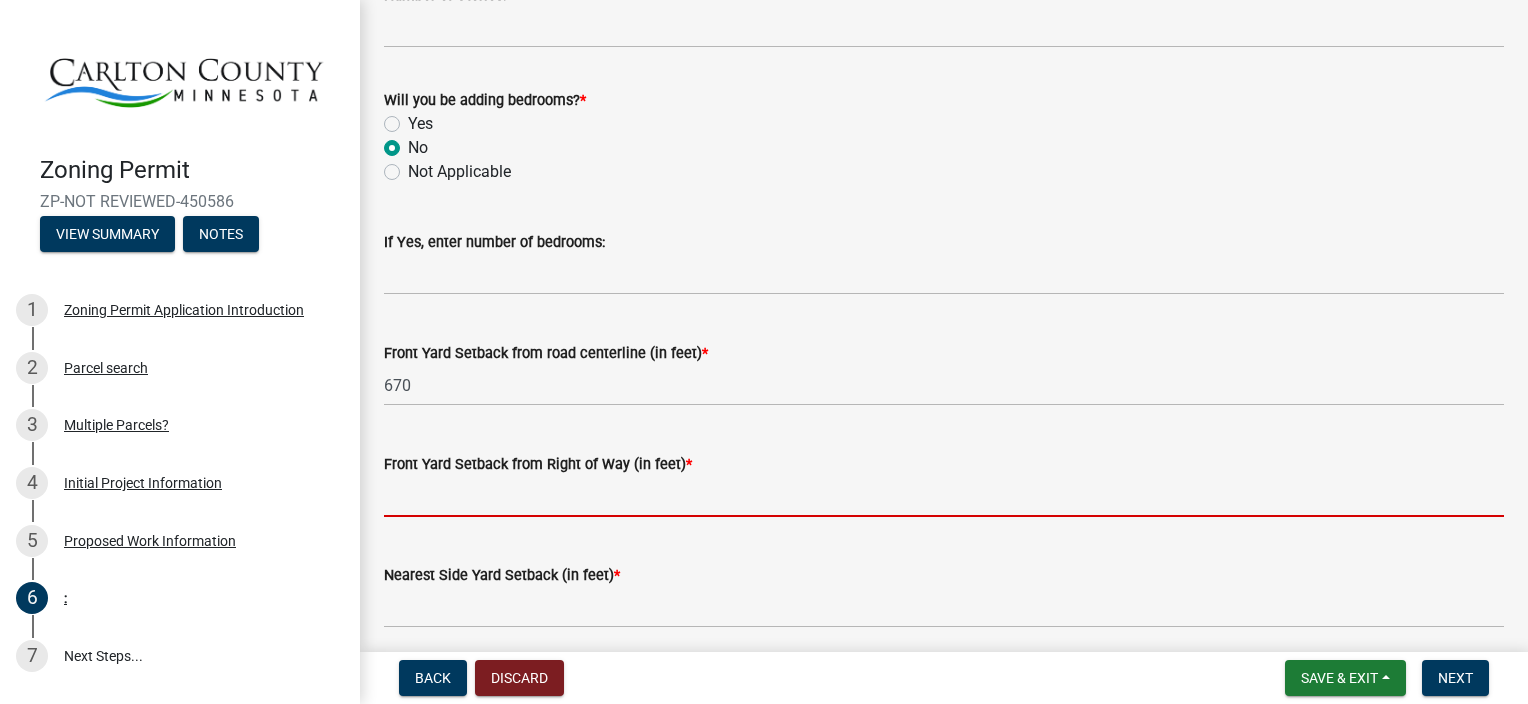 click 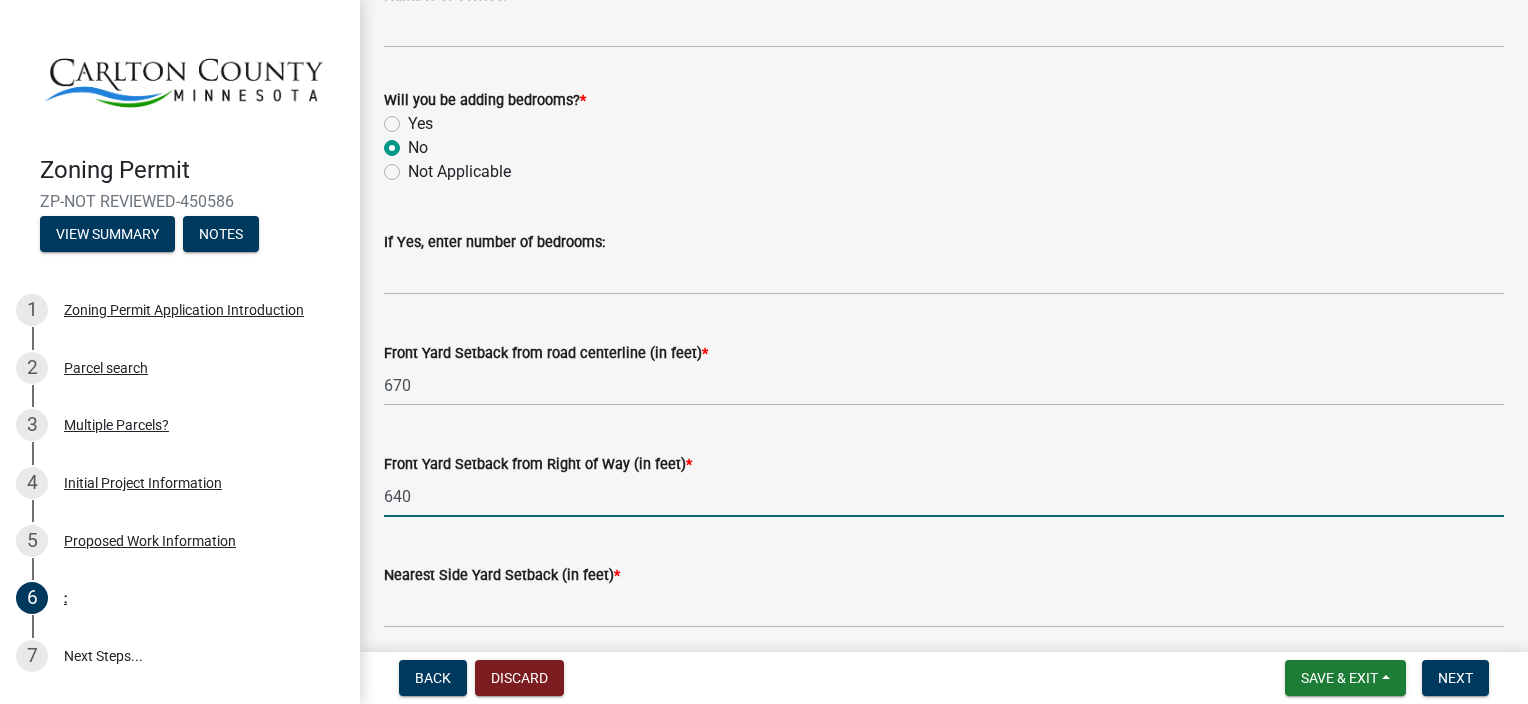 type on "640" 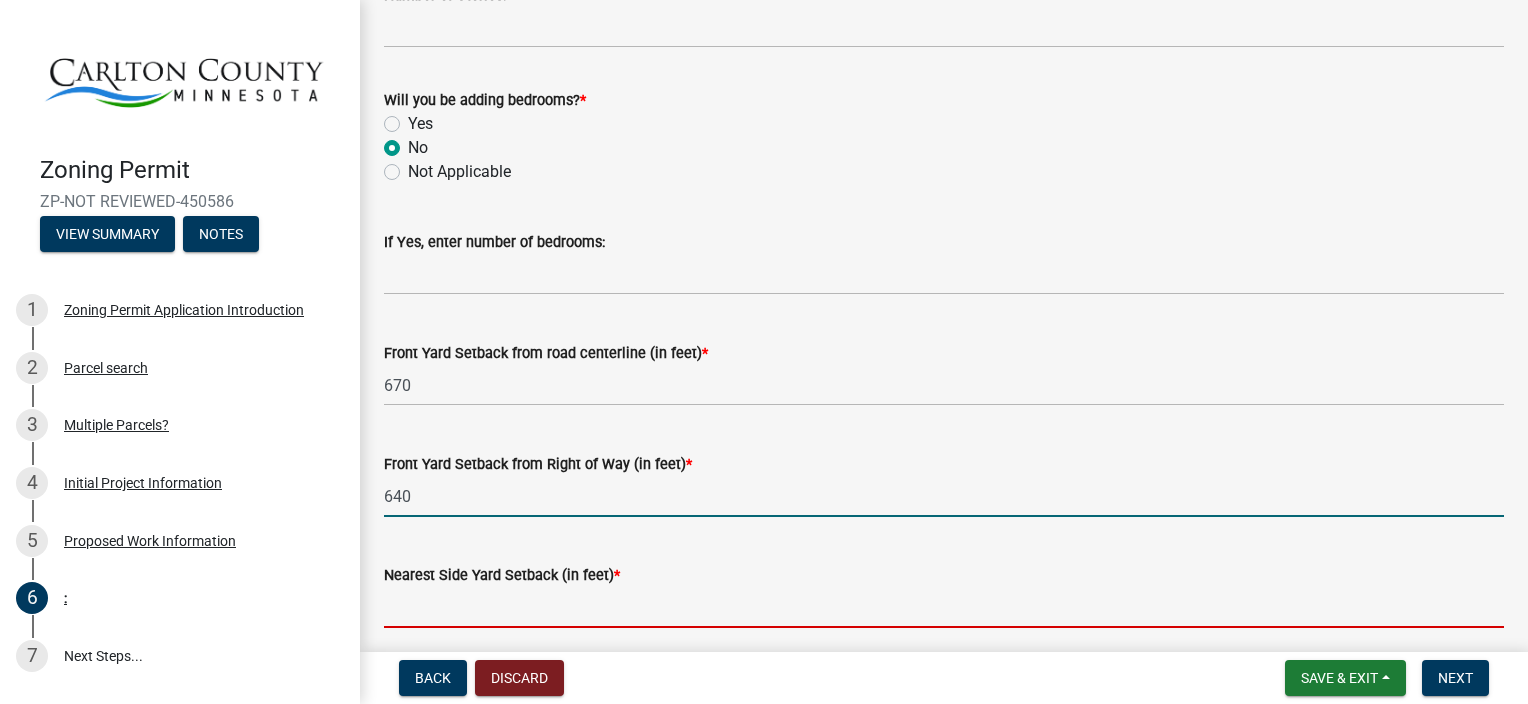 click 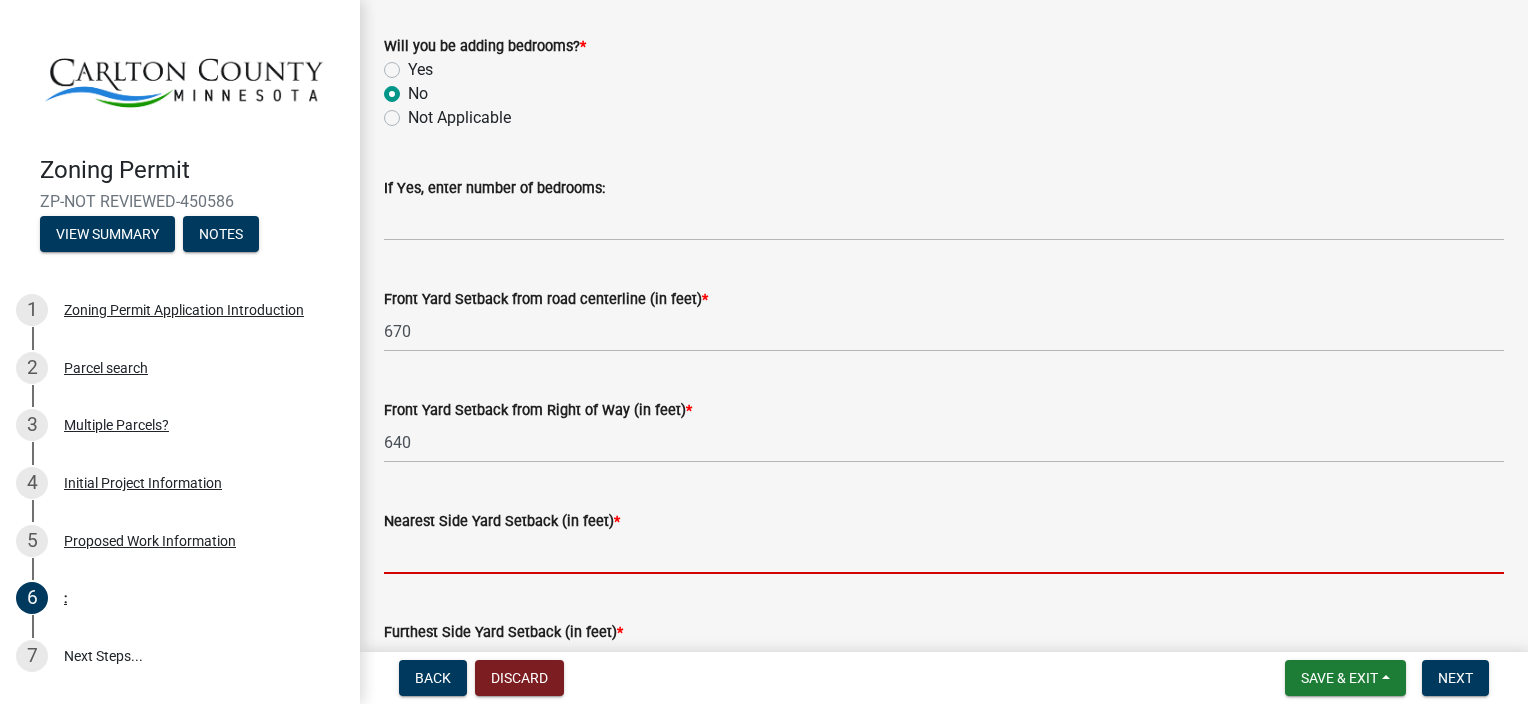 scroll, scrollTop: 1400, scrollLeft: 0, axis: vertical 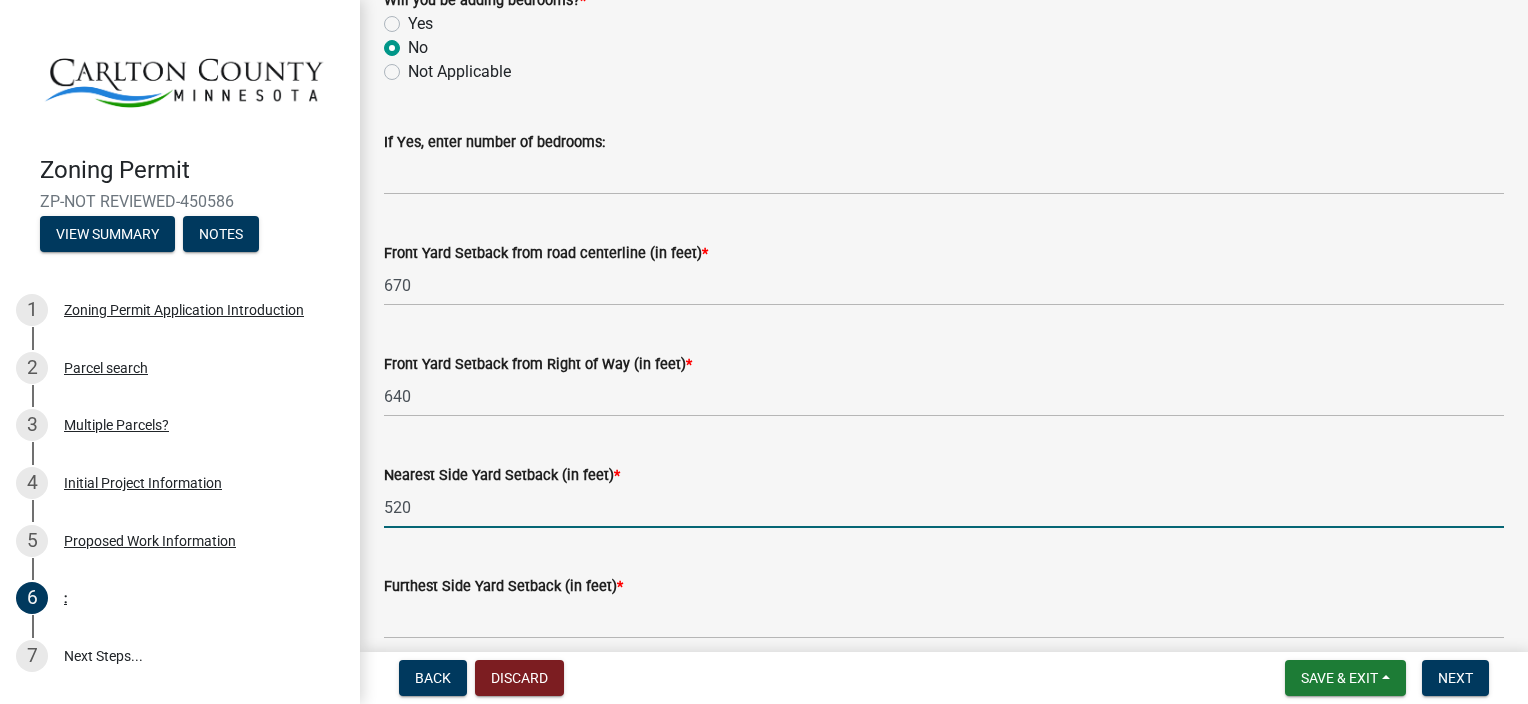 type on "520" 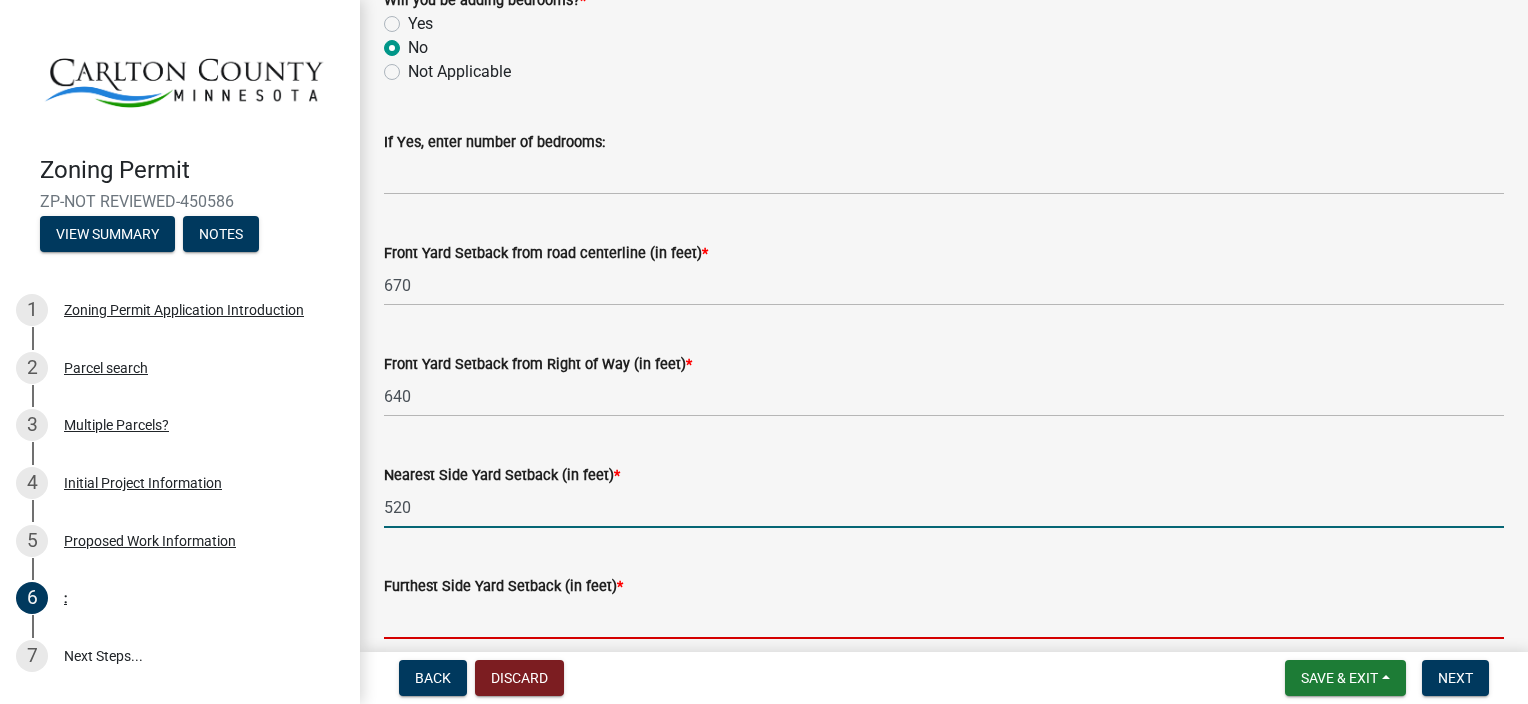 click 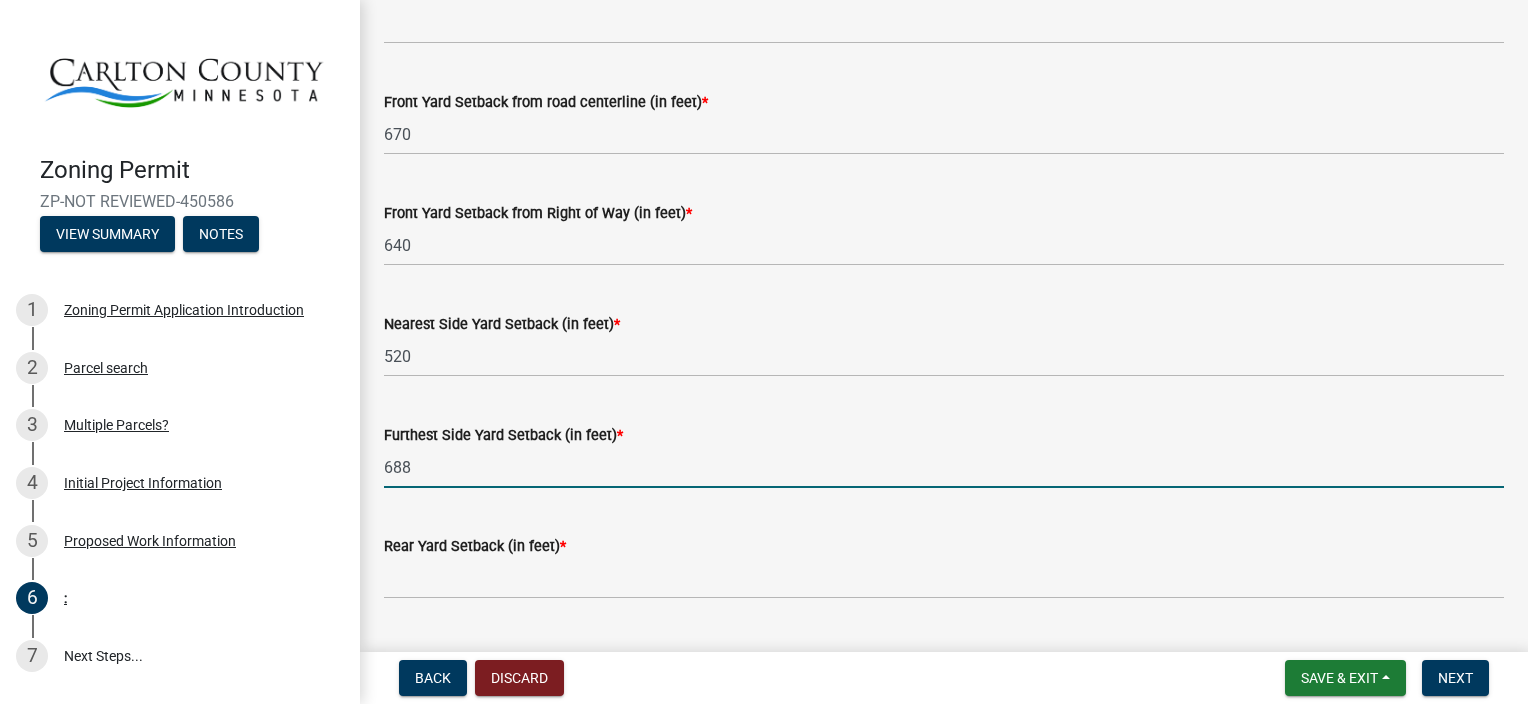 scroll, scrollTop: 1600, scrollLeft: 0, axis: vertical 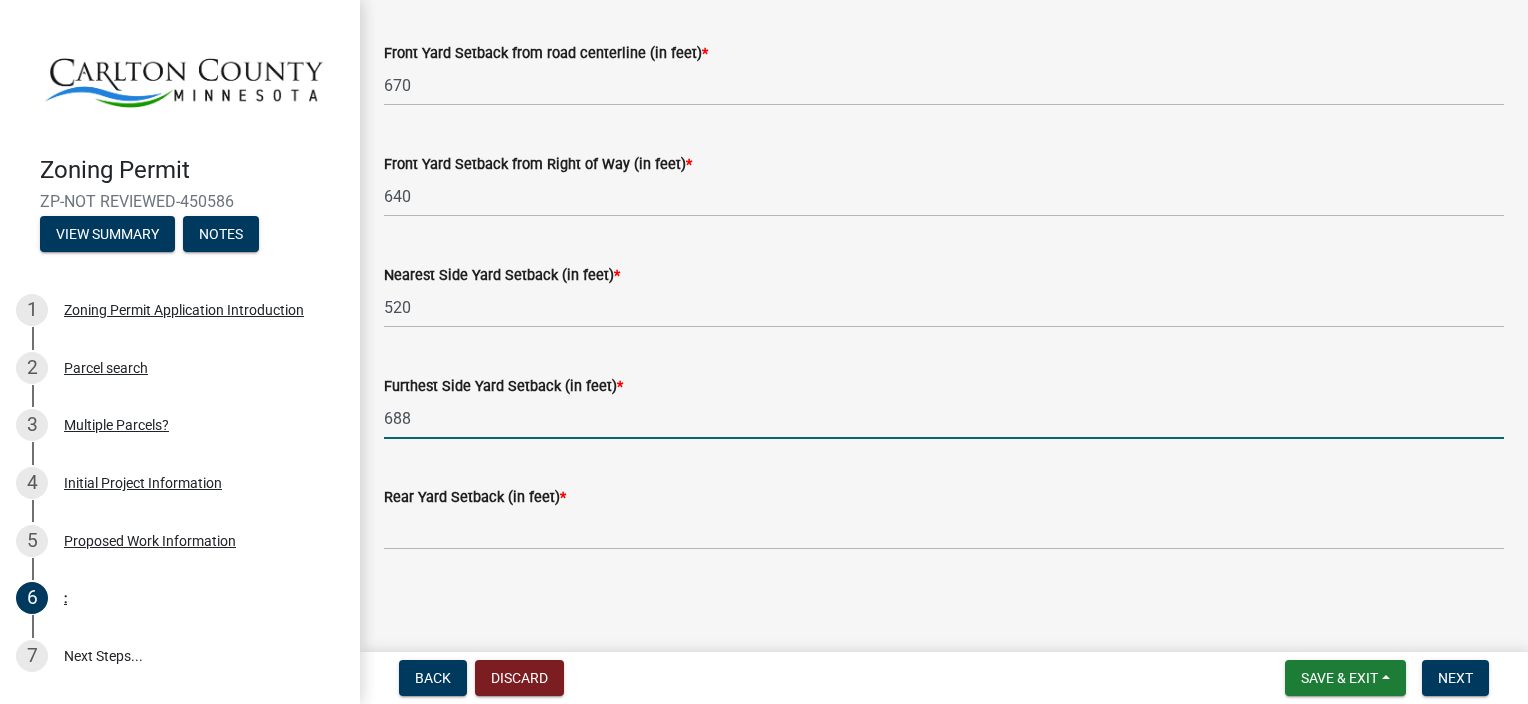 type on "688" 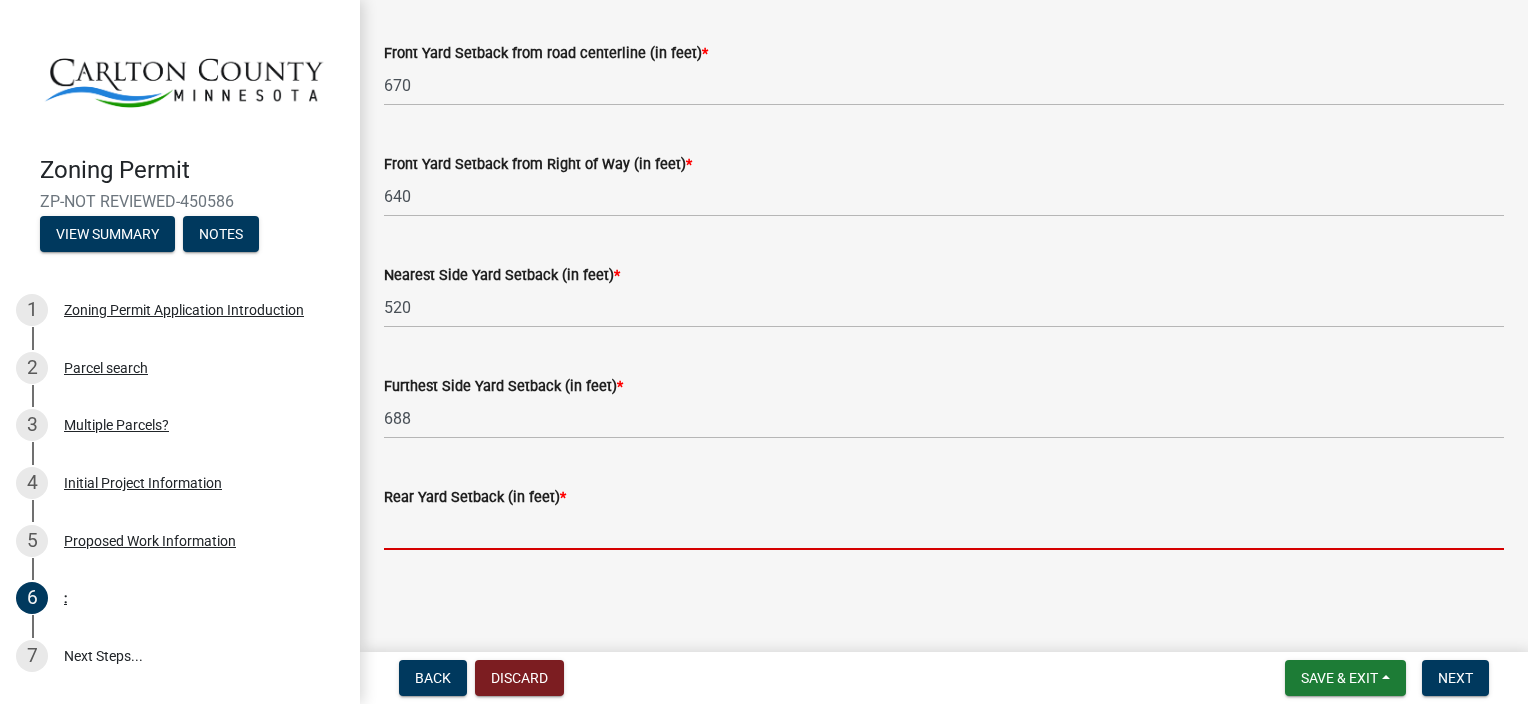click 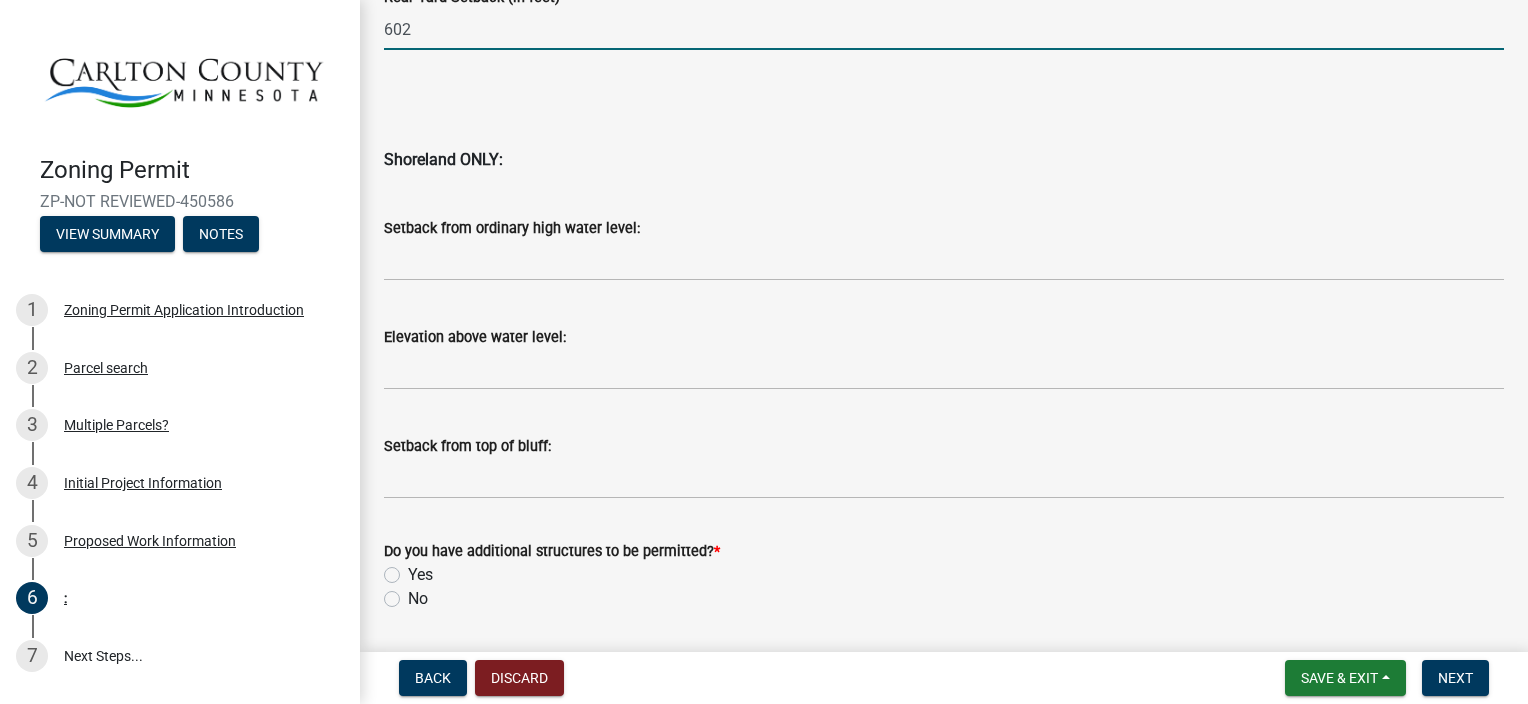 scroll, scrollTop: 2163, scrollLeft: 0, axis: vertical 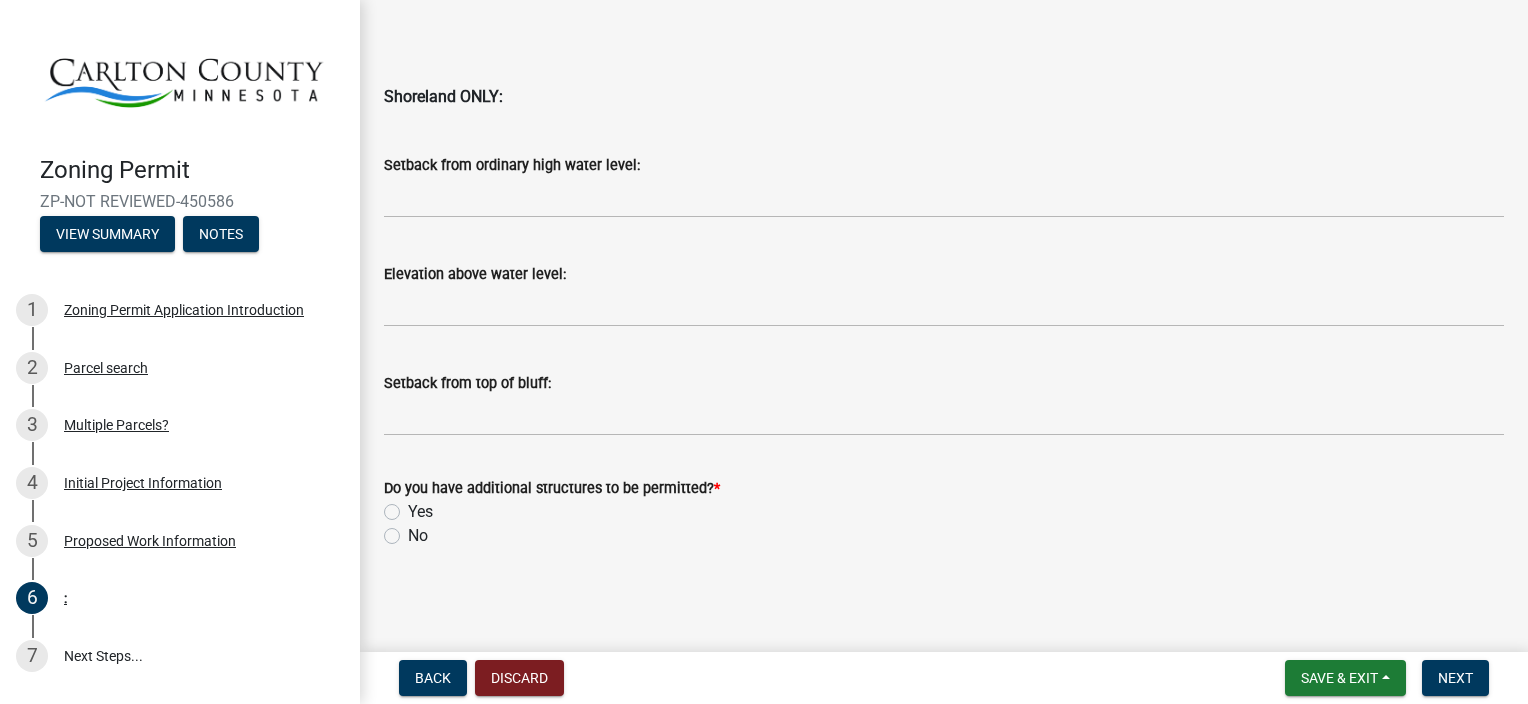 type on "602" 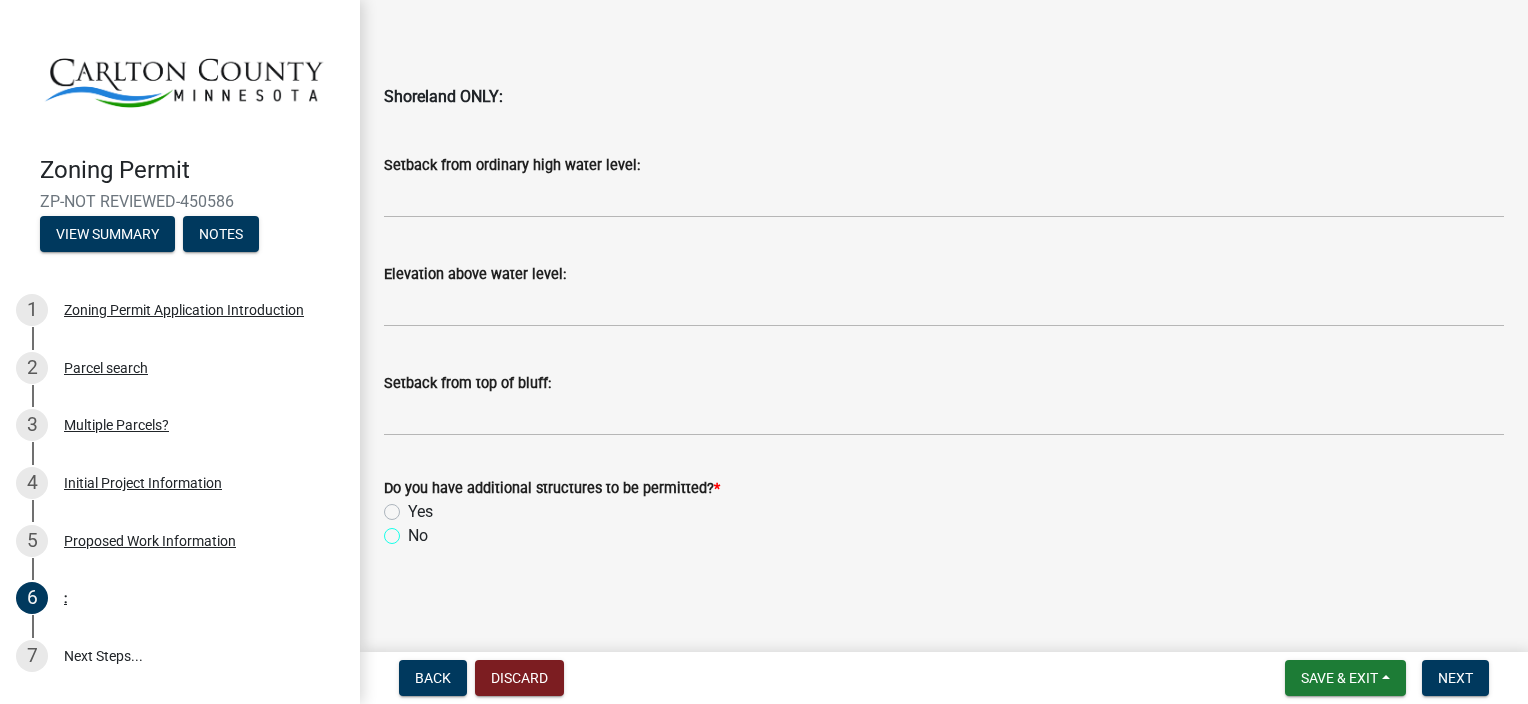 click on "No" at bounding box center [414, 530] 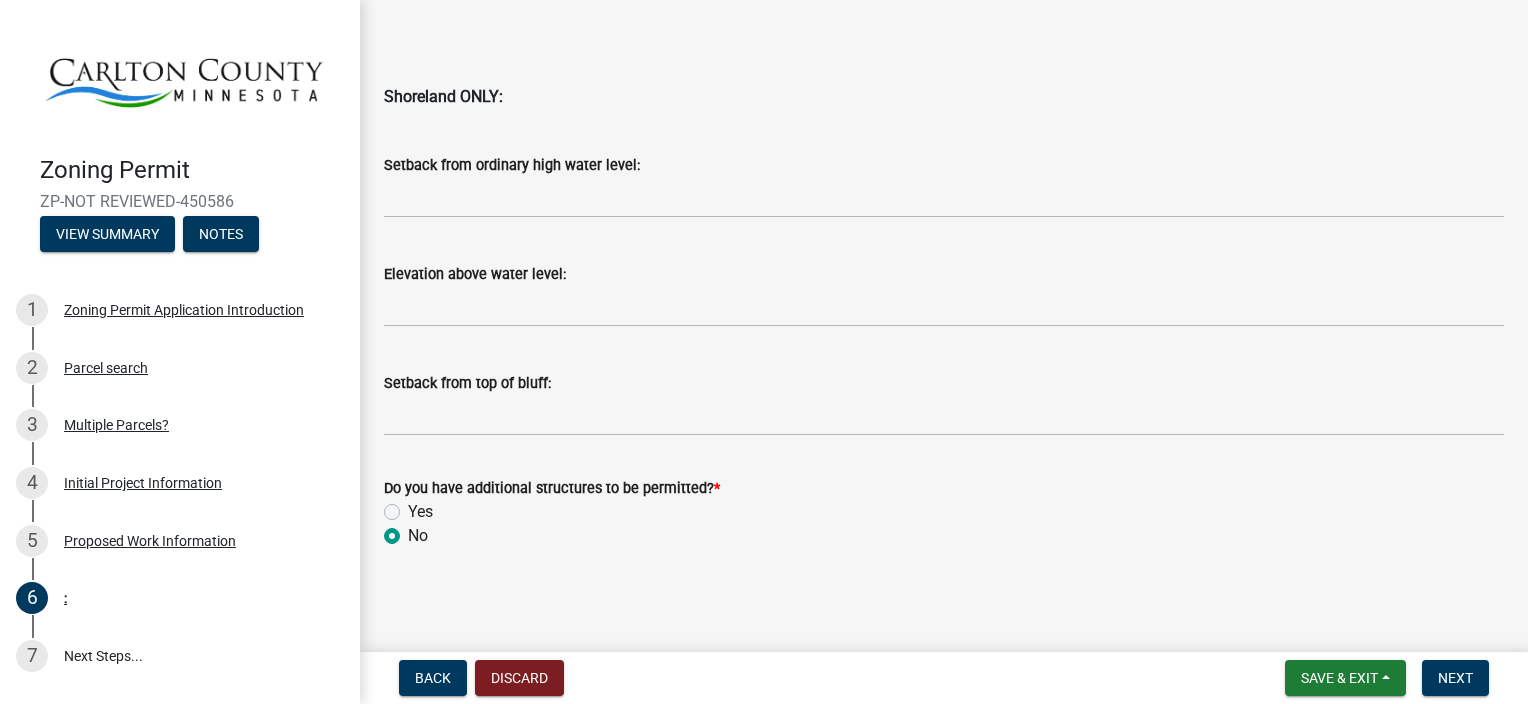 radio on "true" 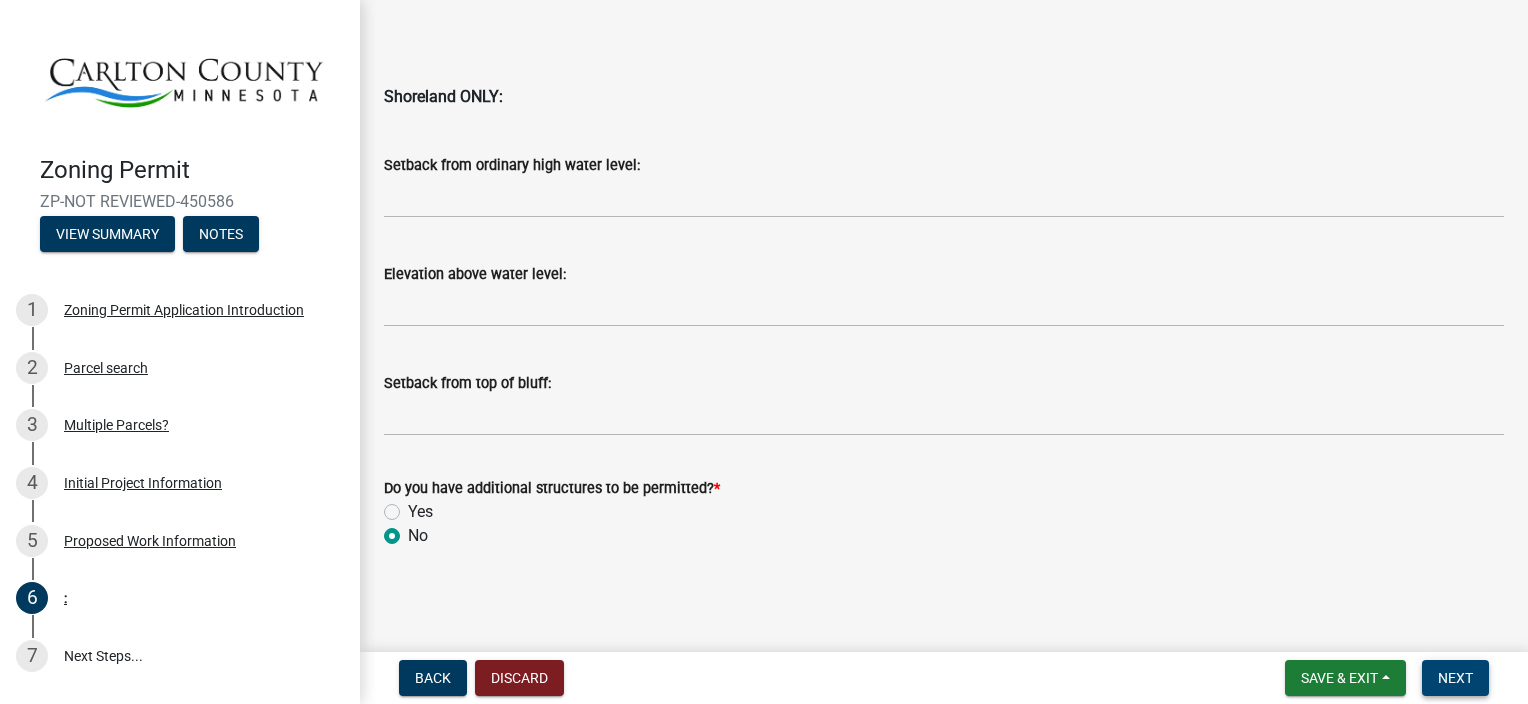 click on "Next" at bounding box center [1455, 678] 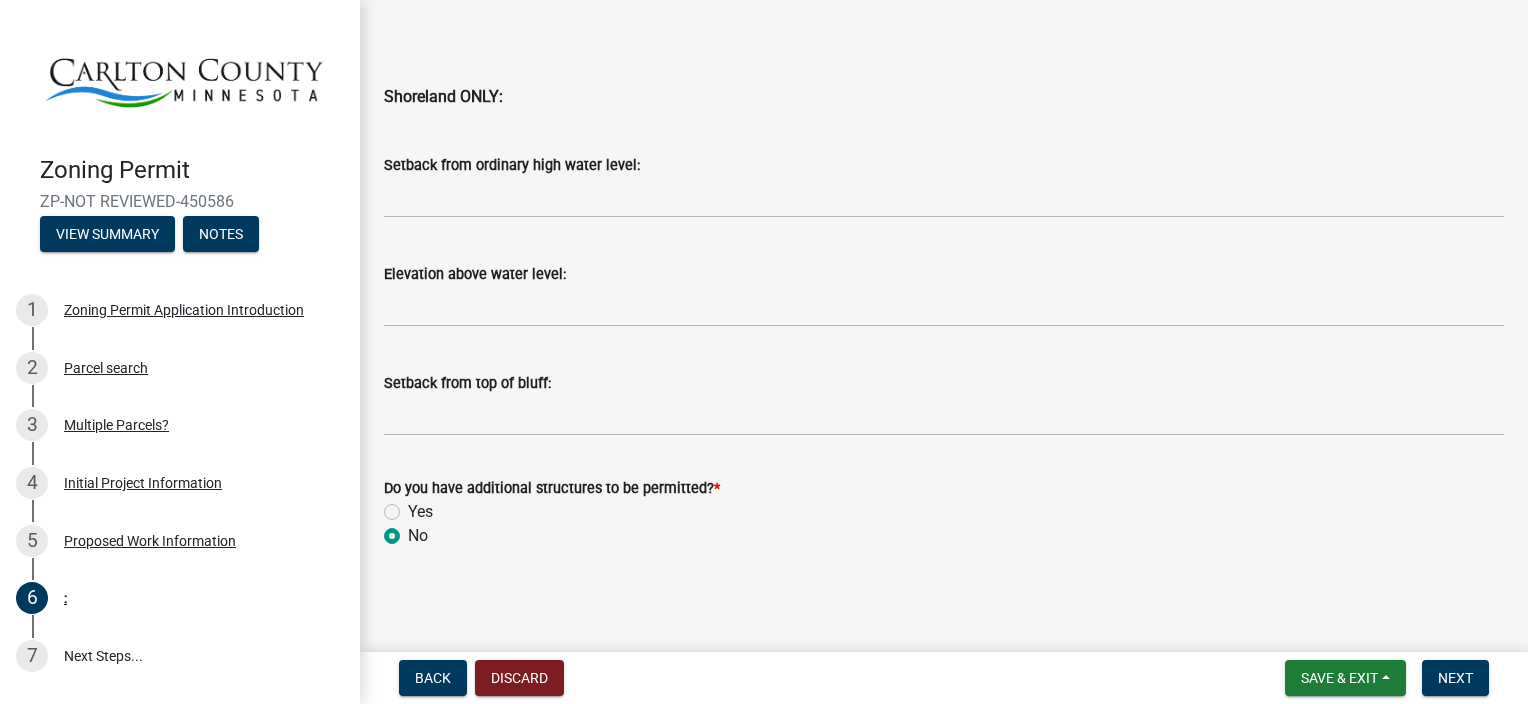 scroll, scrollTop: 0, scrollLeft: 0, axis: both 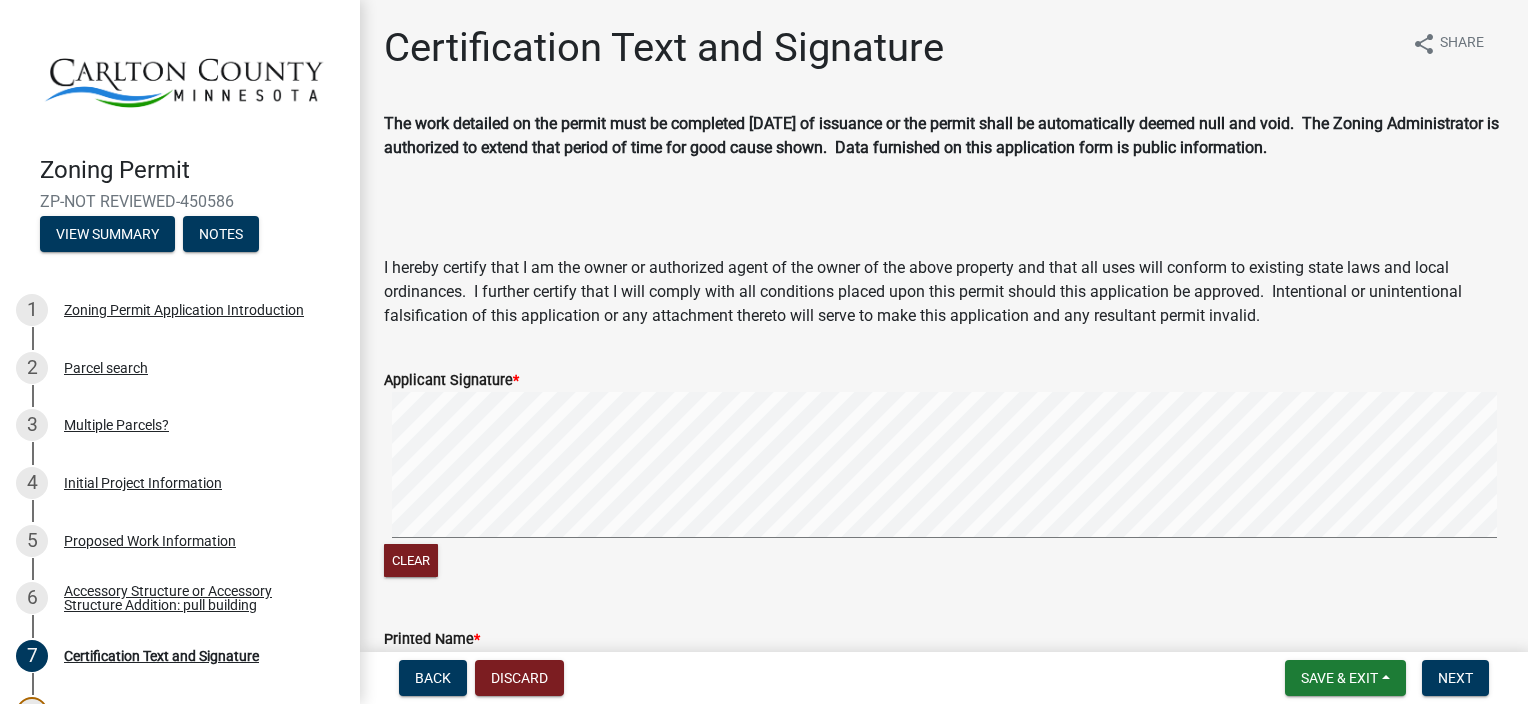 click on "Printed Name  *" 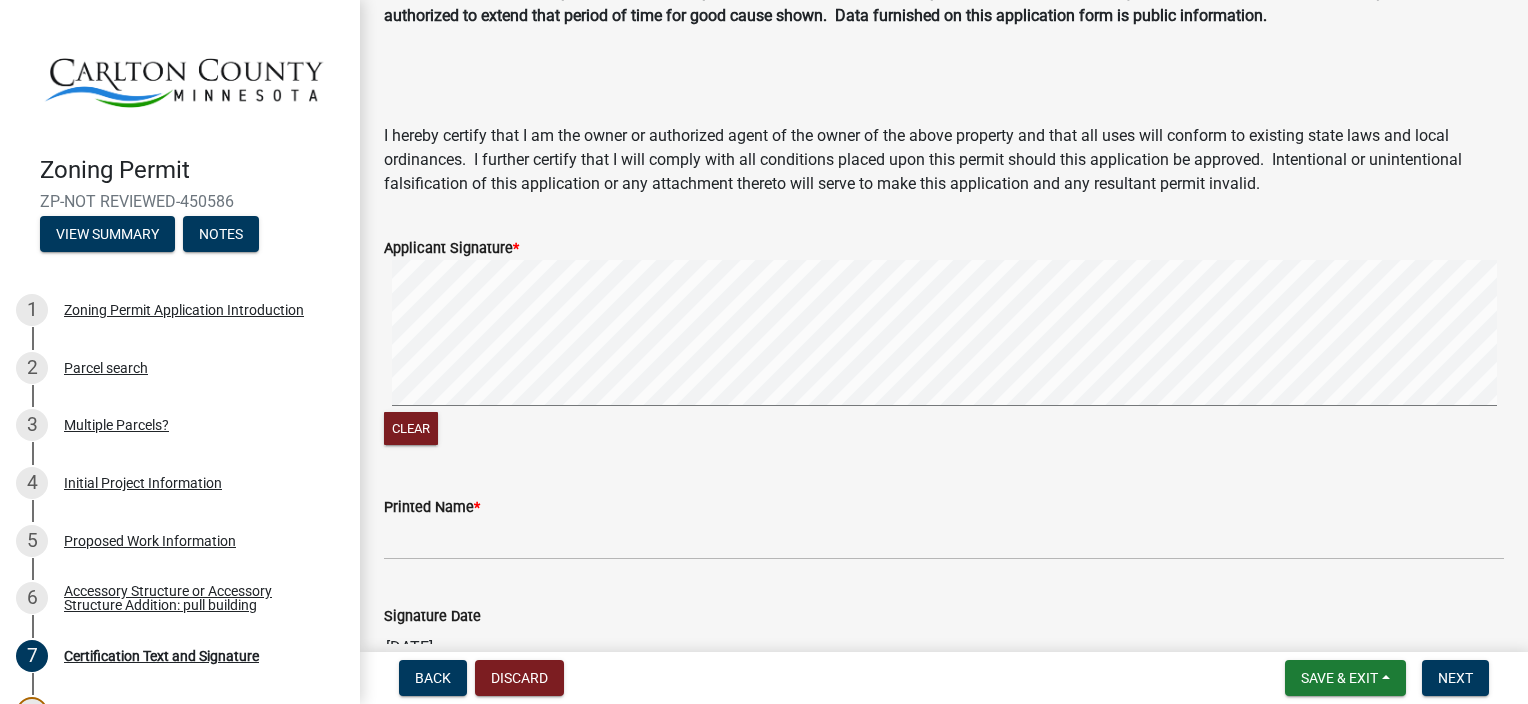 scroll, scrollTop: 200, scrollLeft: 0, axis: vertical 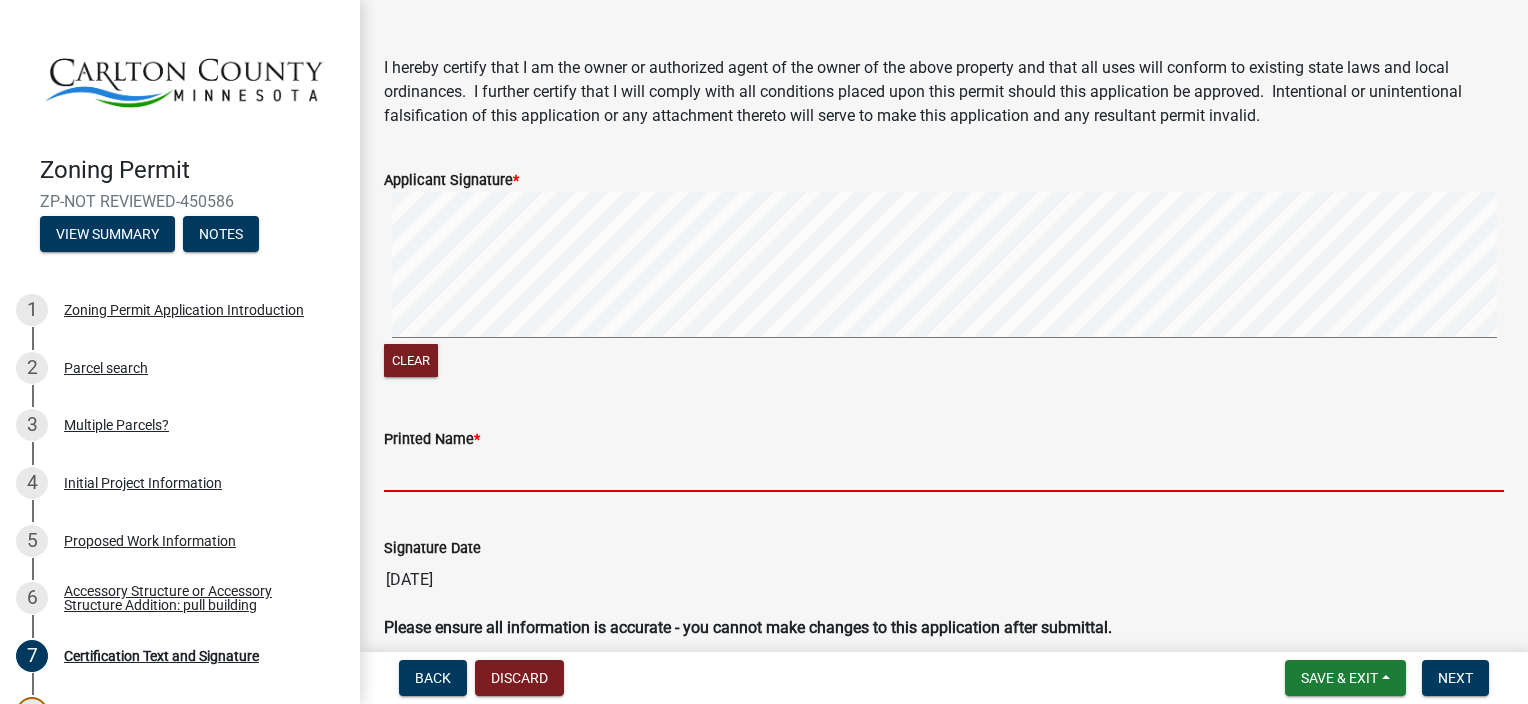 click on "Printed Name  *" at bounding box center [944, 471] 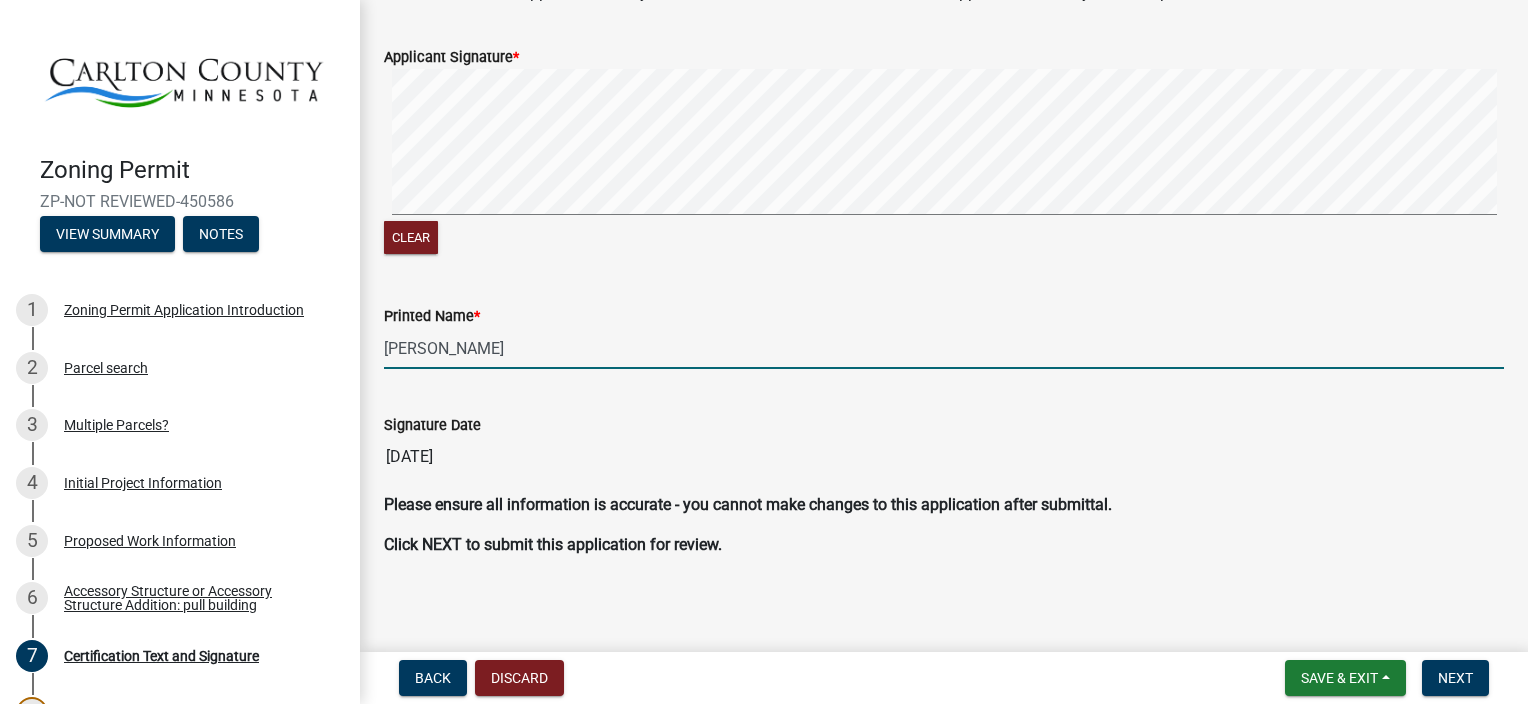 scroll, scrollTop: 329, scrollLeft: 0, axis: vertical 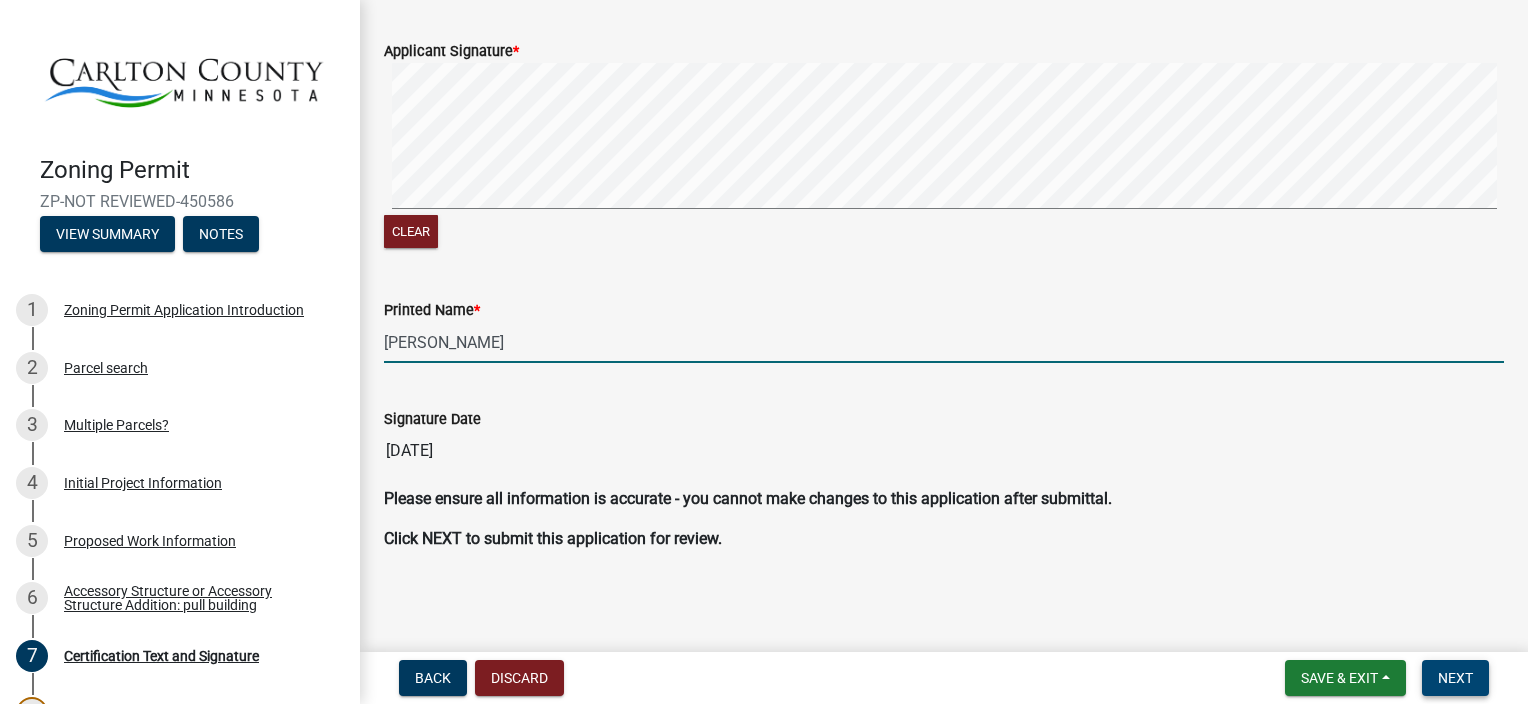 type on "[PERSON_NAME]" 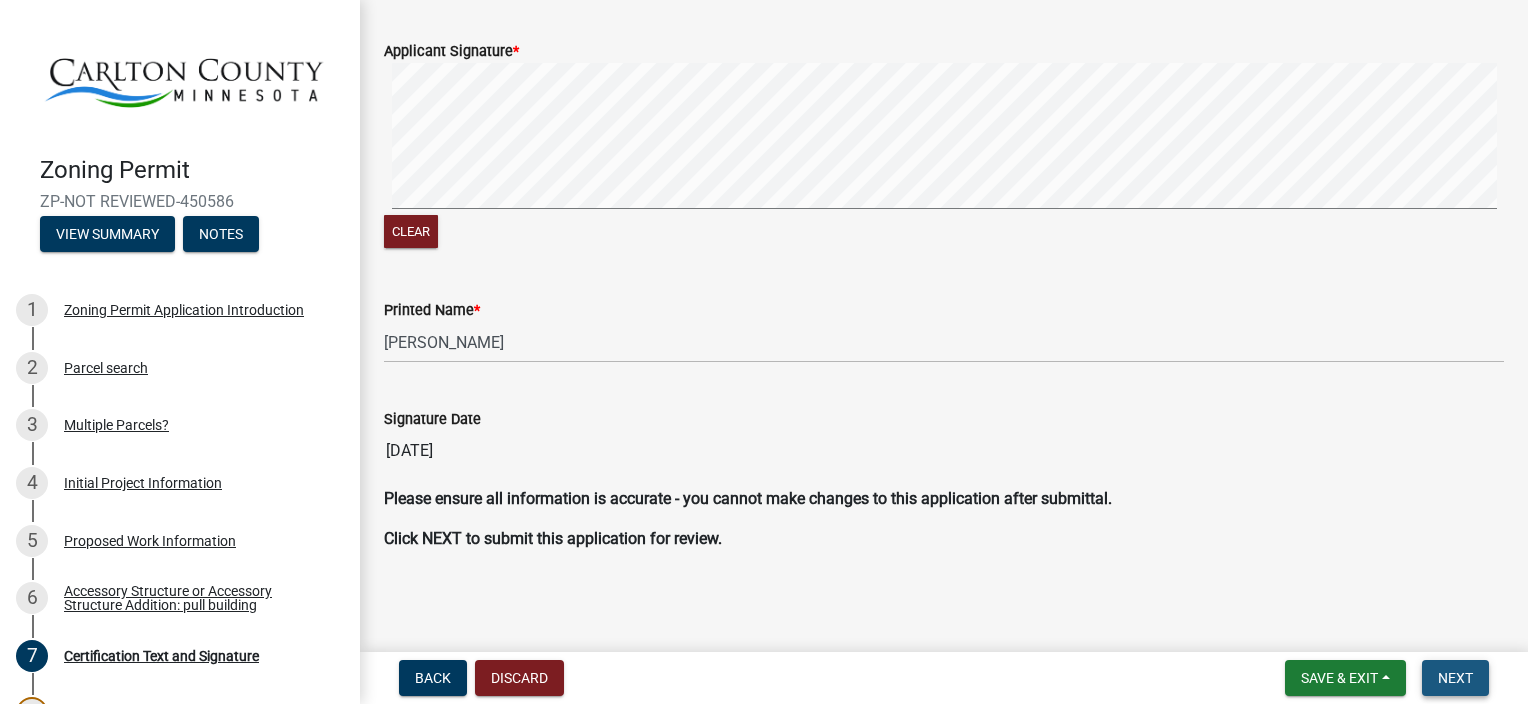 click on "Next" at bounding box center [1455, 678] 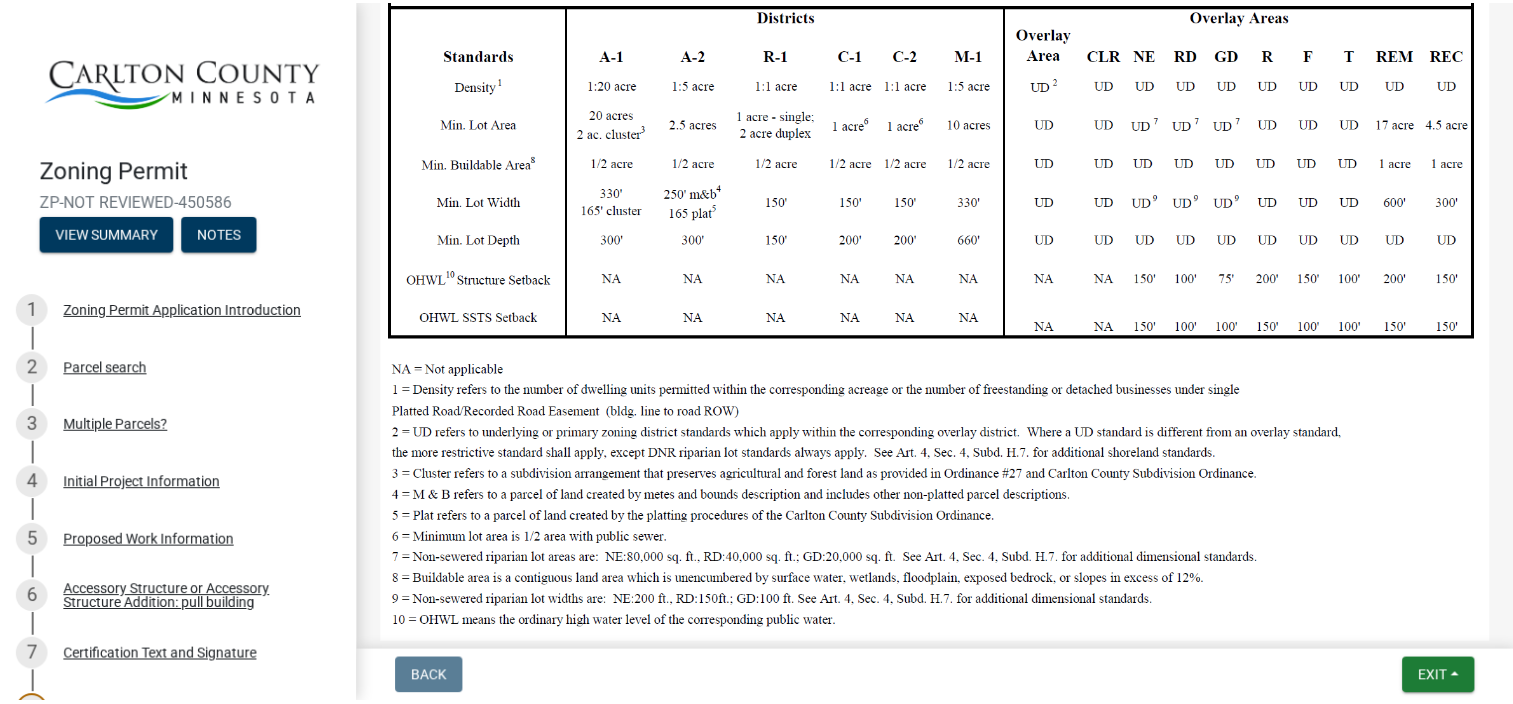 scroll, scrollTop: 800, scrollLeft: 0, axis: vertical 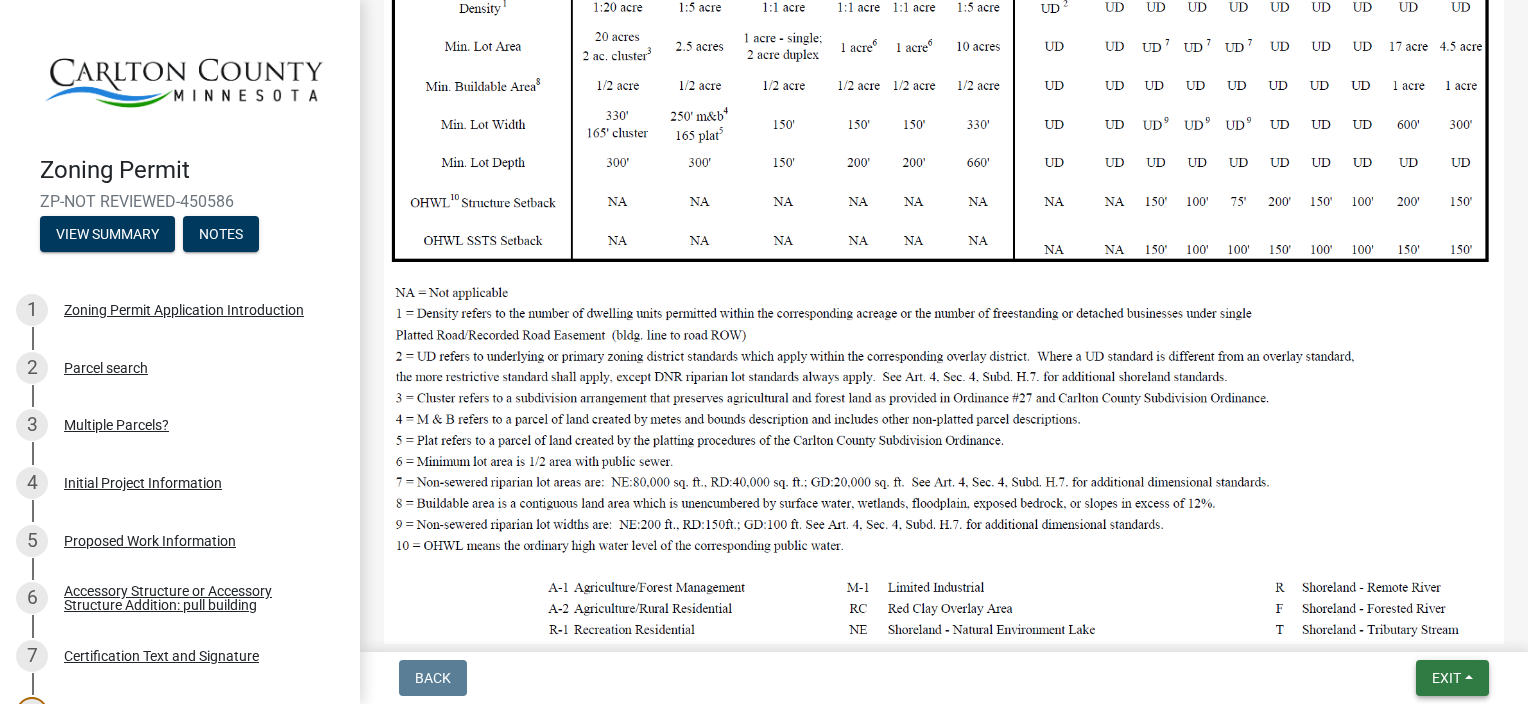 click on "Exit" at bounding box center [1446, 678] 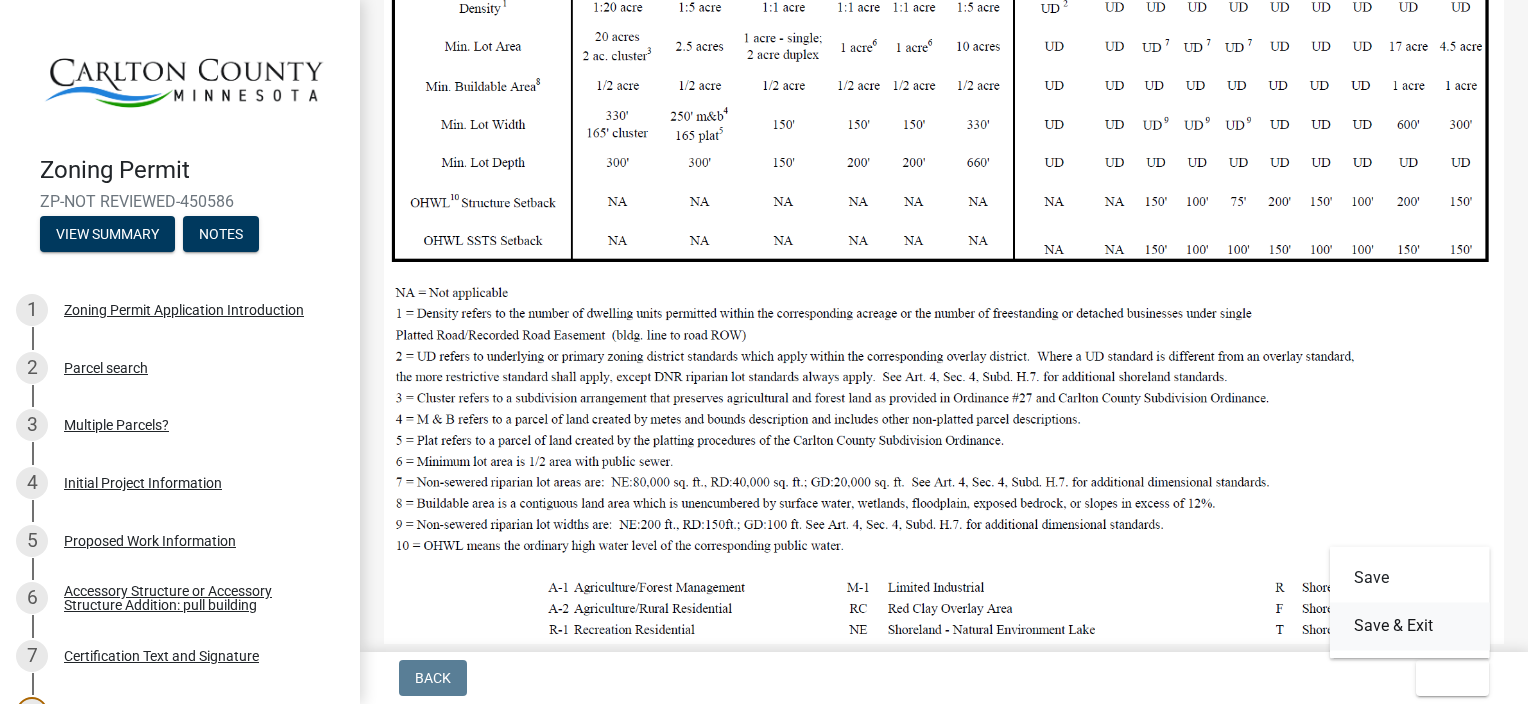 click on "Save & Exit" at bounding box center (1410, 626) 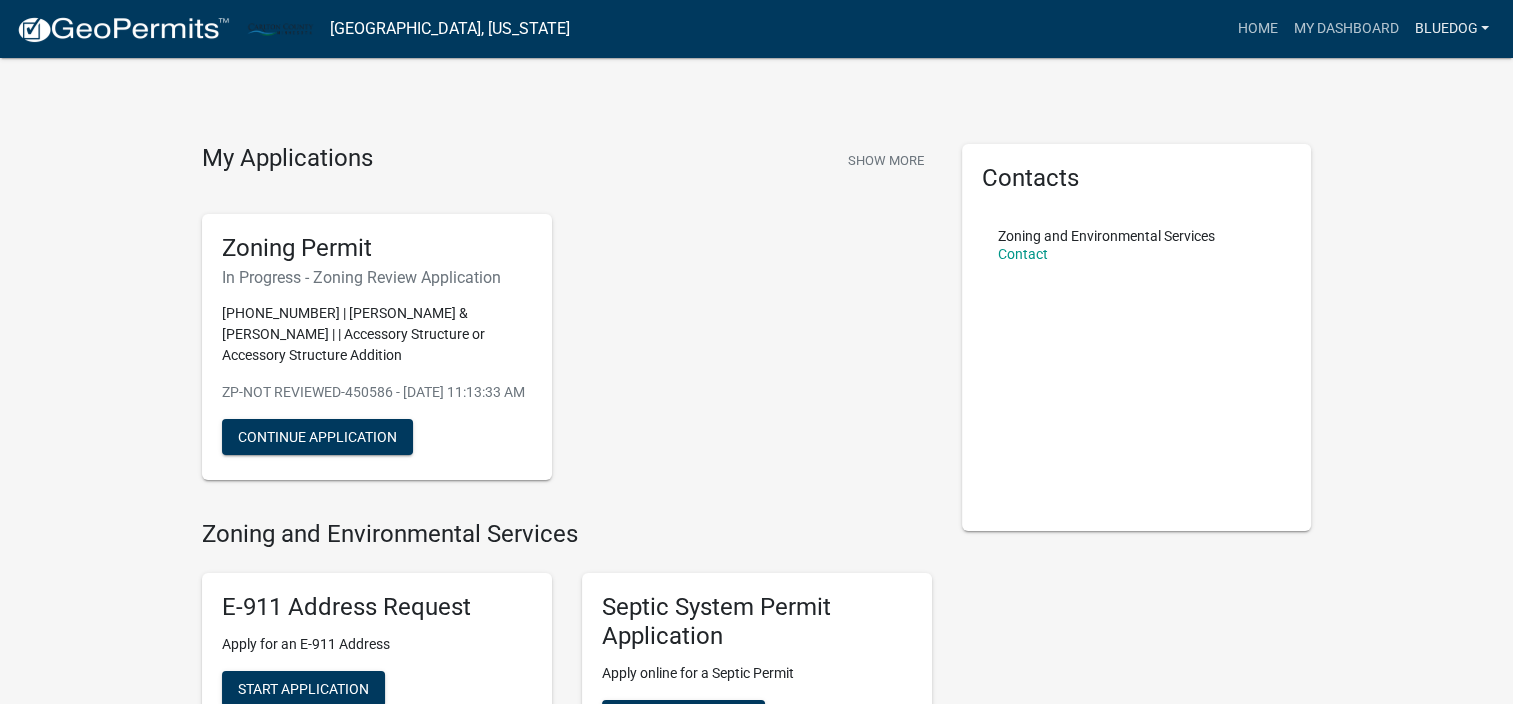 click on "Bluedog" at bounding box center [1451, 29] 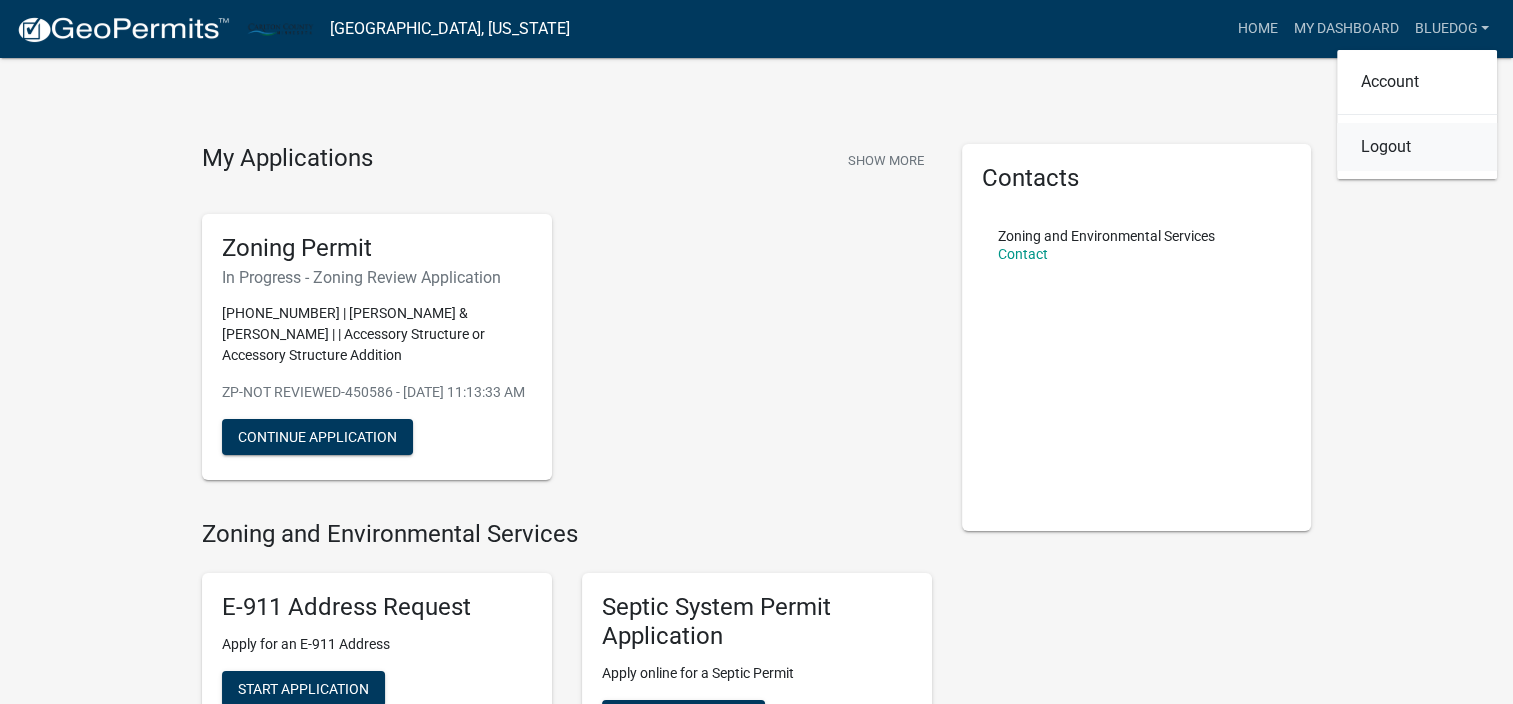 click on "Logout" at bounding box center (1417, 147) 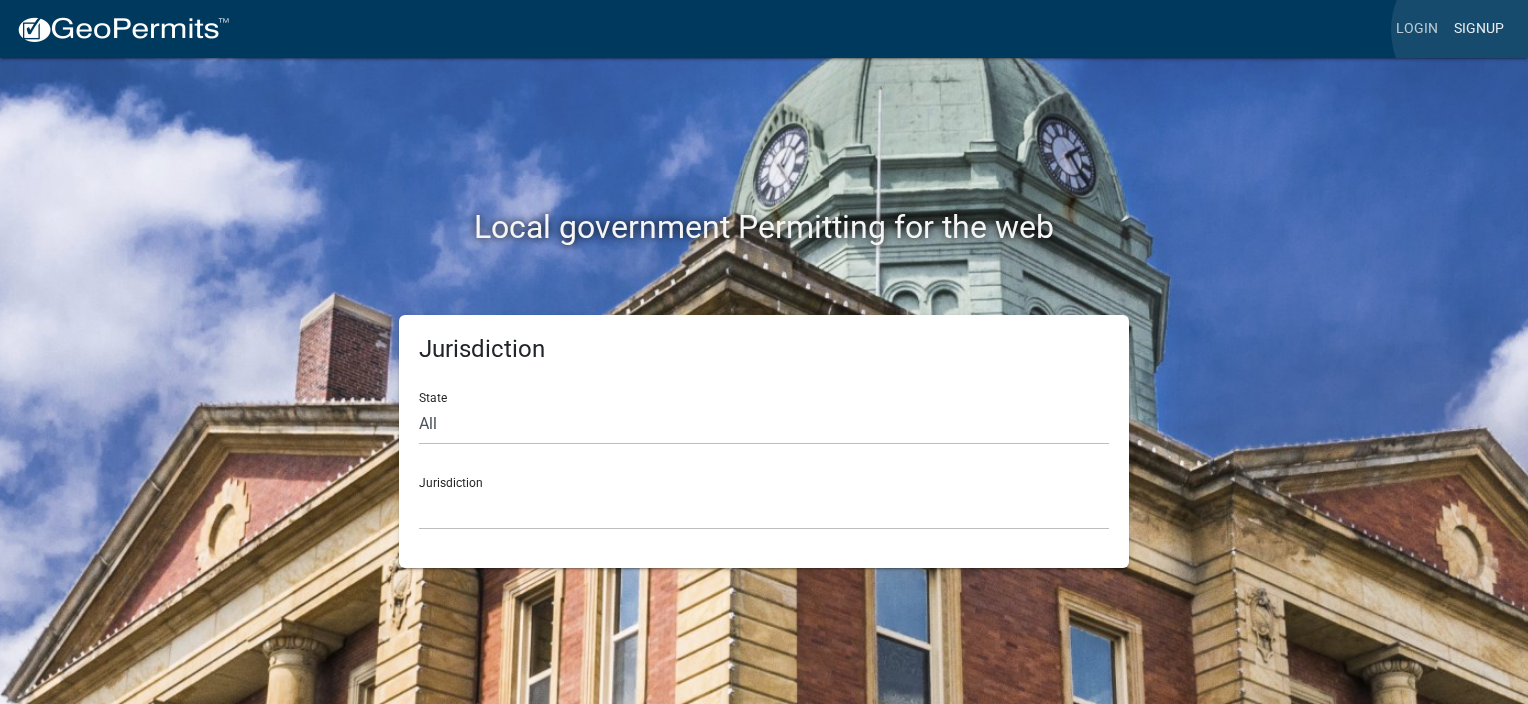 click on "Signup" at bounding box center (1479, 29) 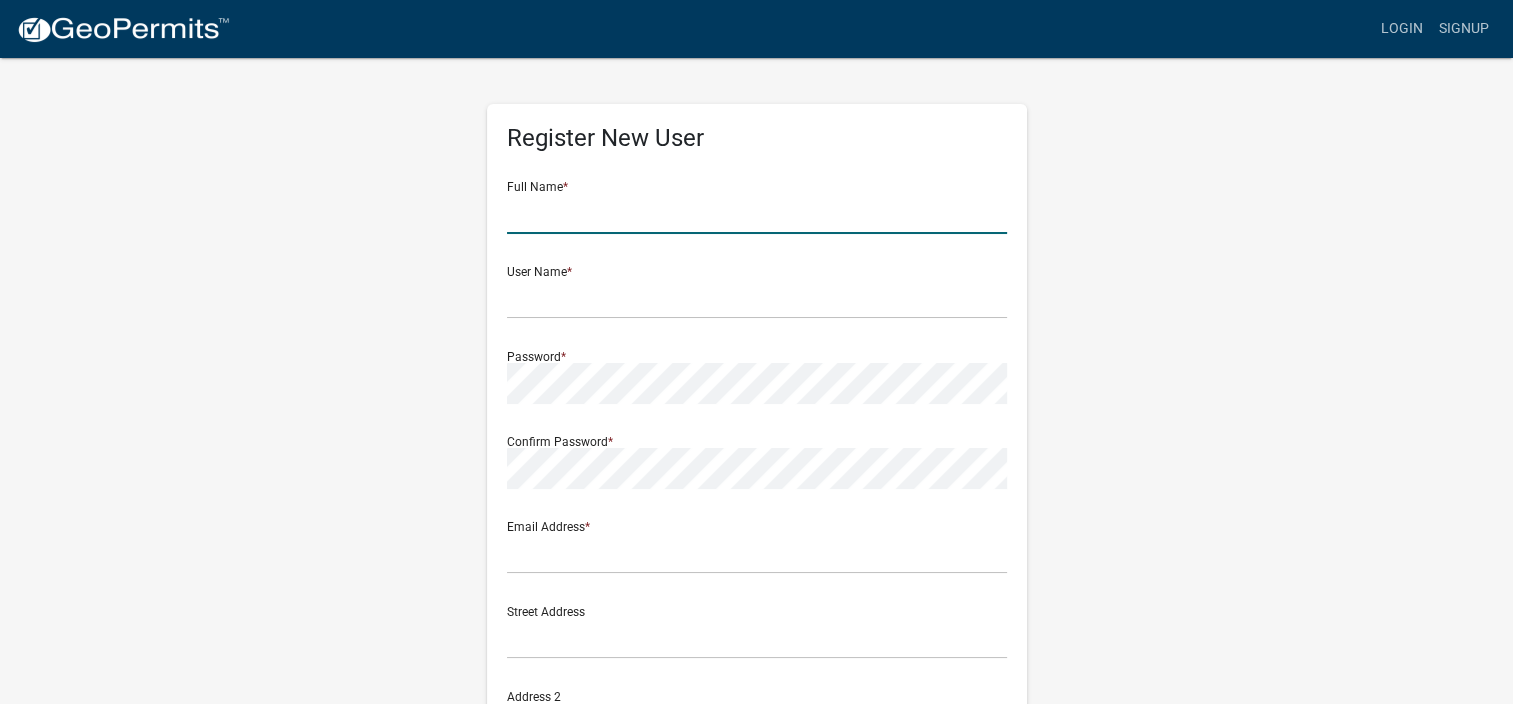 click 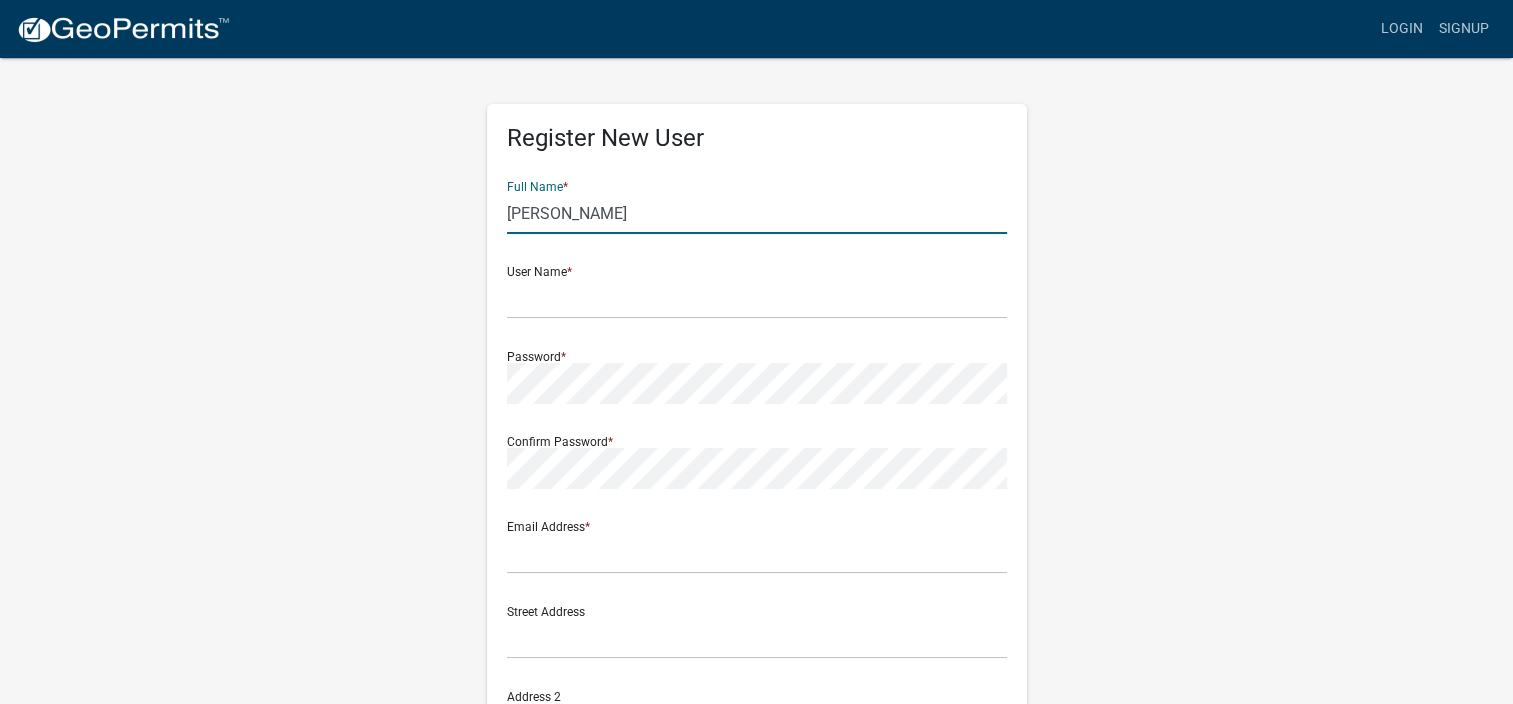 type on "[PERSON_NAME]" 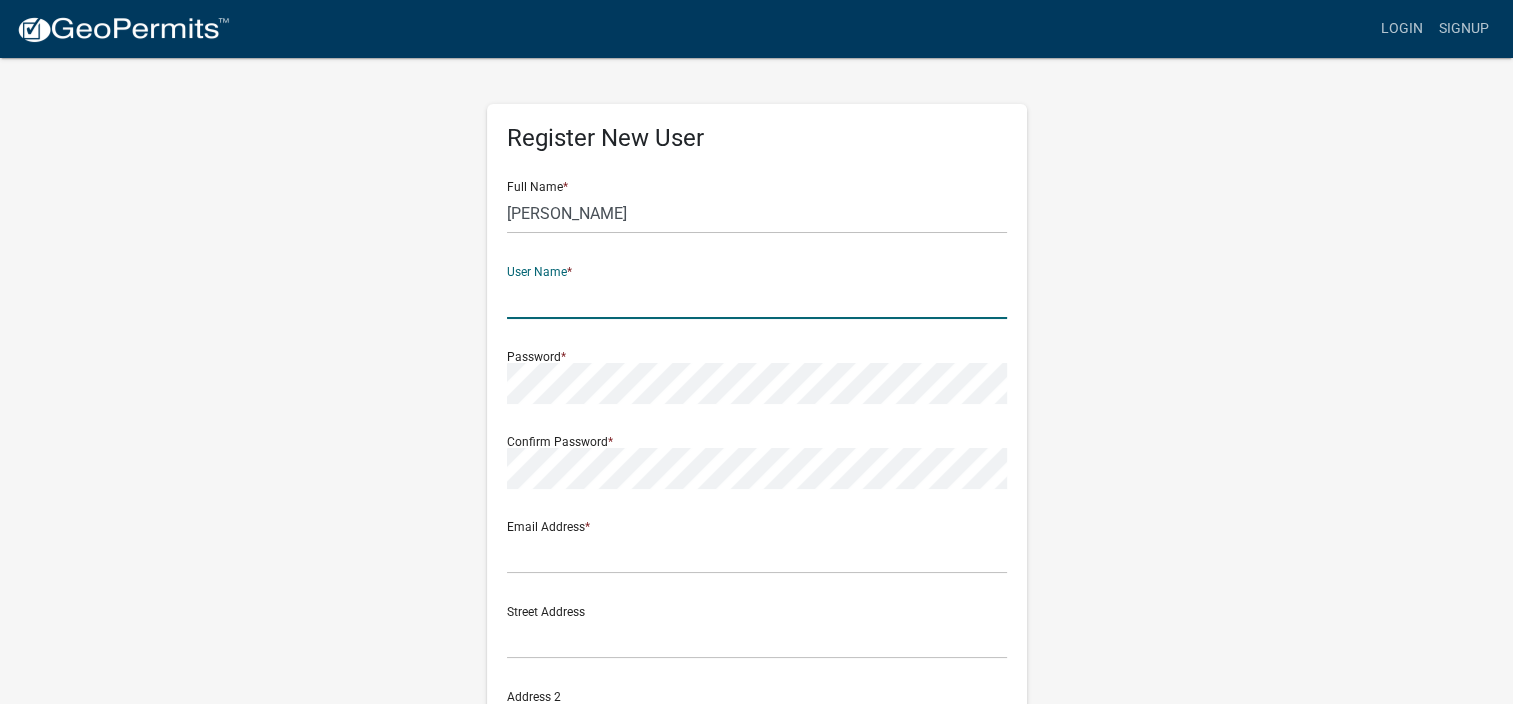 click 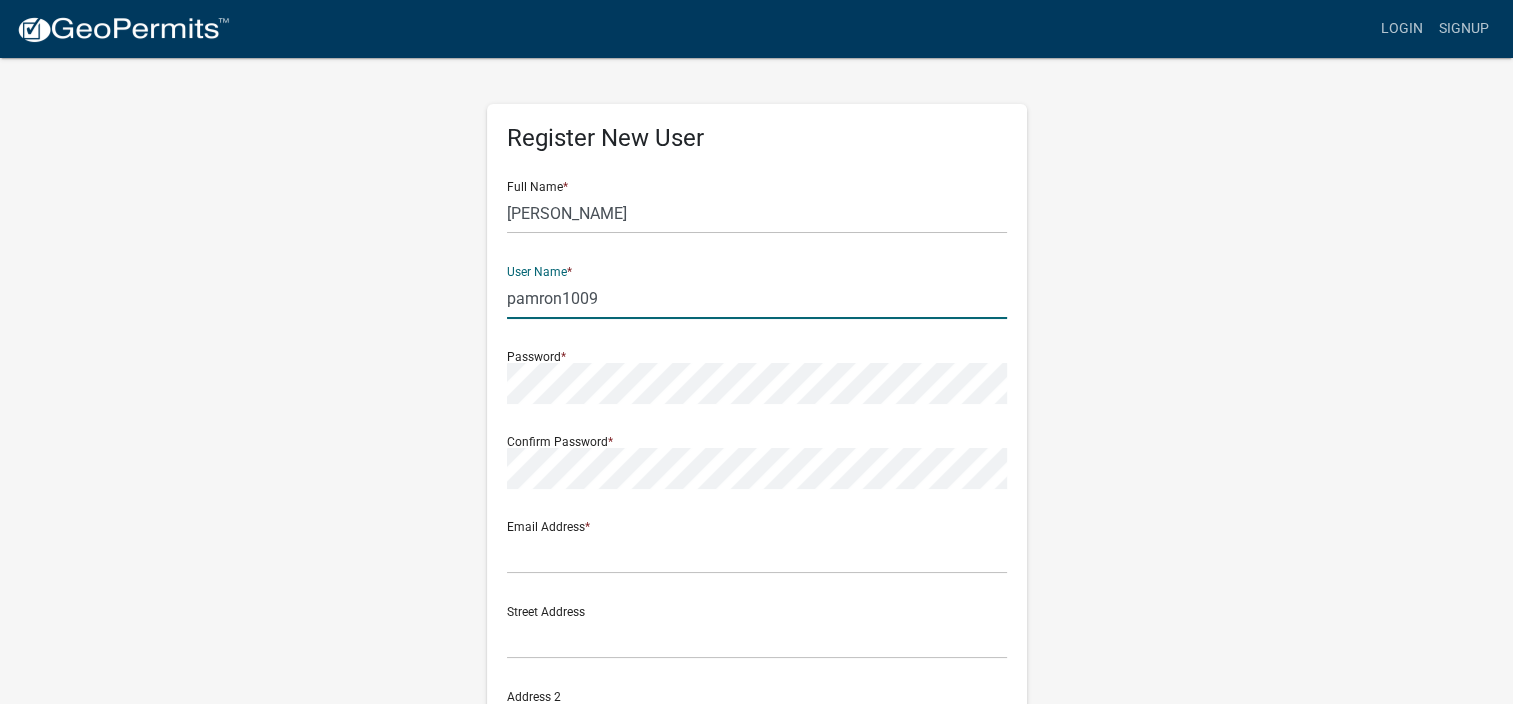 type on "pamron1009" 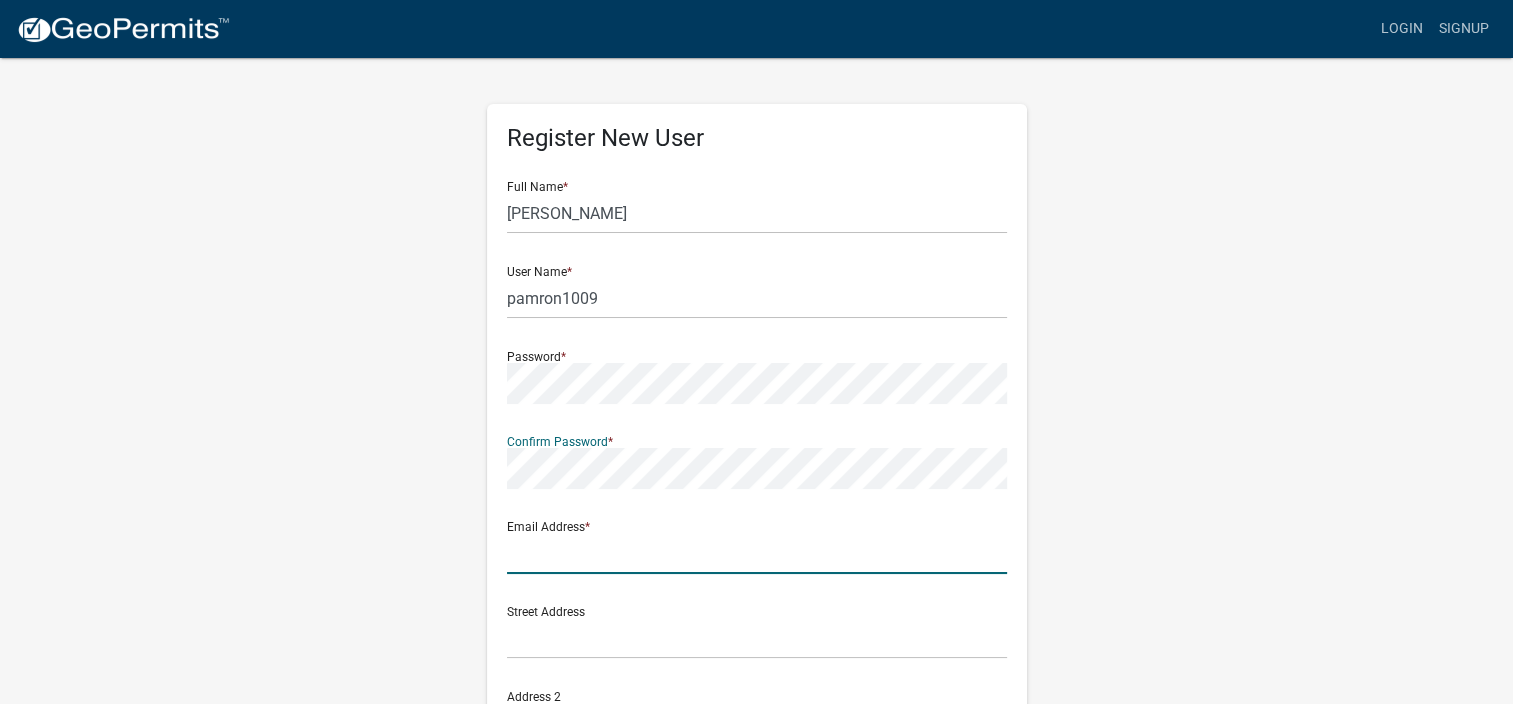 click 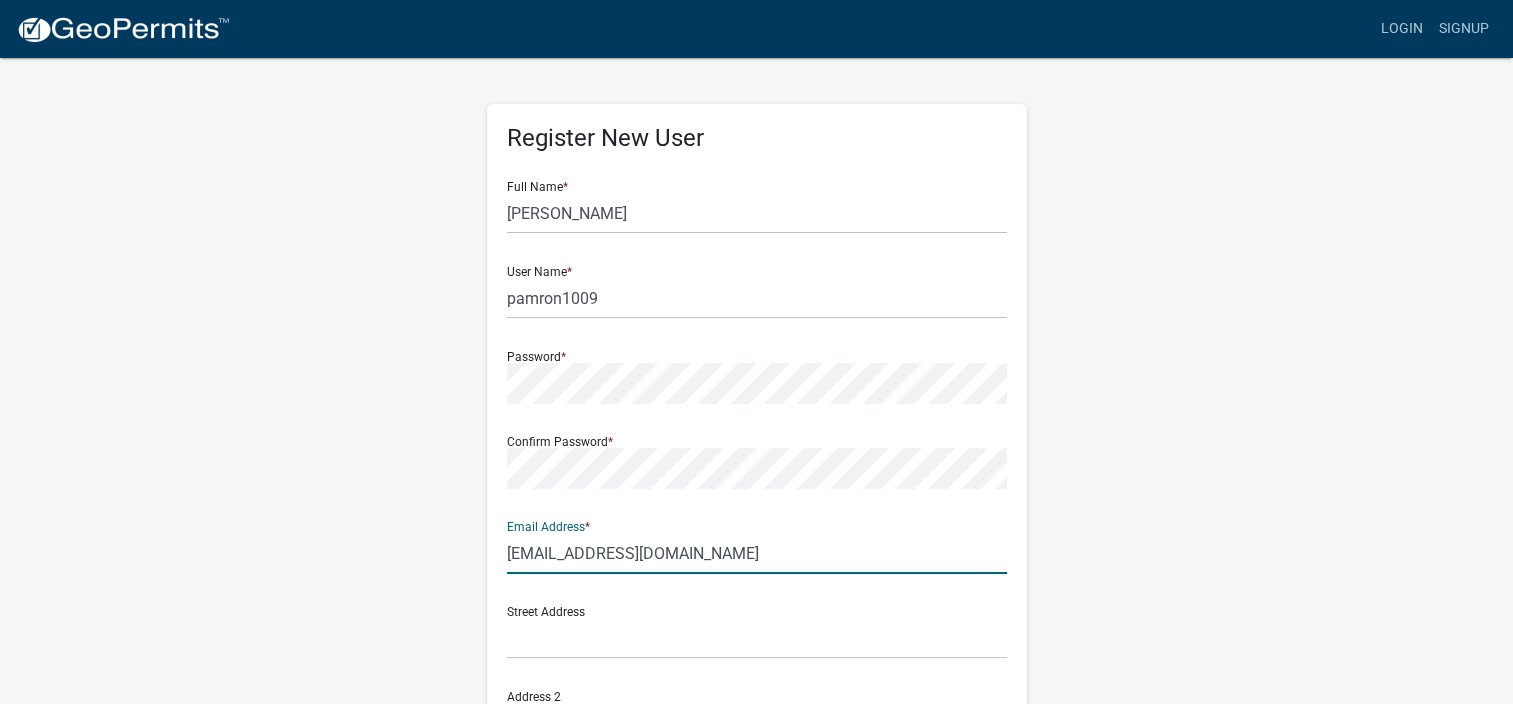 type on "[EMAIL_ADDRESS][DOMAIN_NAME]" 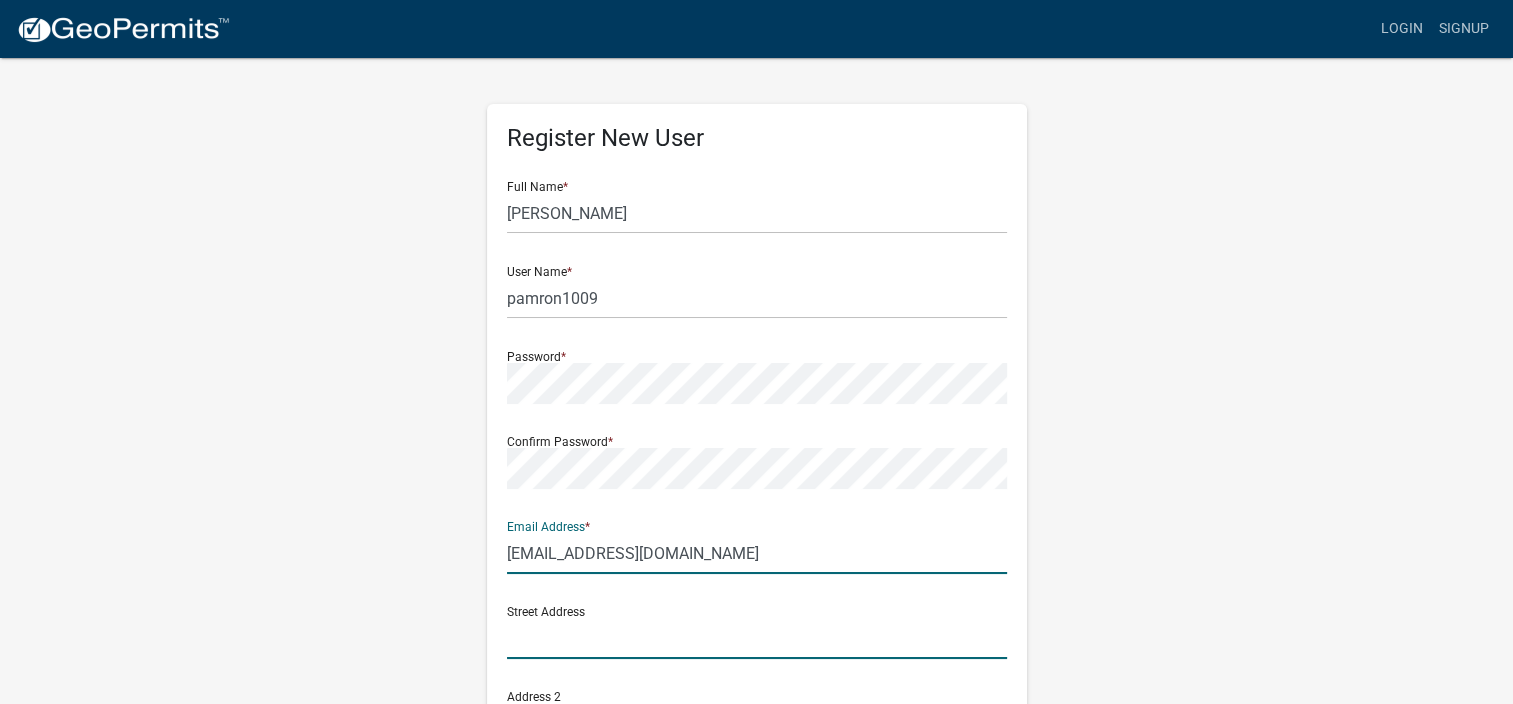 click 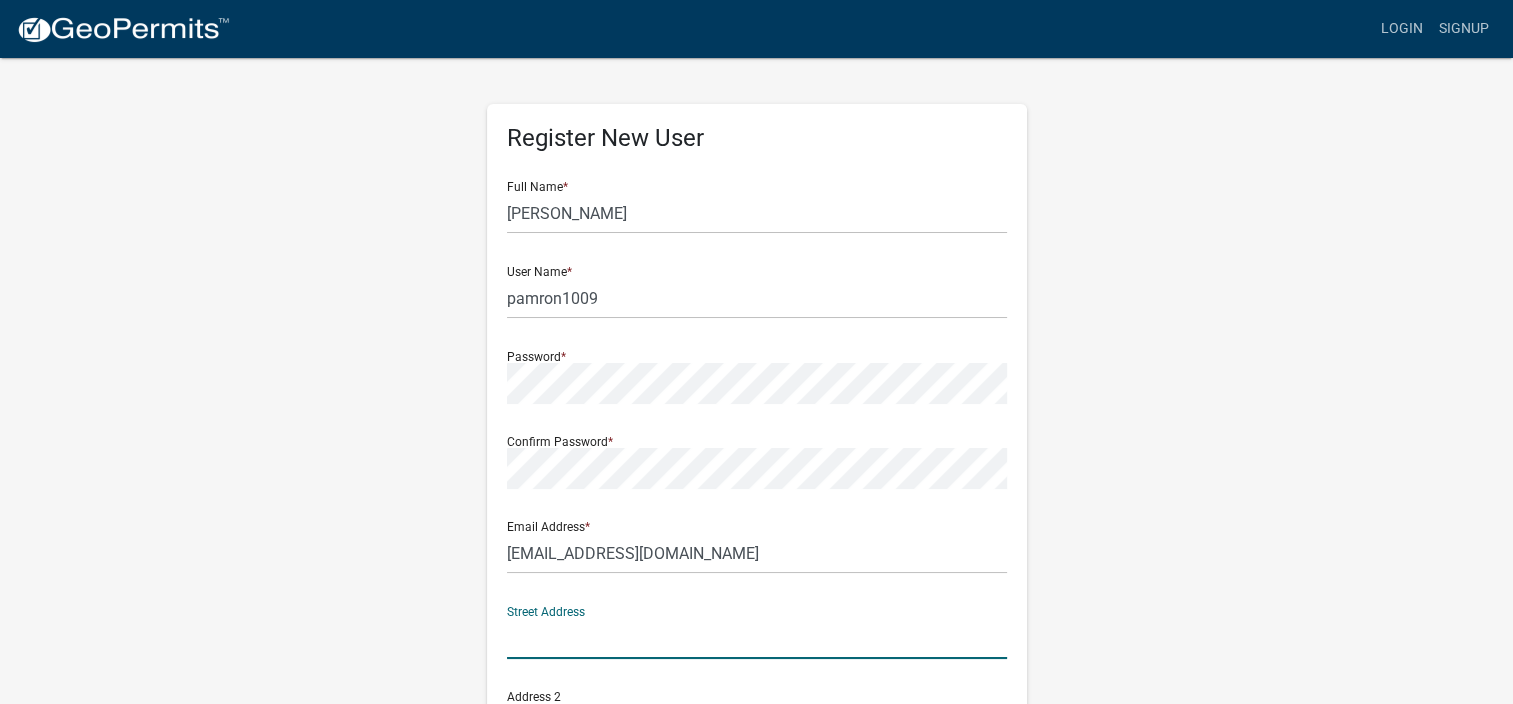 click 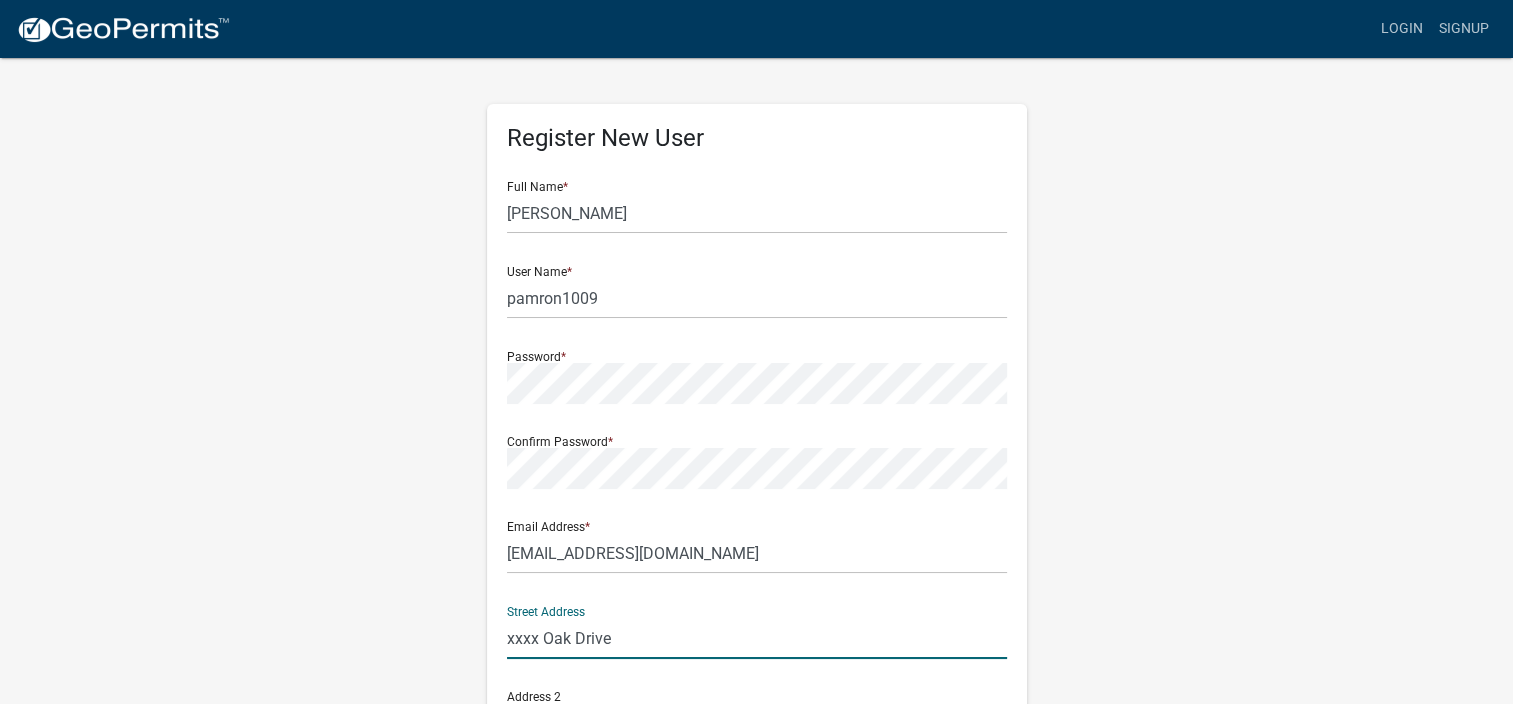 type on "xxxx Oak Drive" 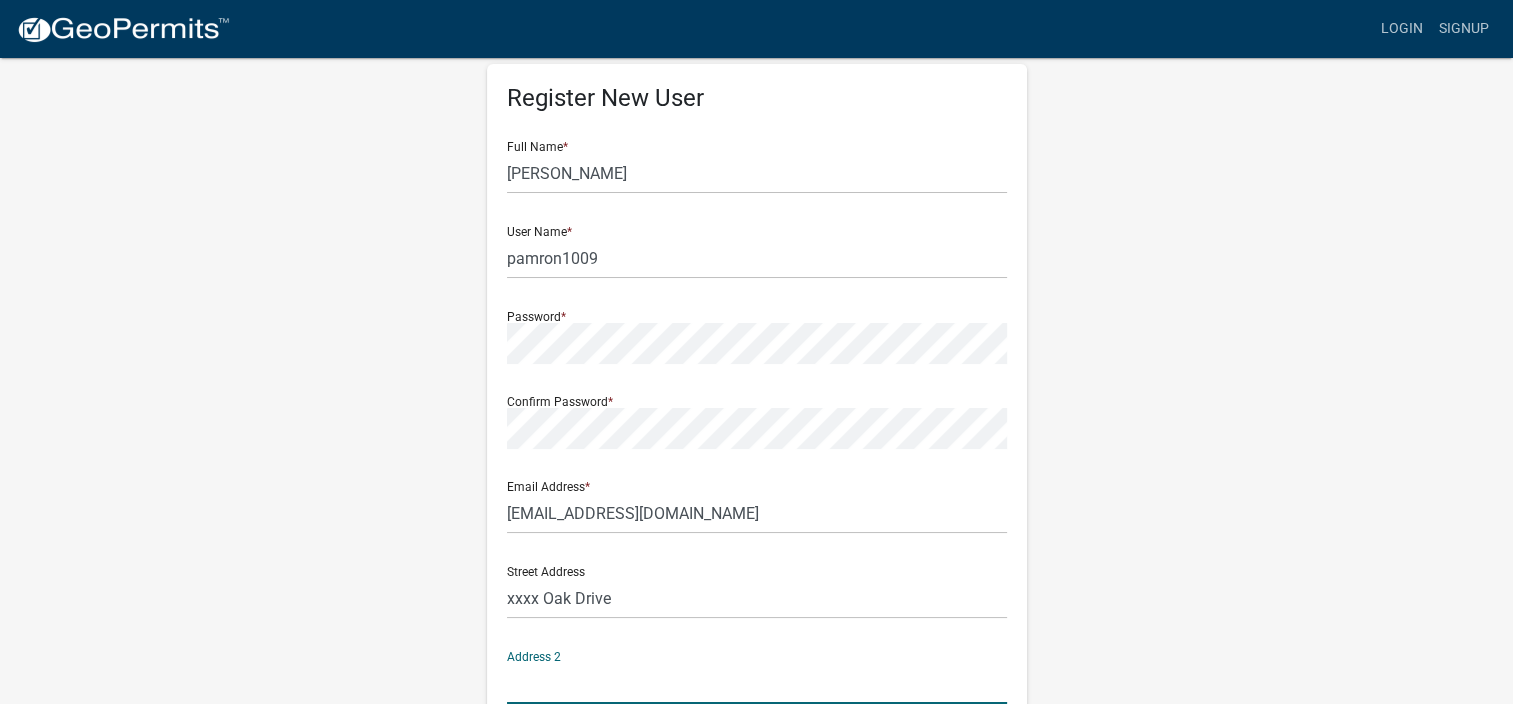 scroll, scrollTop: 421, scrollLeft: 0, axis: vertical 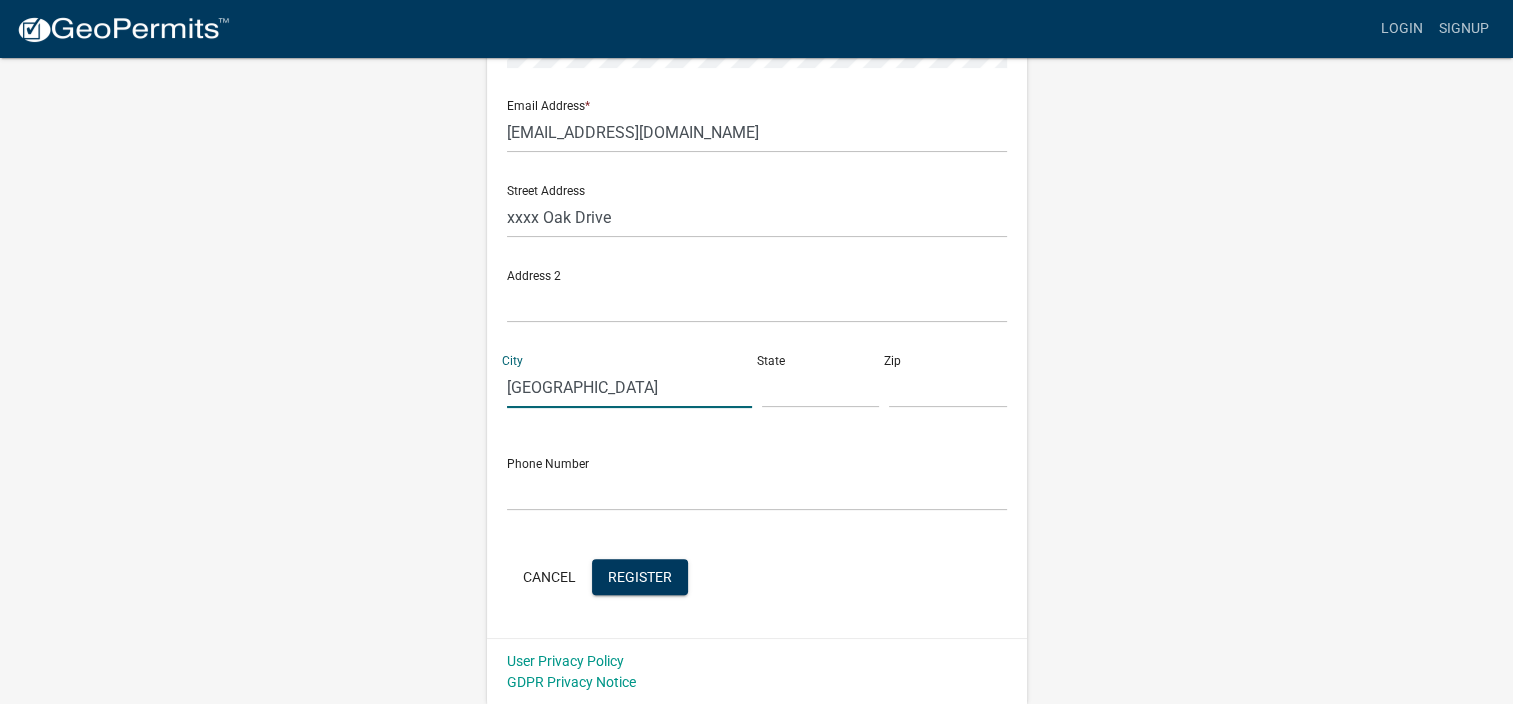 type on "[GEOGRAPHIC_DATA]" 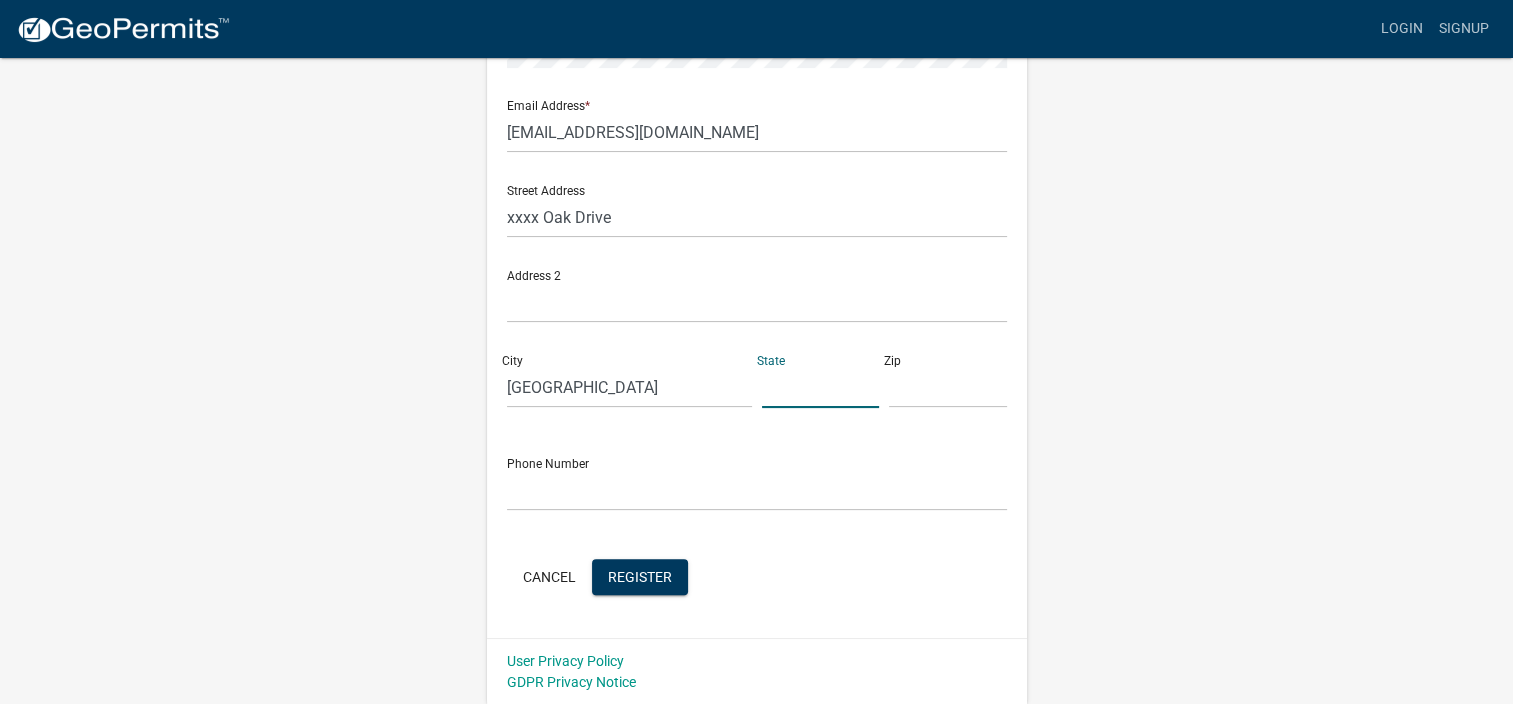 type on "N" 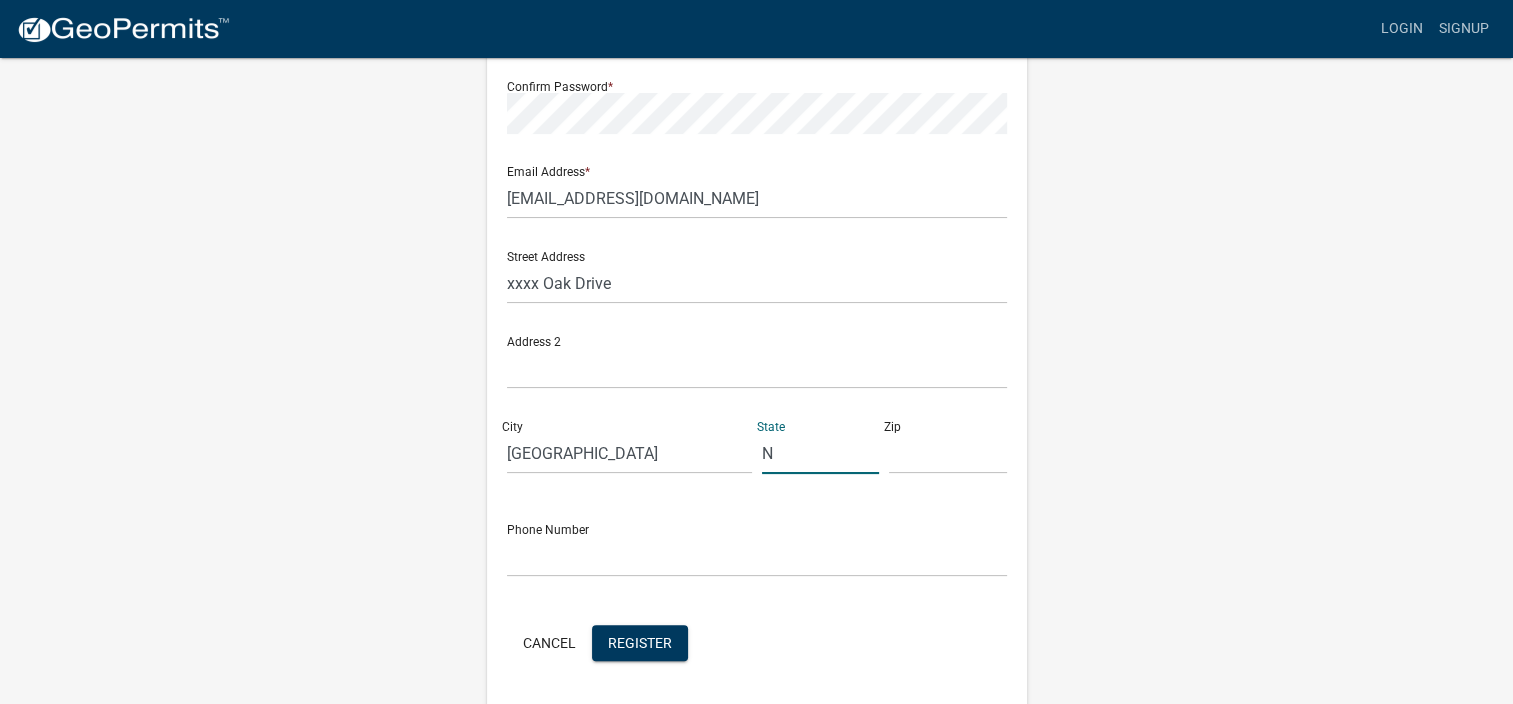 scroll, scrollTop: 321, scrollLeft: 0, axis: vertical 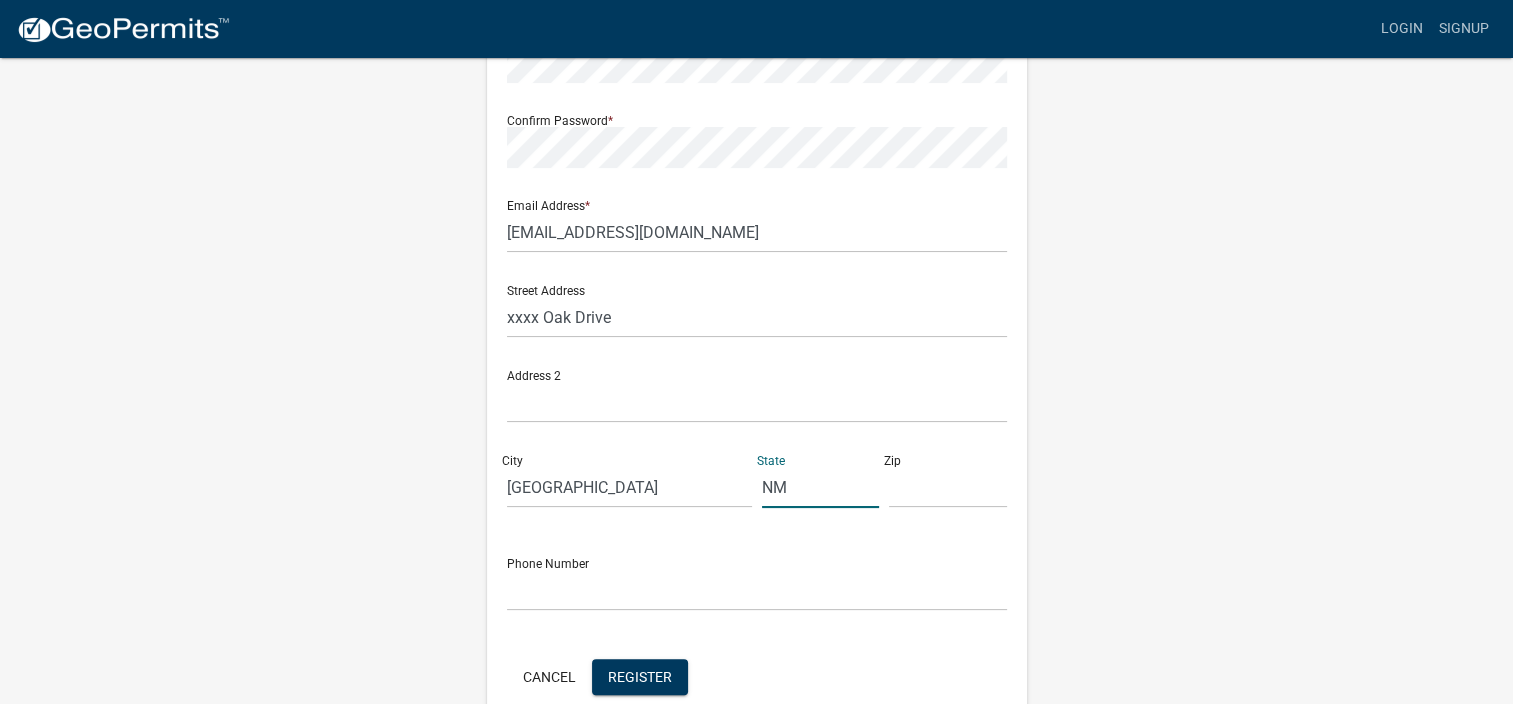 click on "NM" 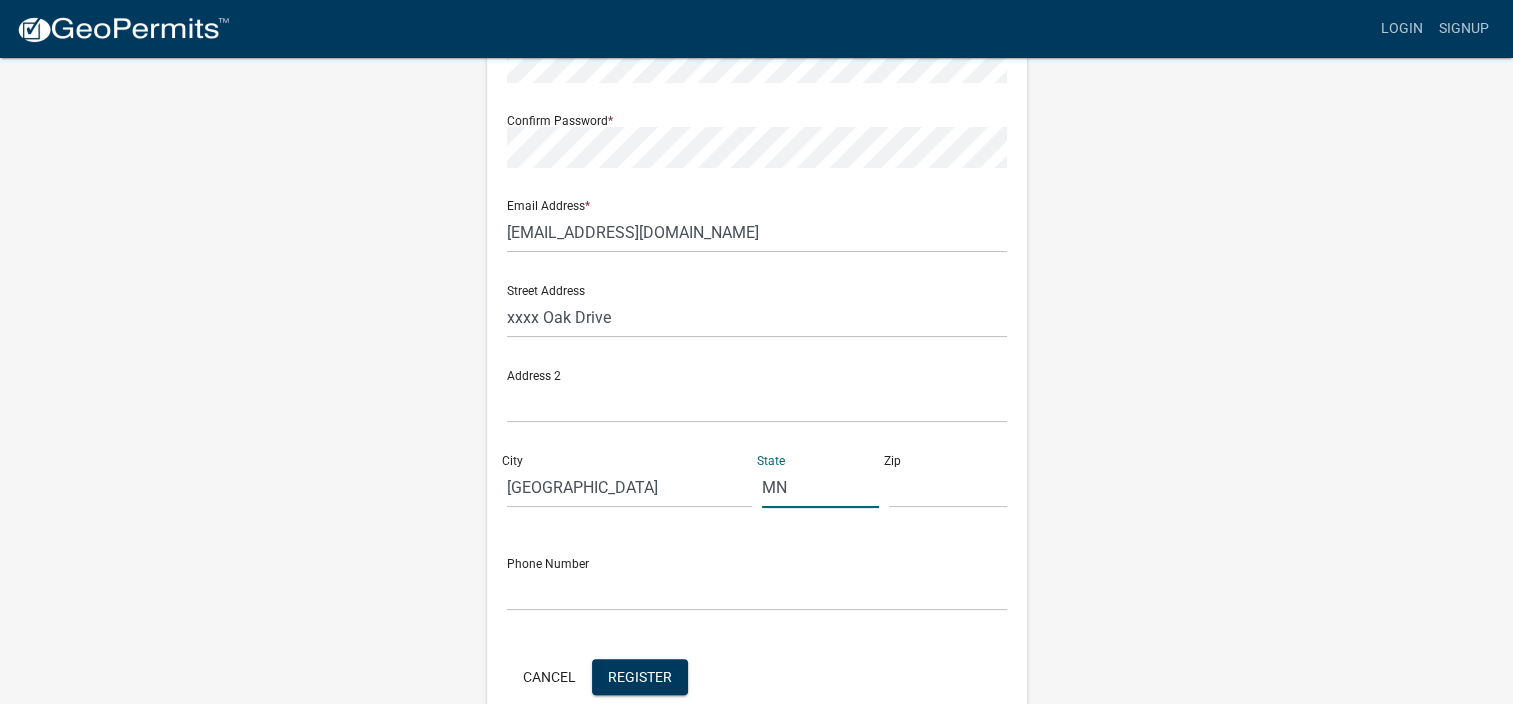 type on "MN" 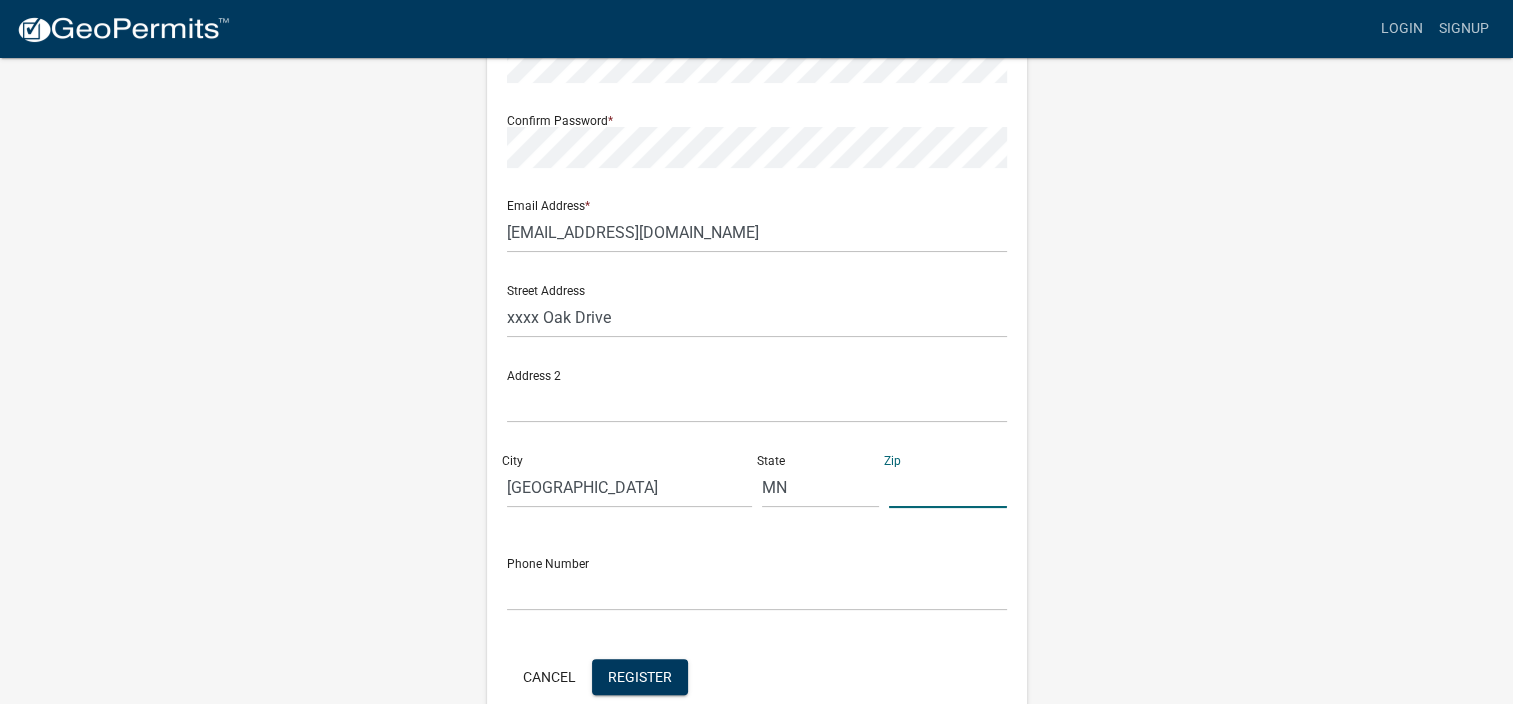 click 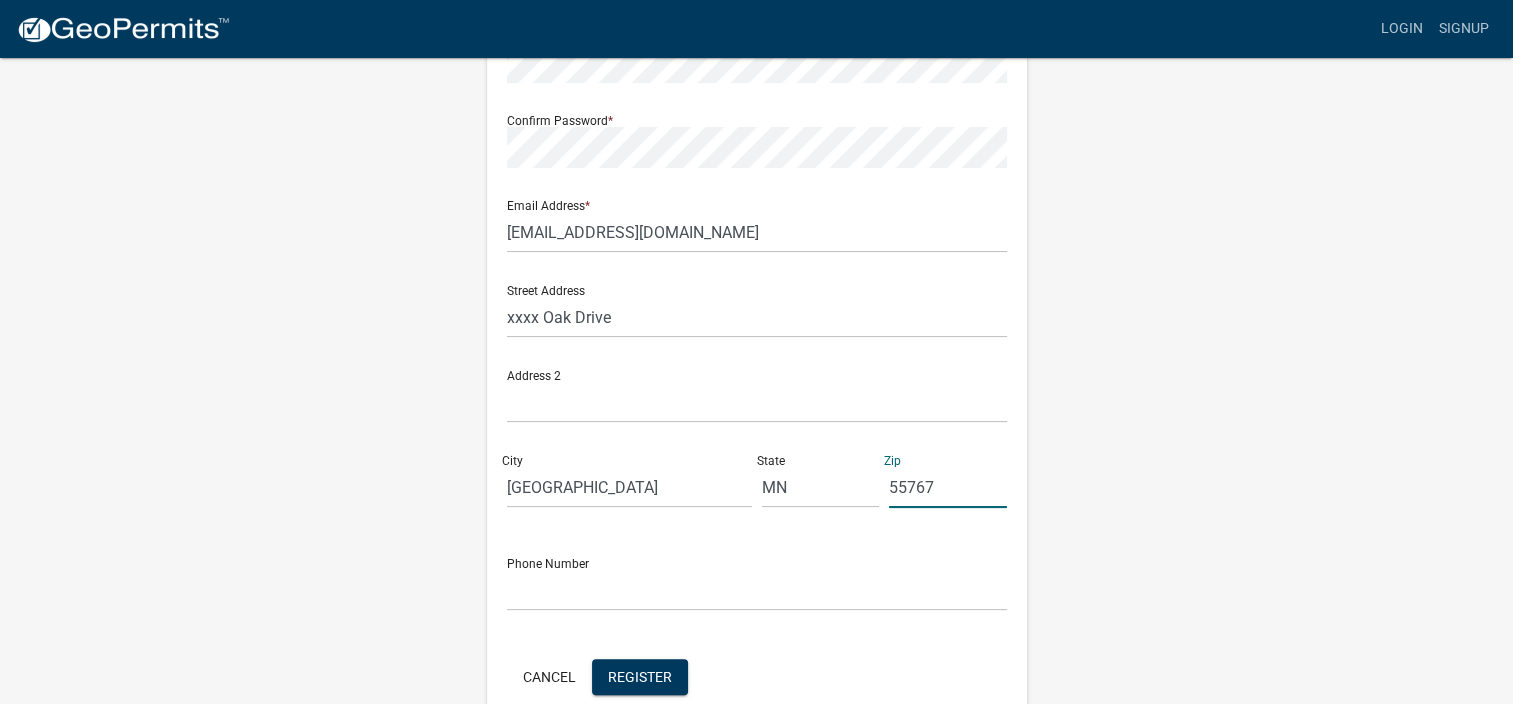 type on "55767" 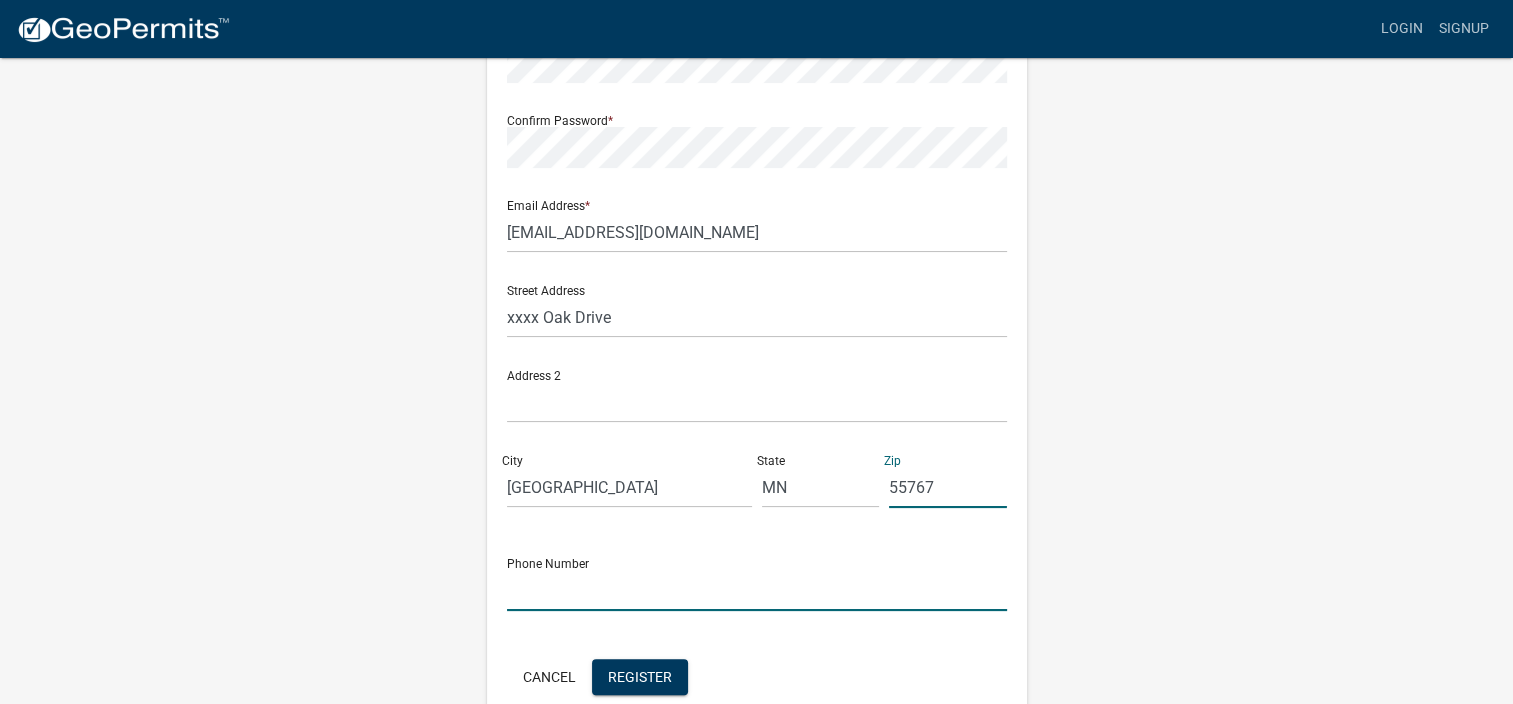 click 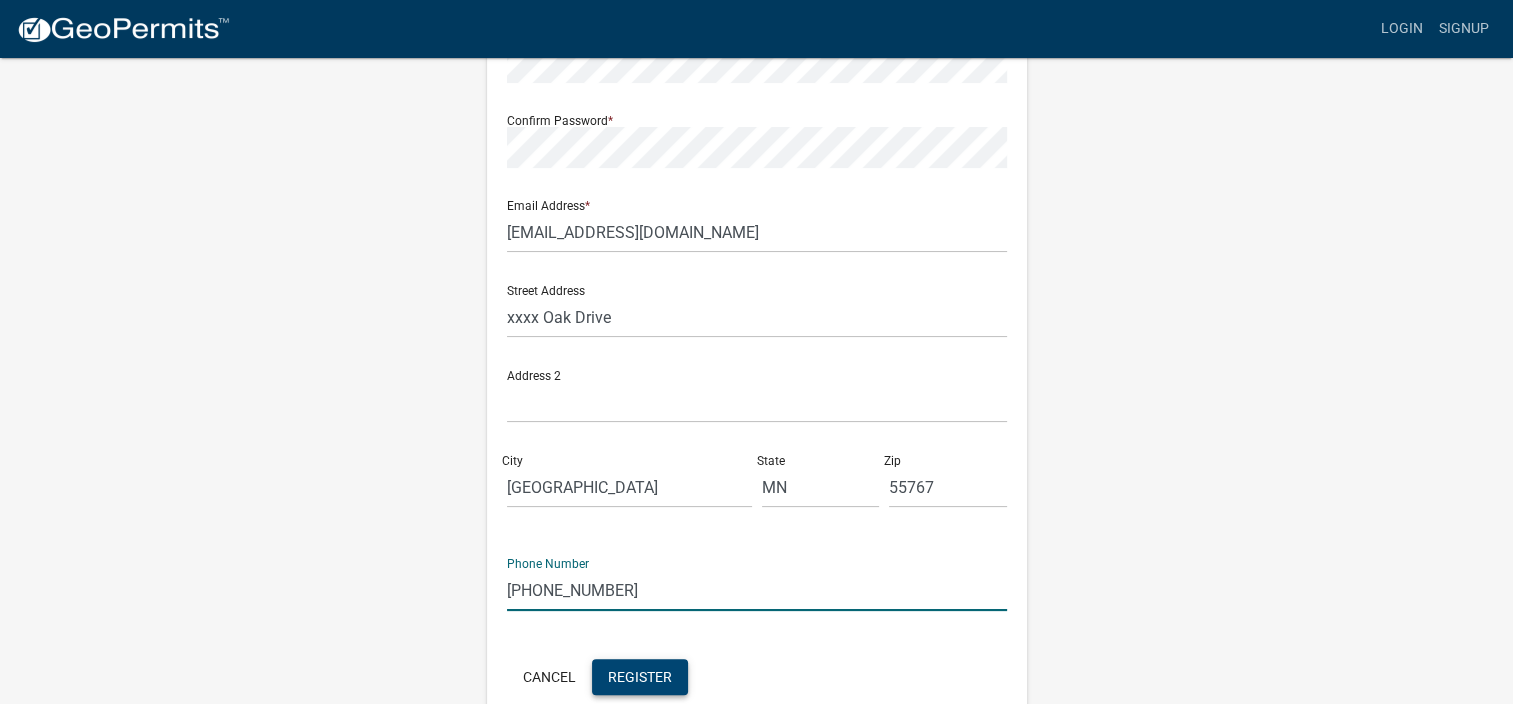 type on "[PHONE_NUMBER]" 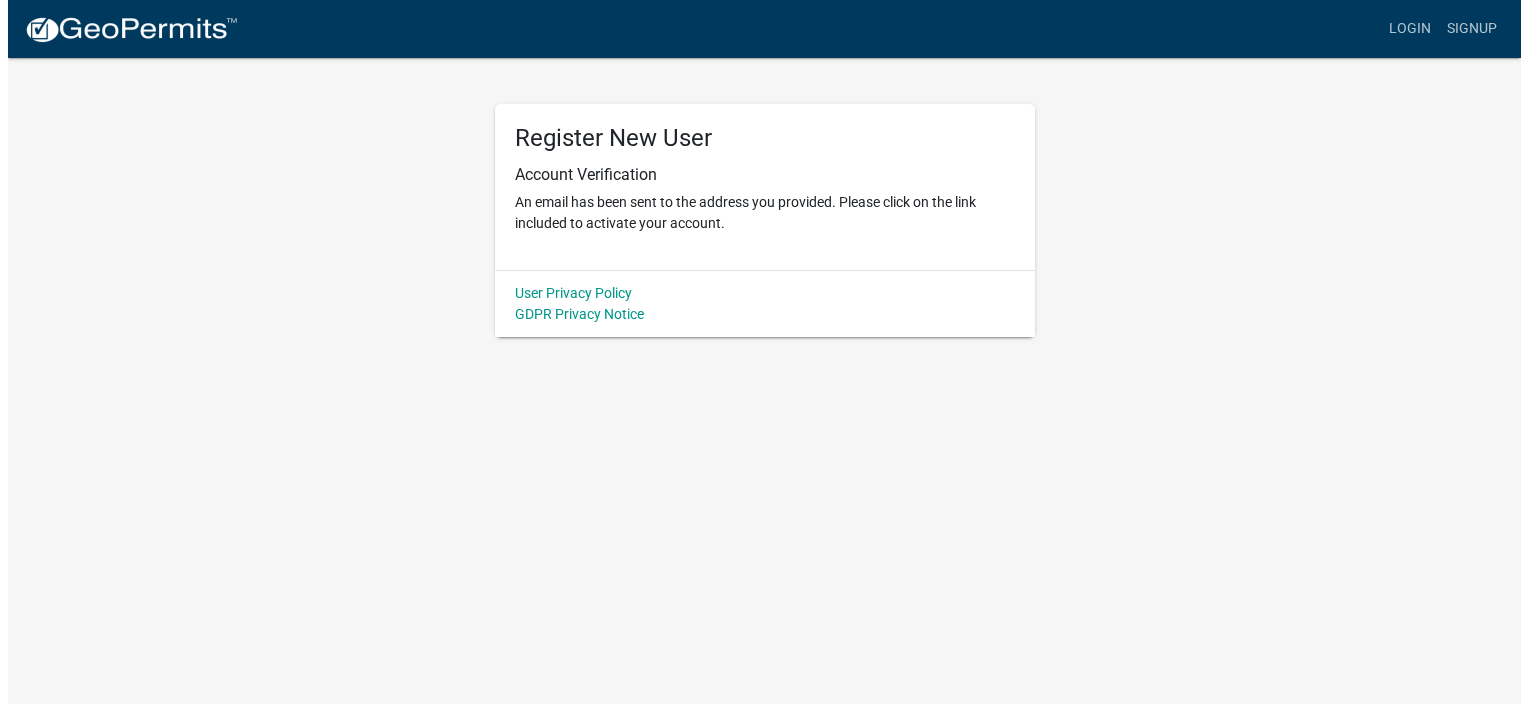 scroll, scrollTop: 0, scrollLeft: 0, axis: both 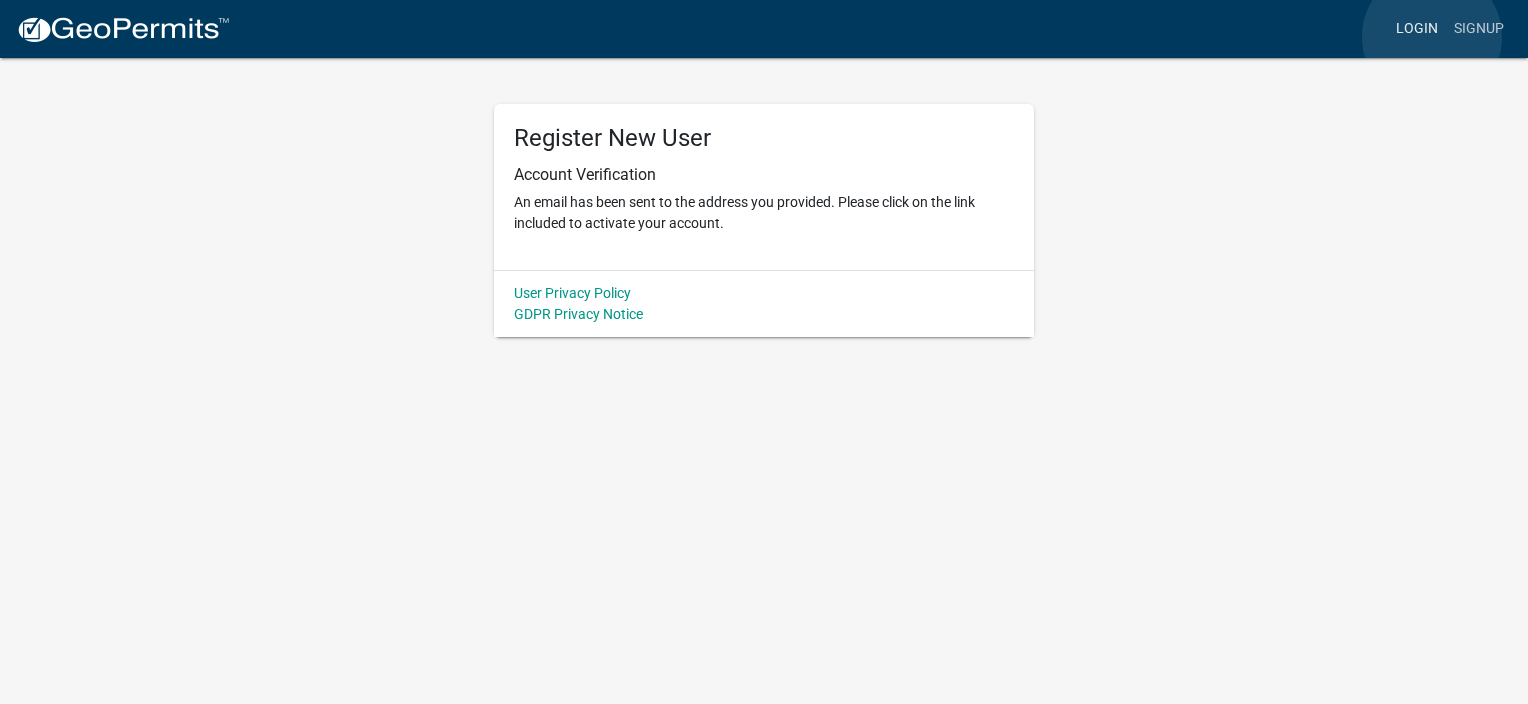 click on "Login" at bounding box center [1417, 29] 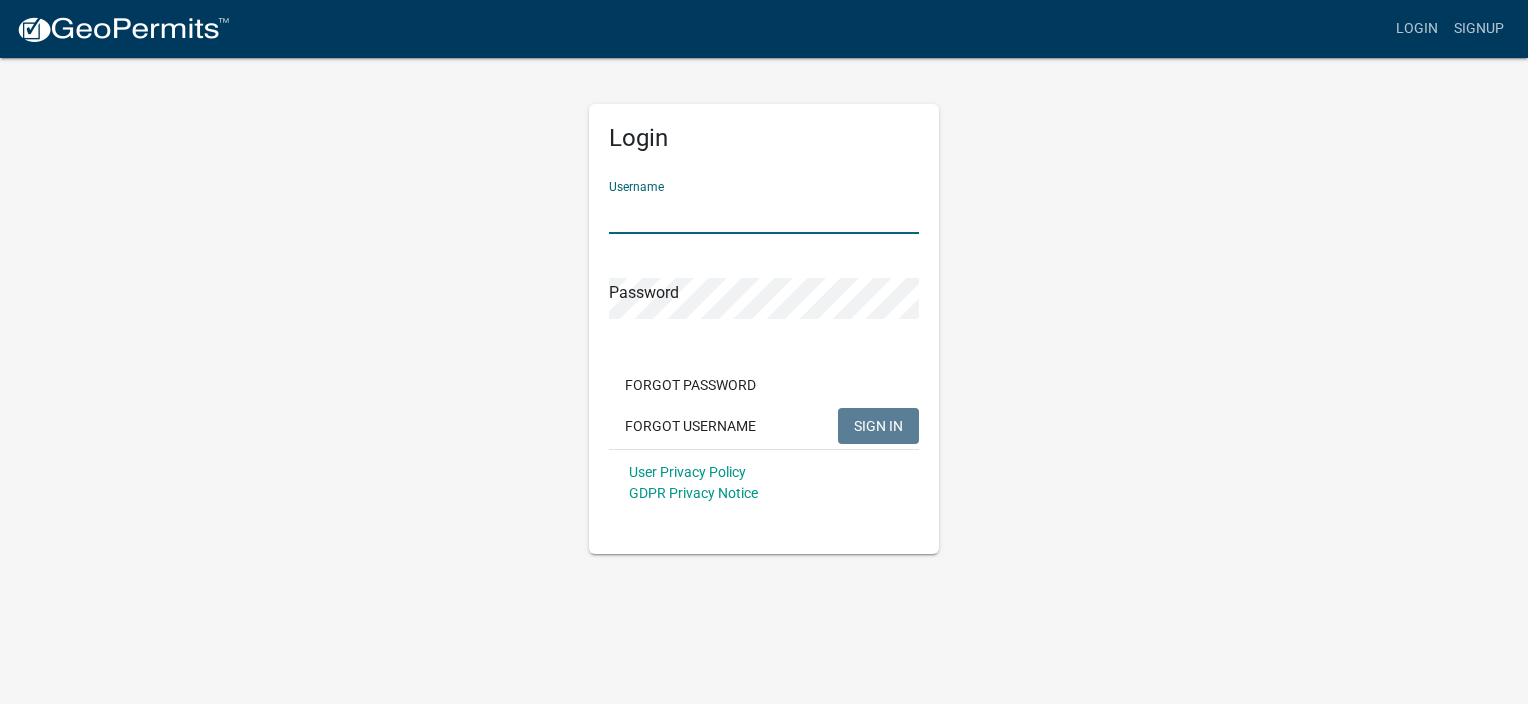 click on "Username" at bounding box center [764, 213] 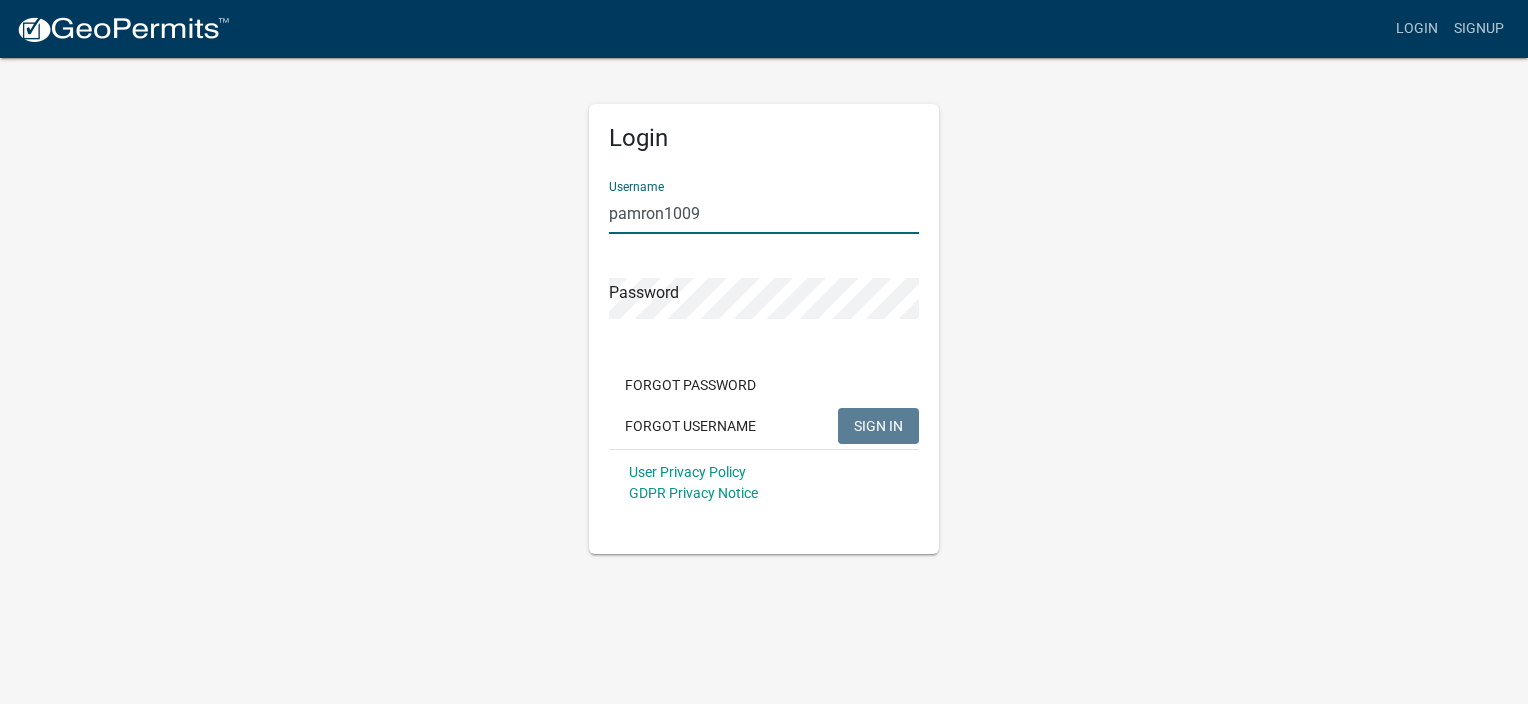 type on "pamron1009" 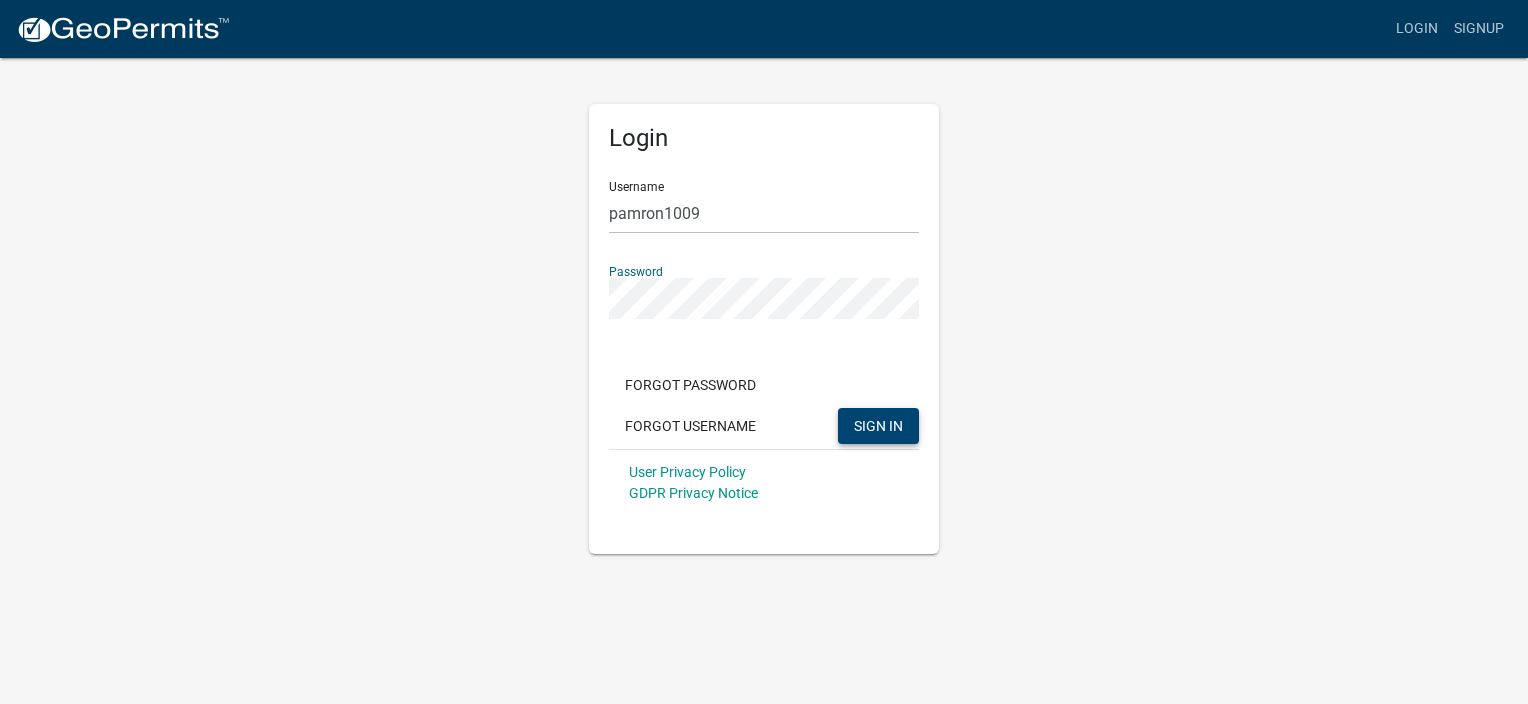 click on "SIGN IN" 